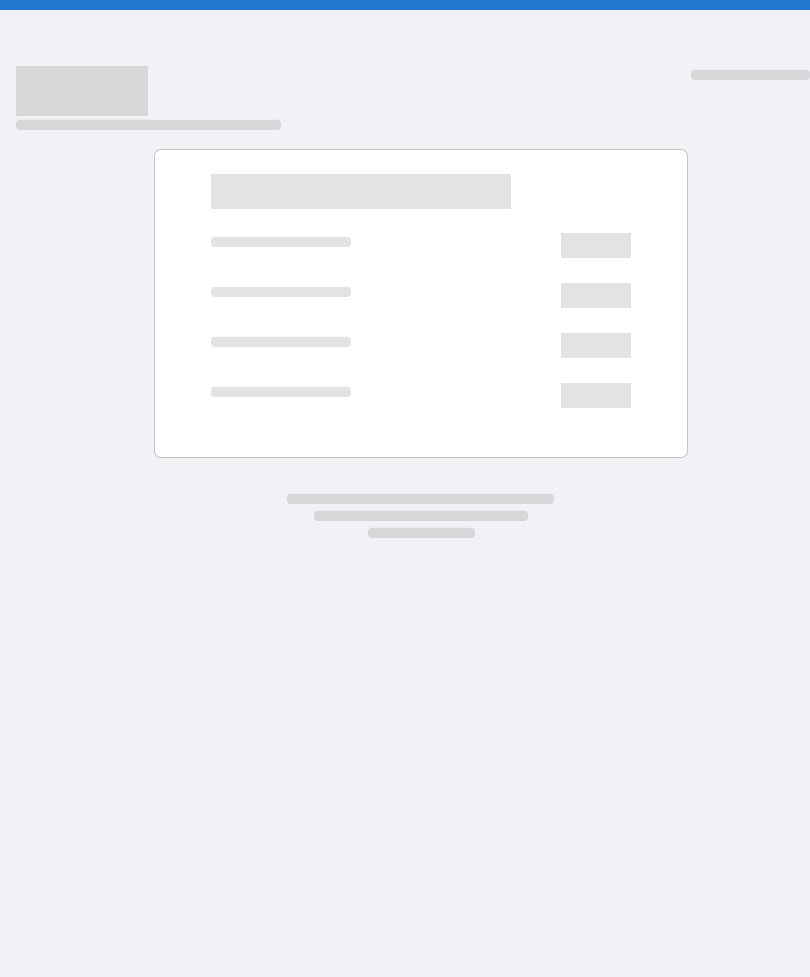 scroll, scrollTop: 0, scrollLeft: 0, axis: both 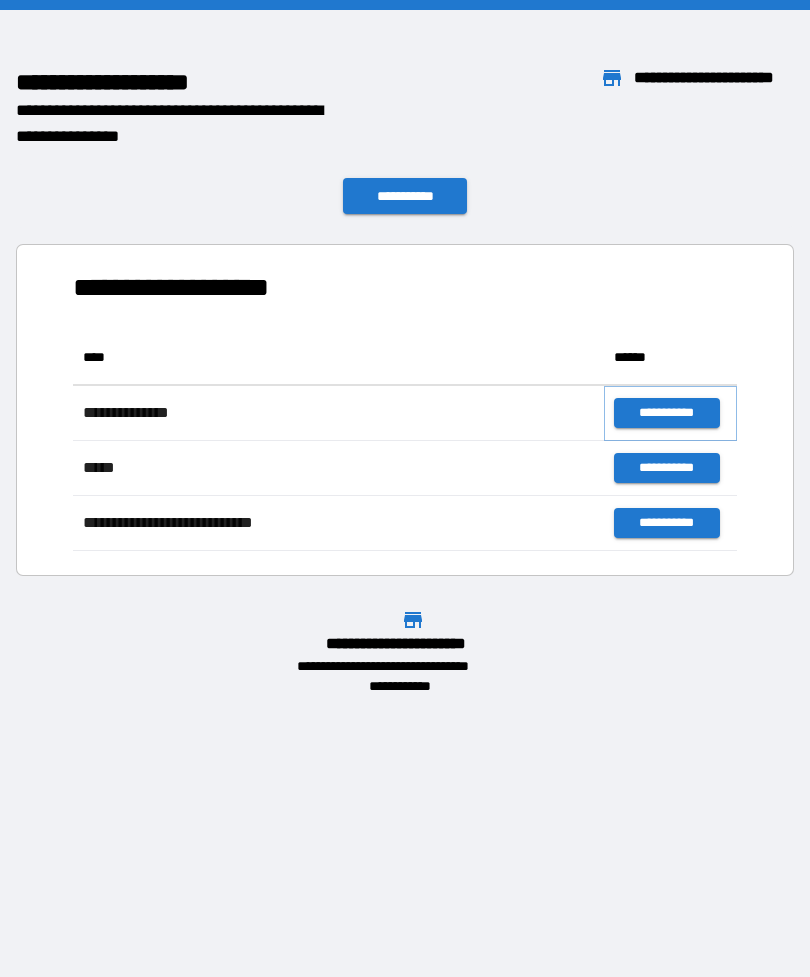 click on "**********" at bounding box center (666, 413) 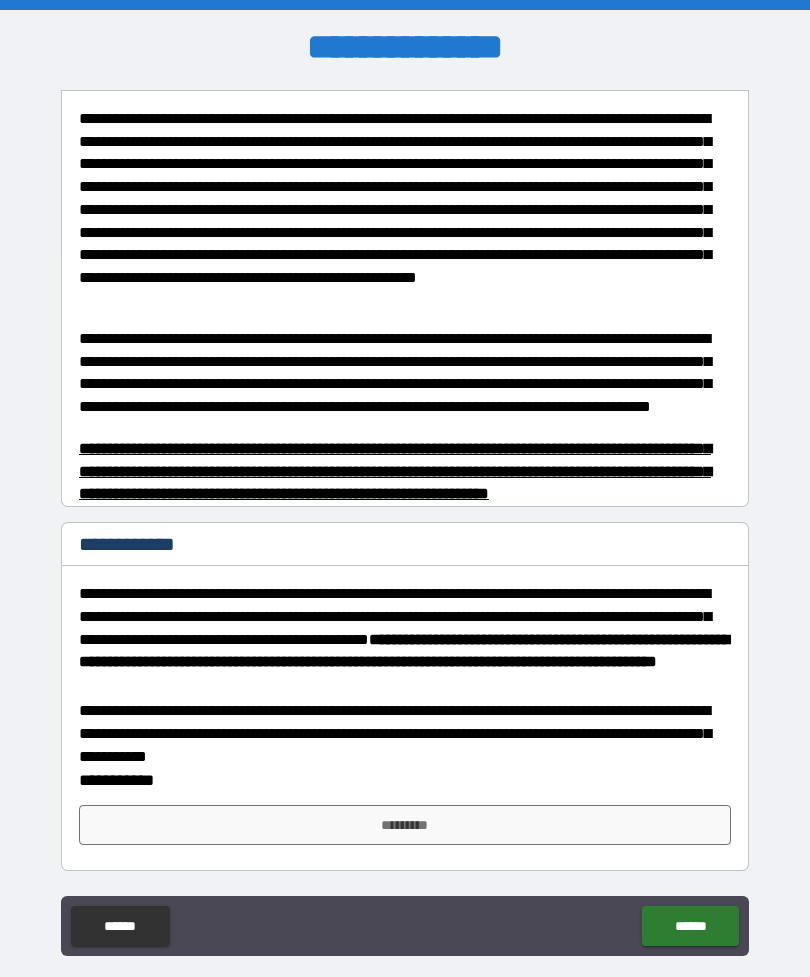 scroll, scrollTop: 471, scrollLeft: 0, axis: vertical 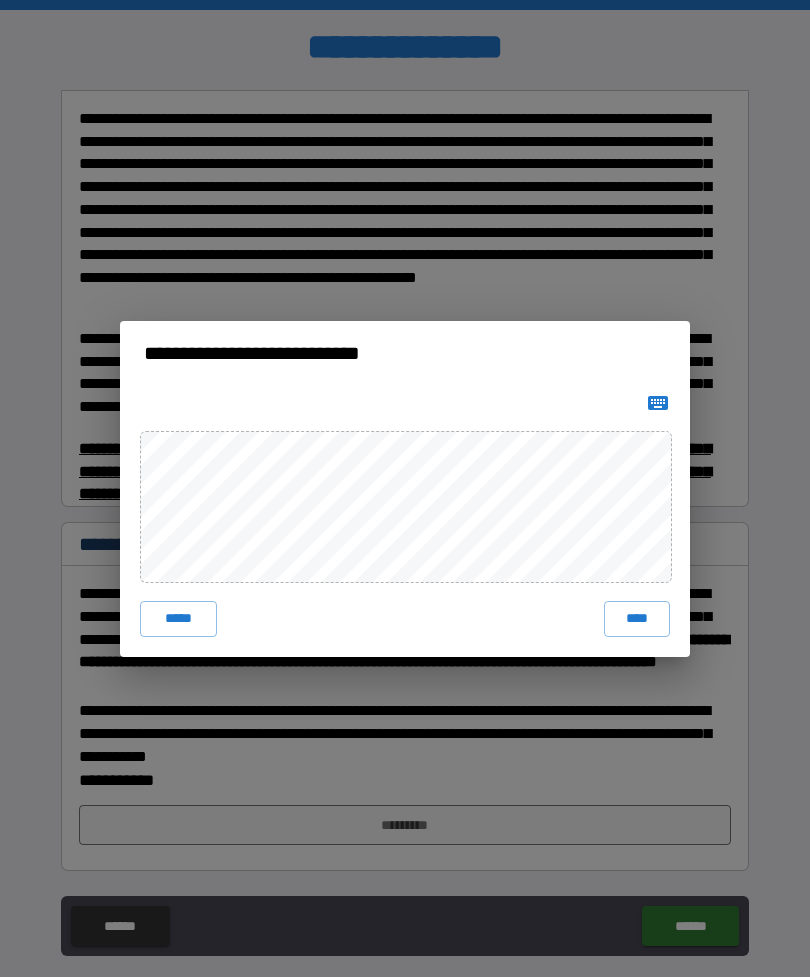 click on "****" at bounding box center (637, 619) 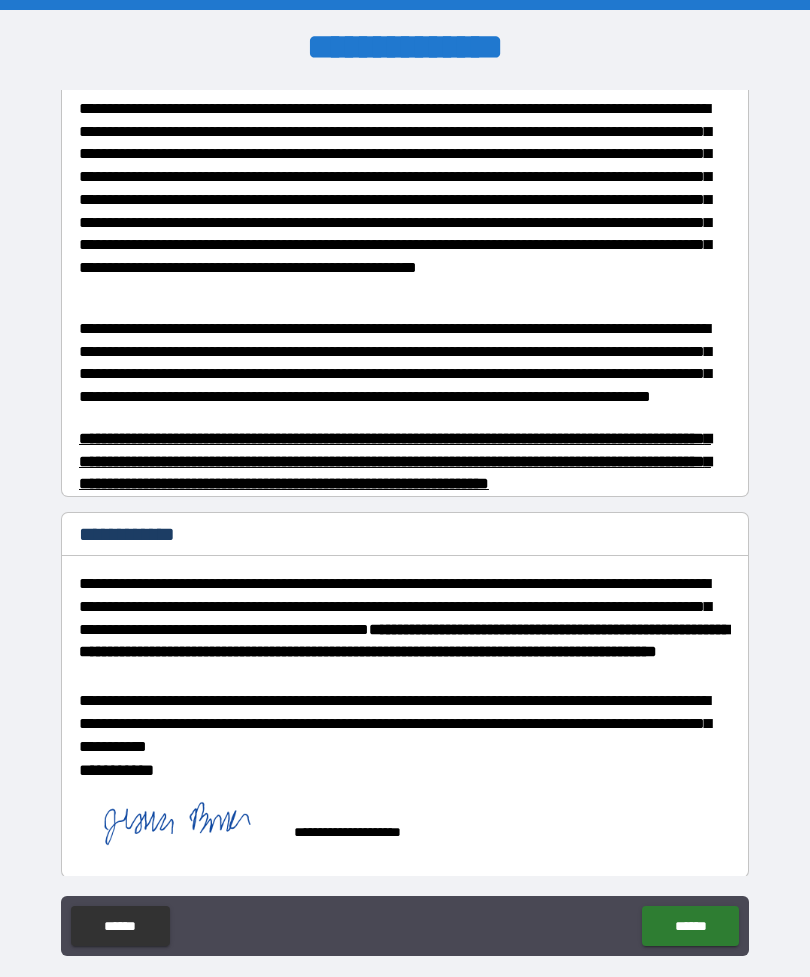 click on "******" at bounding box center [690, 926] 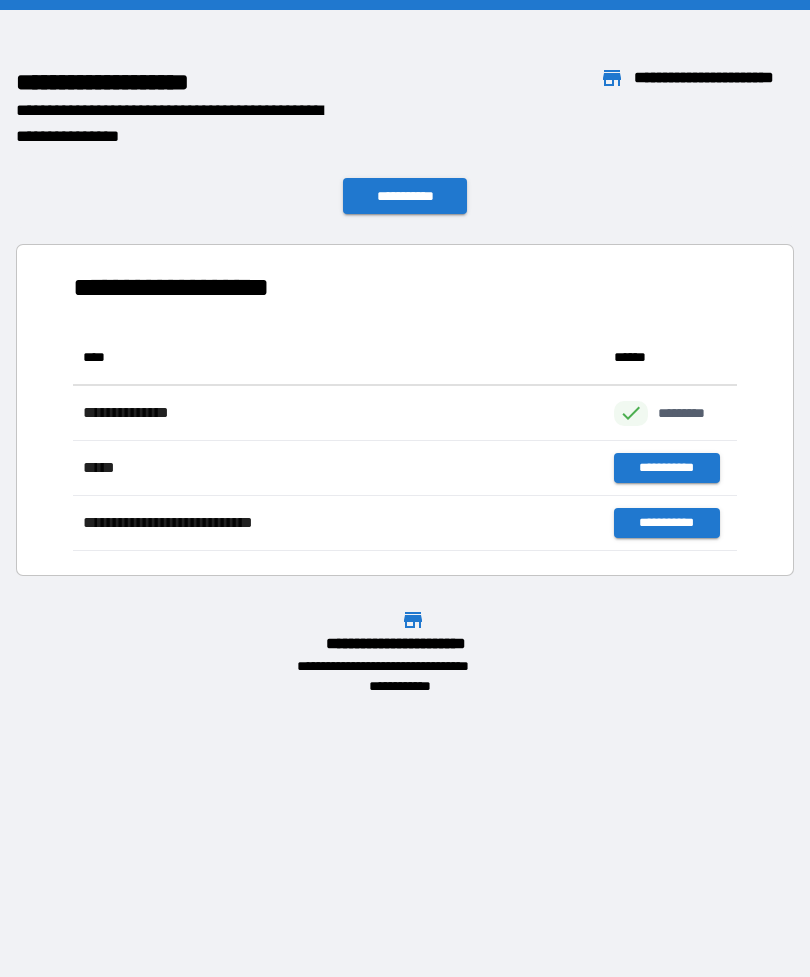 scroll, scrollTop: 1, scrollLeft: 1, axis: both 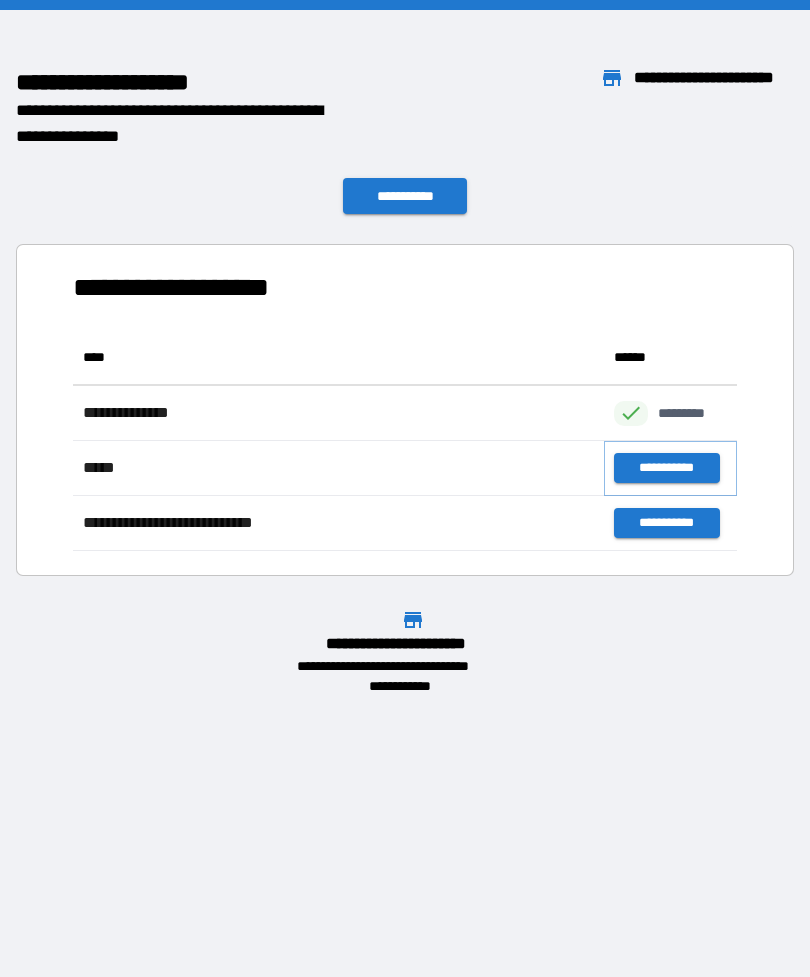 click on "**********" at bounding box center (666, 468) 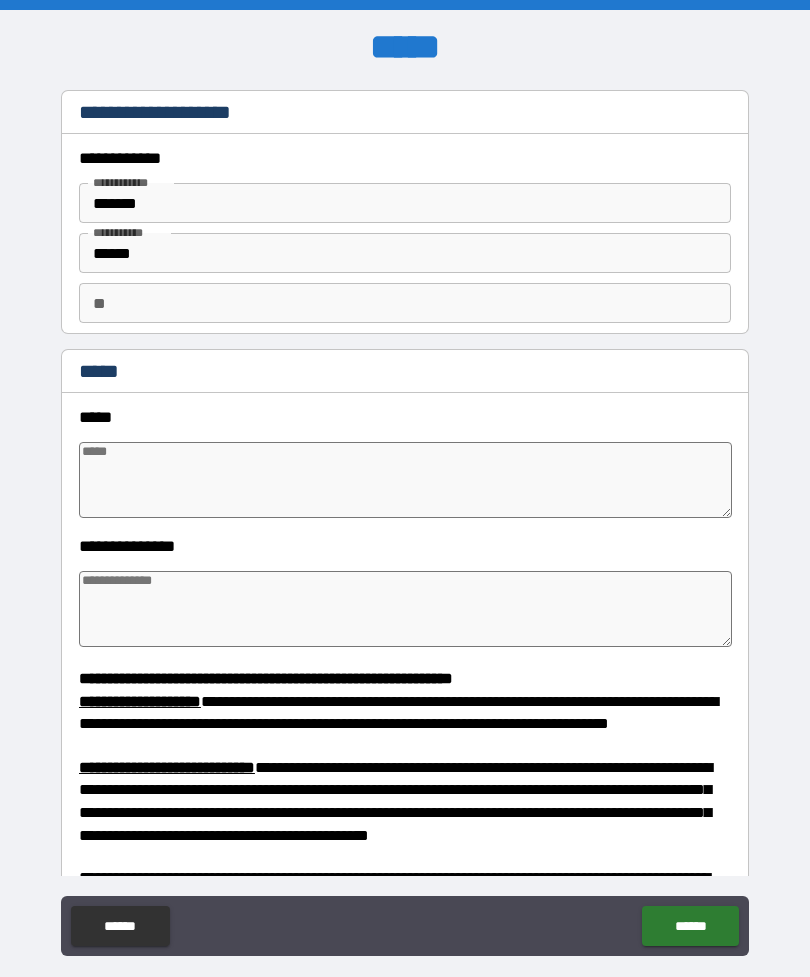 type on "*" 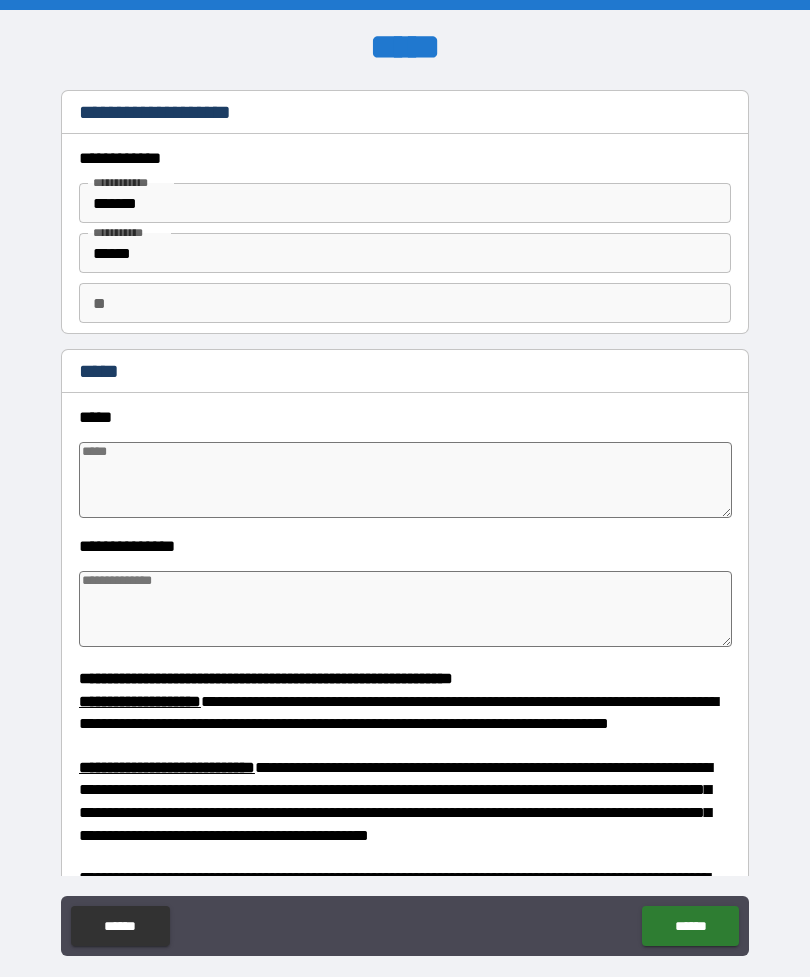 type on "*" 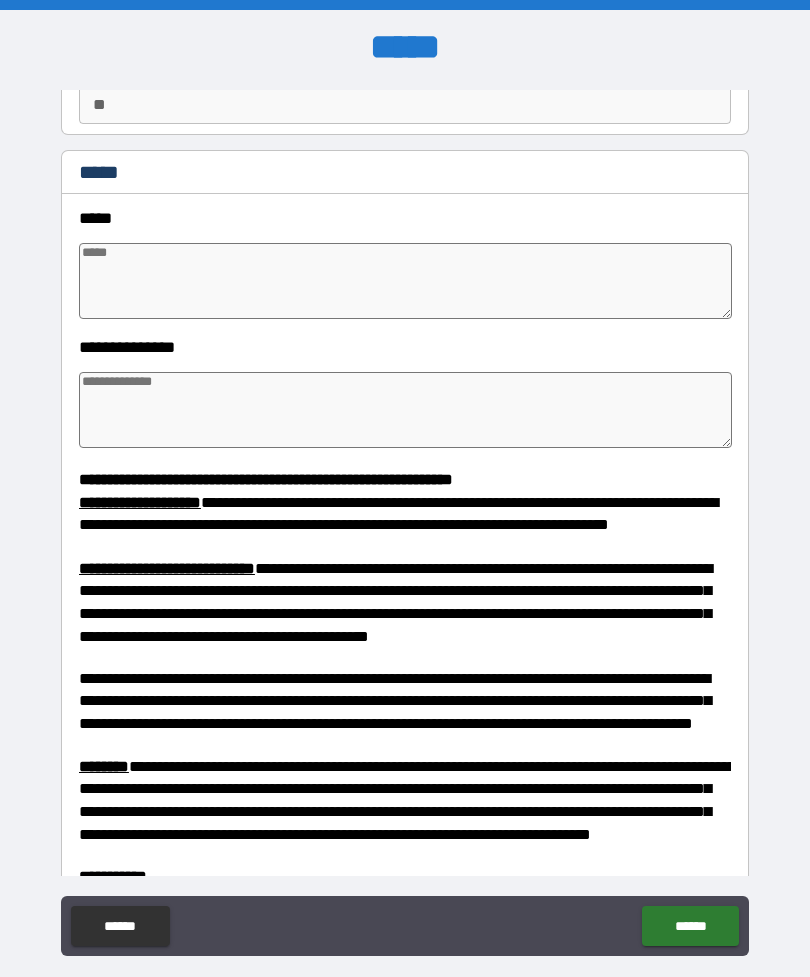 scroll, scrollTop: 194, scrollLeft: 0, axis: vertical 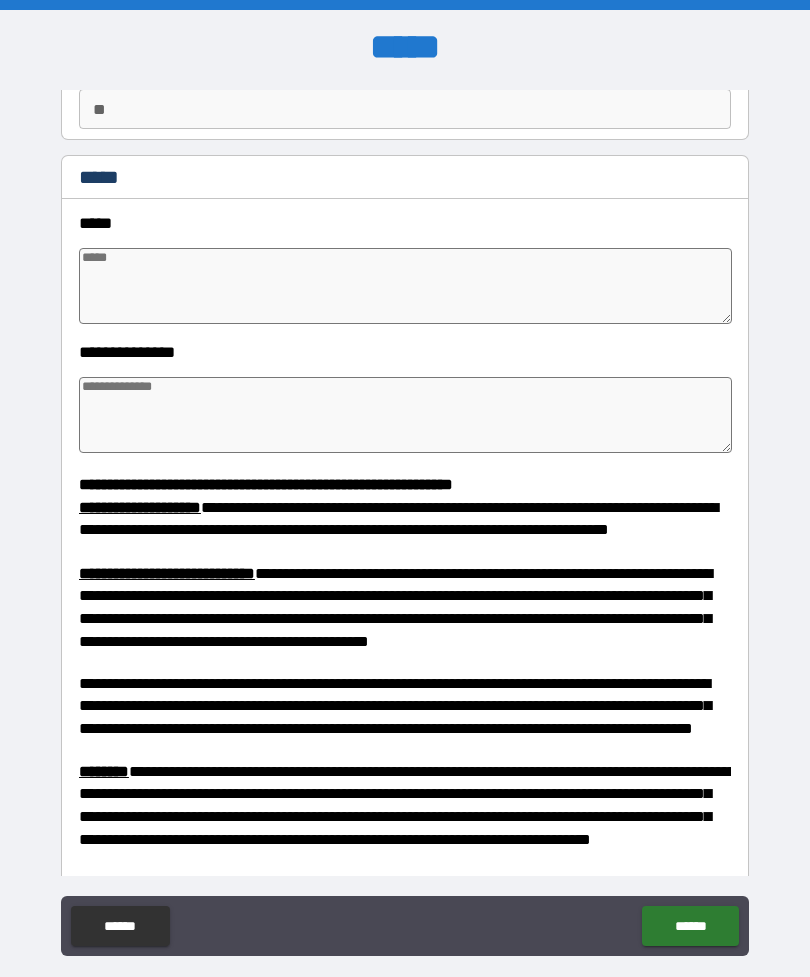 click at bounding box center [405, 286] 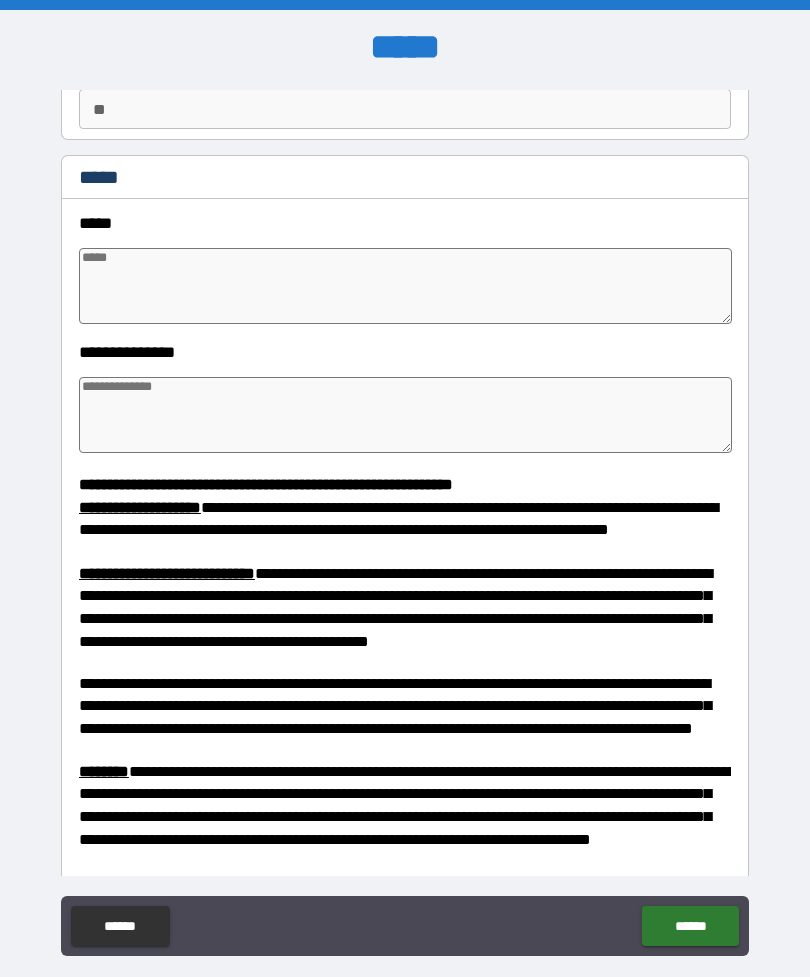 type on "*" 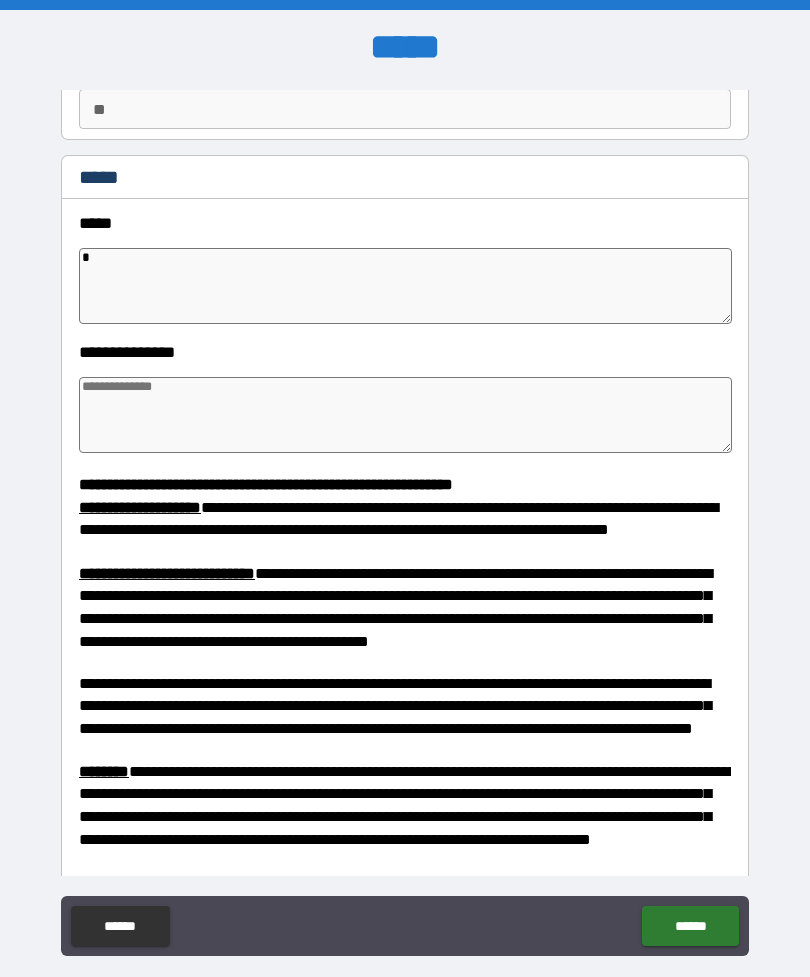 type on "*" 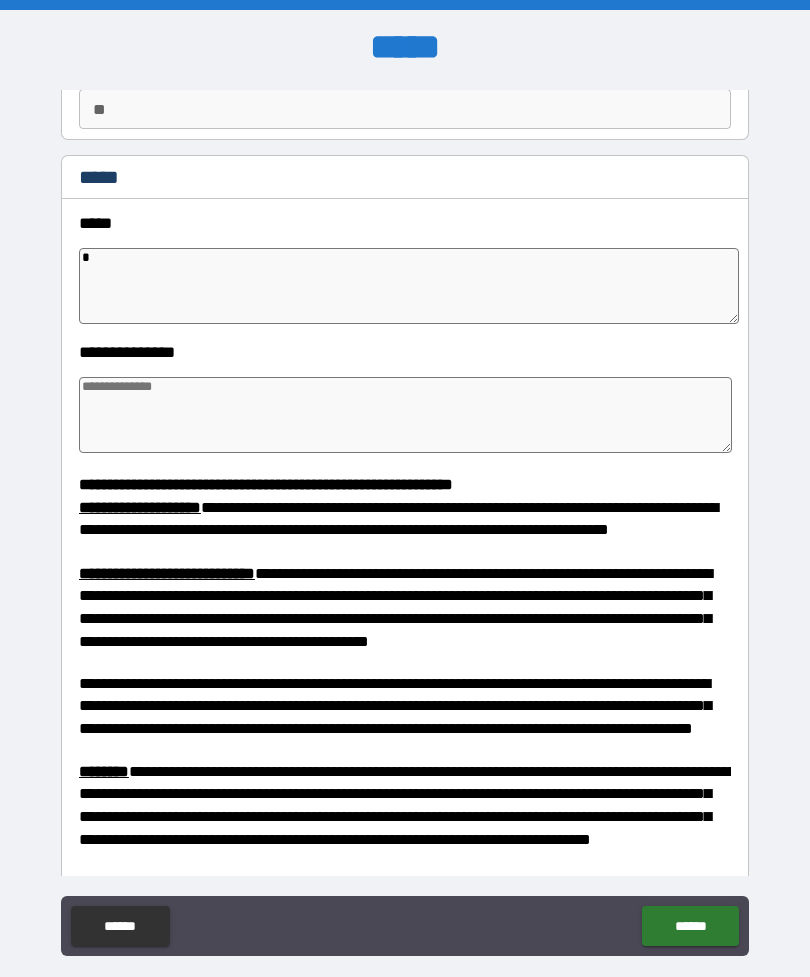 type on "*" 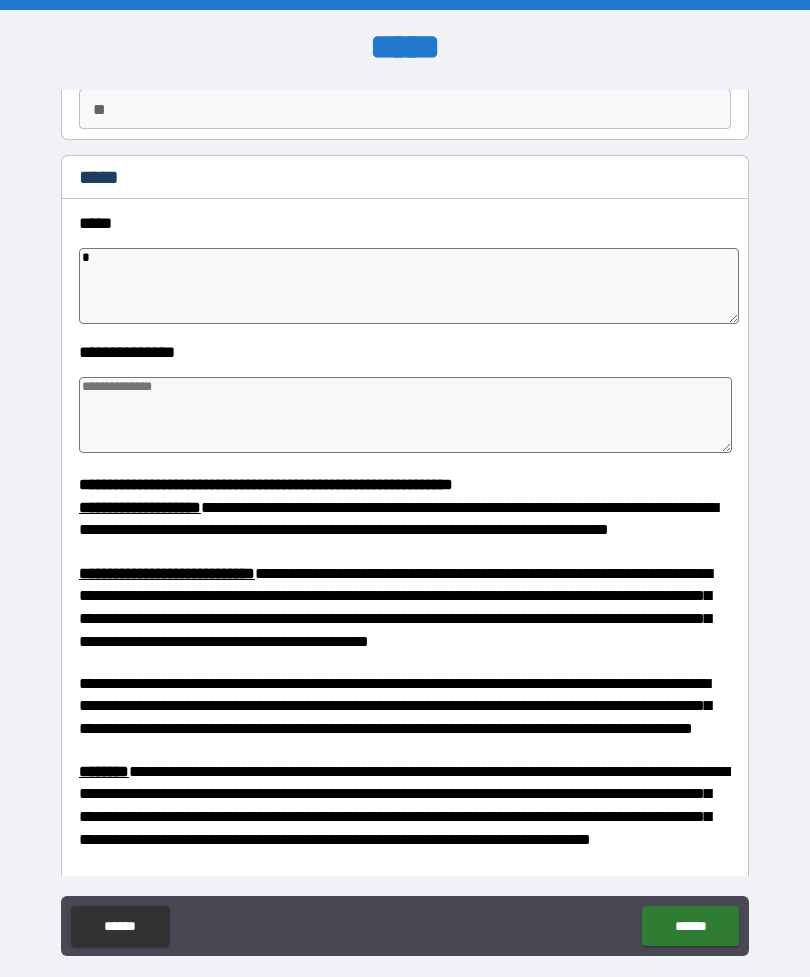 type on "*" 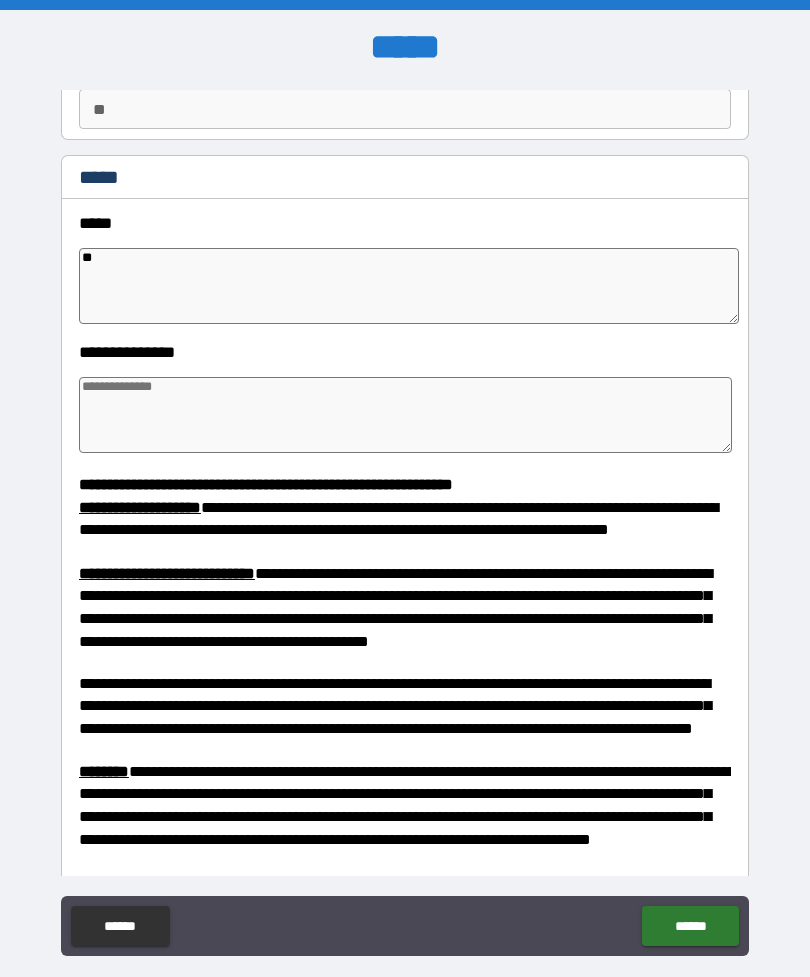 type on "*" 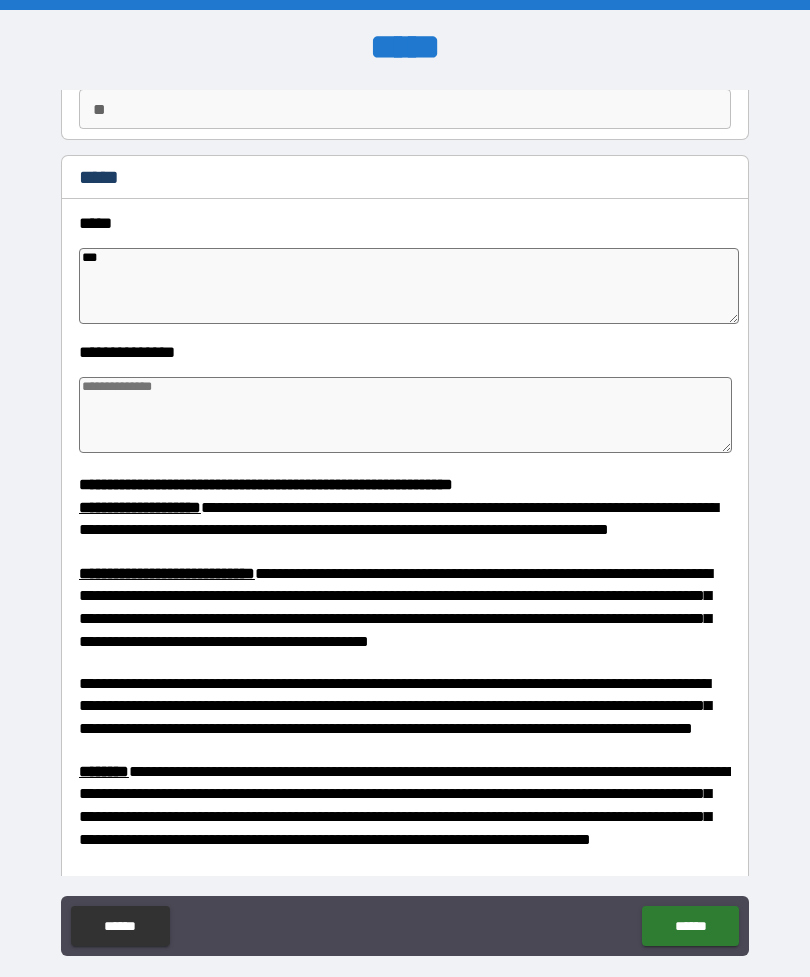 type on "*" 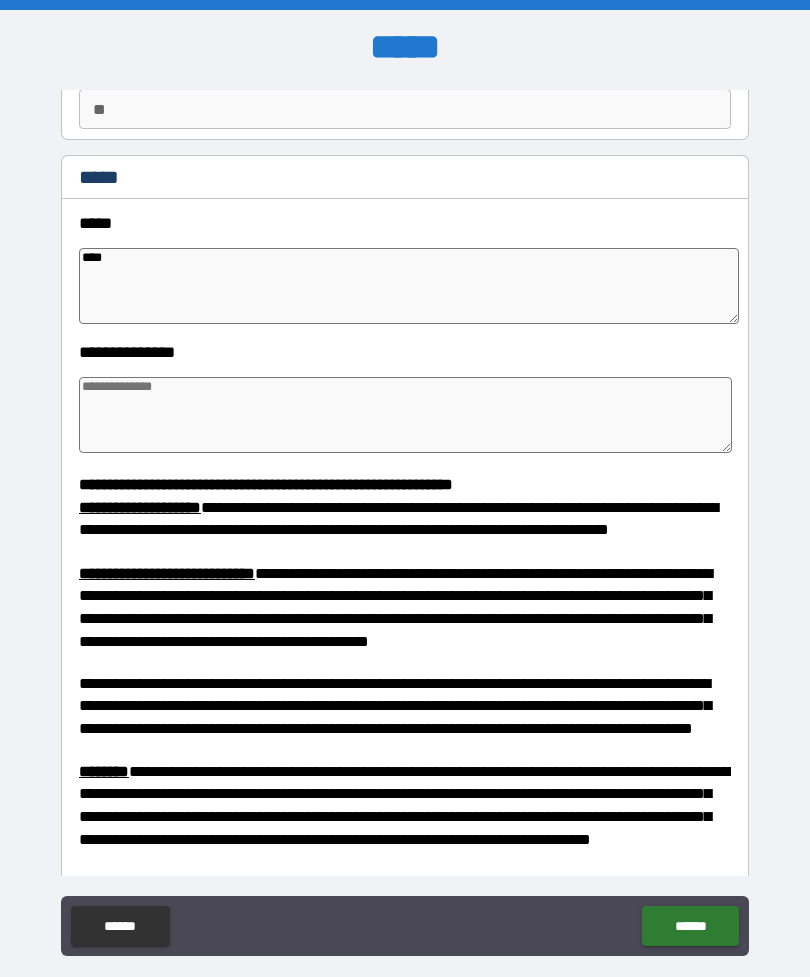 type on "*" 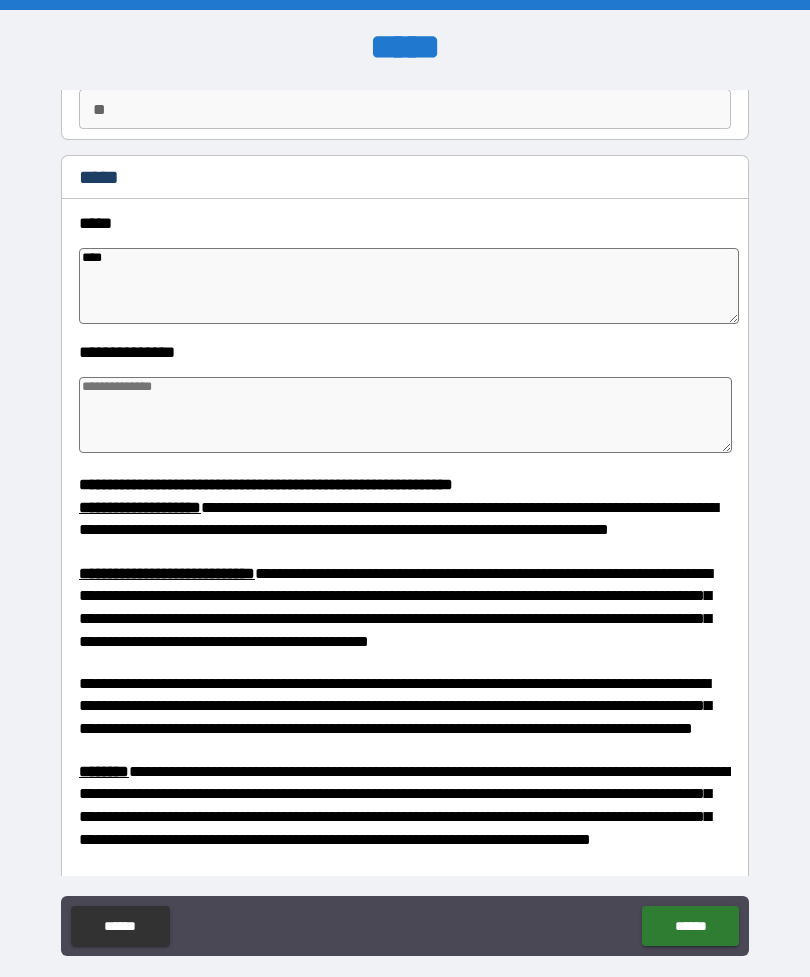 type on "*****" 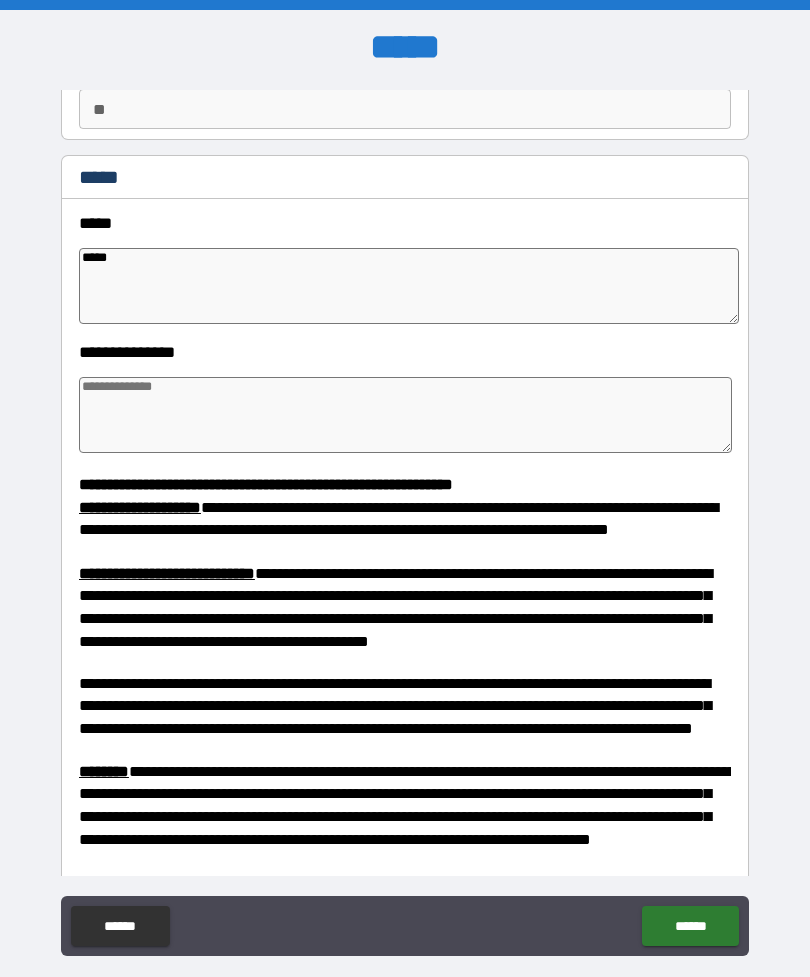 type on "*" 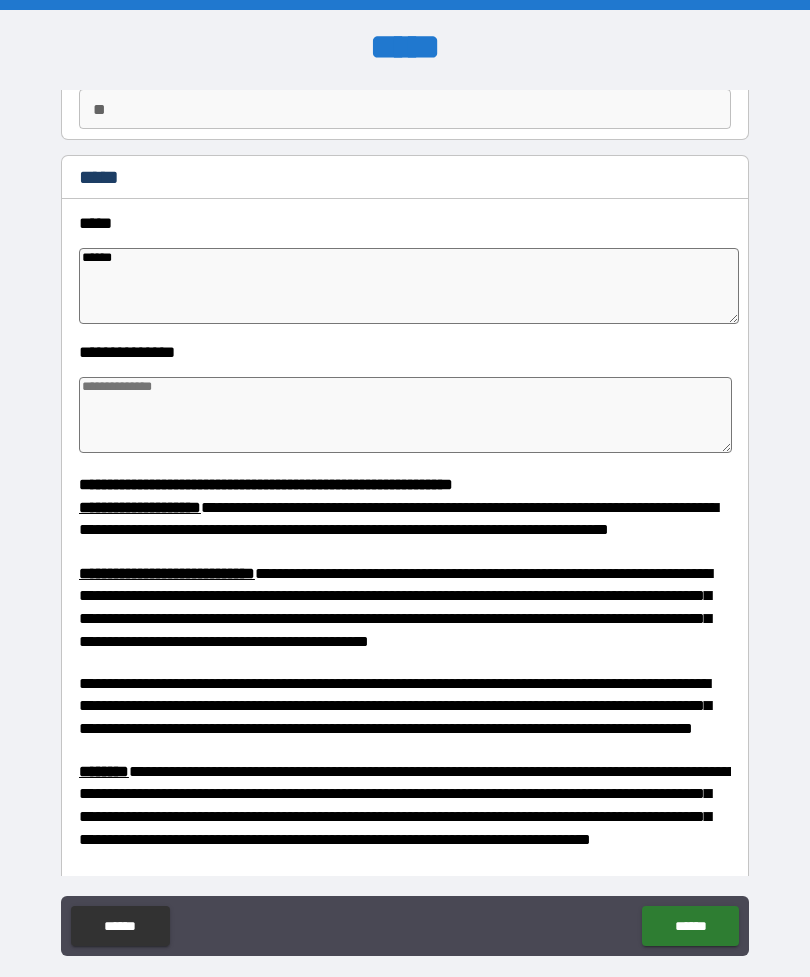 type on "*" 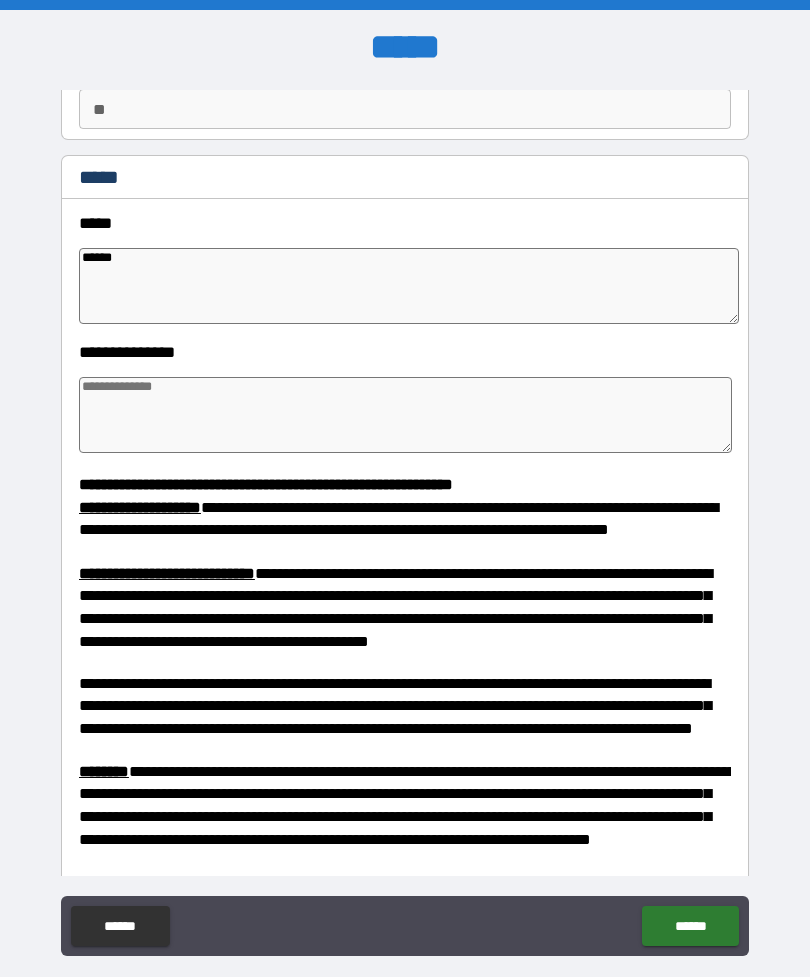 type on "*" 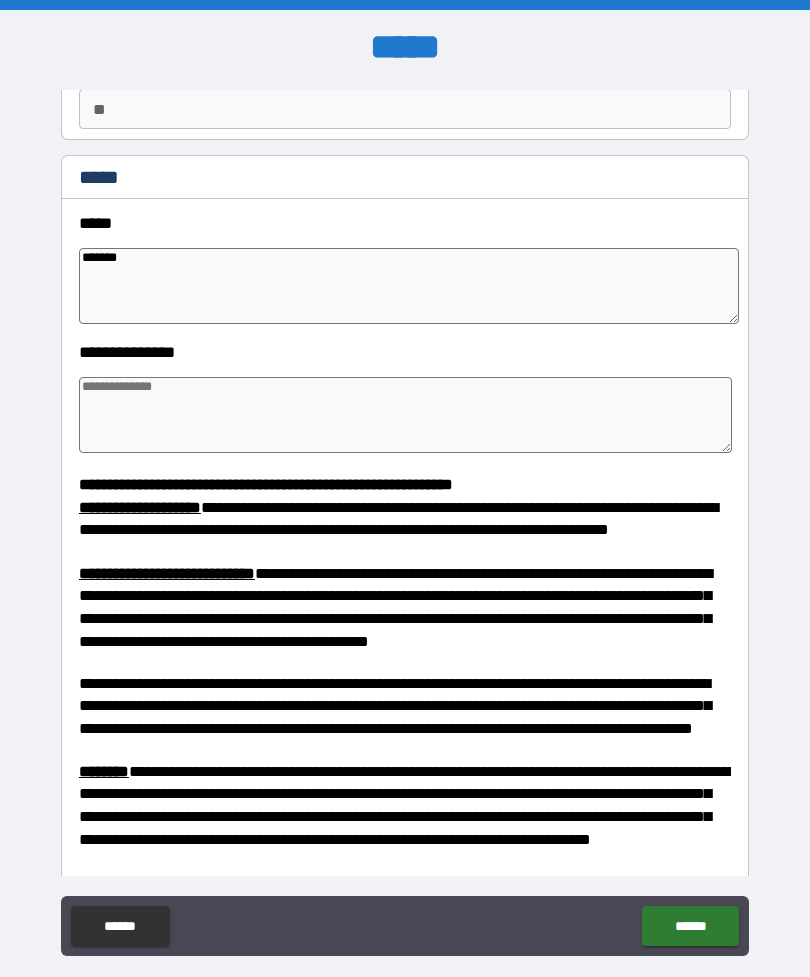 type on "*" 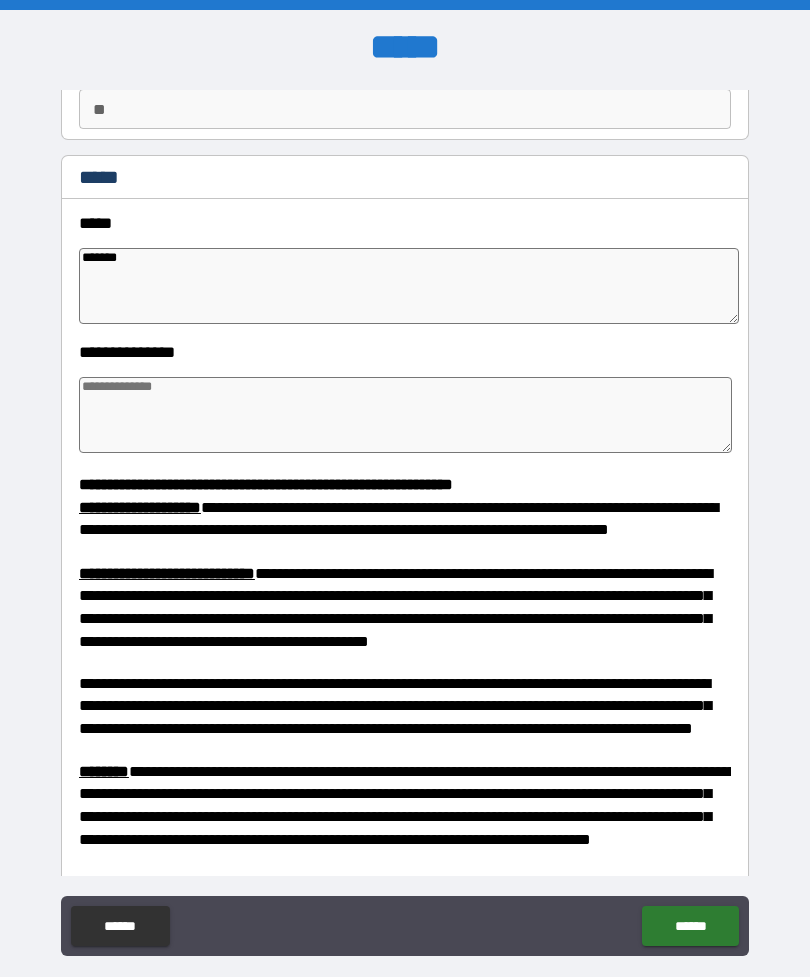 type on "*" 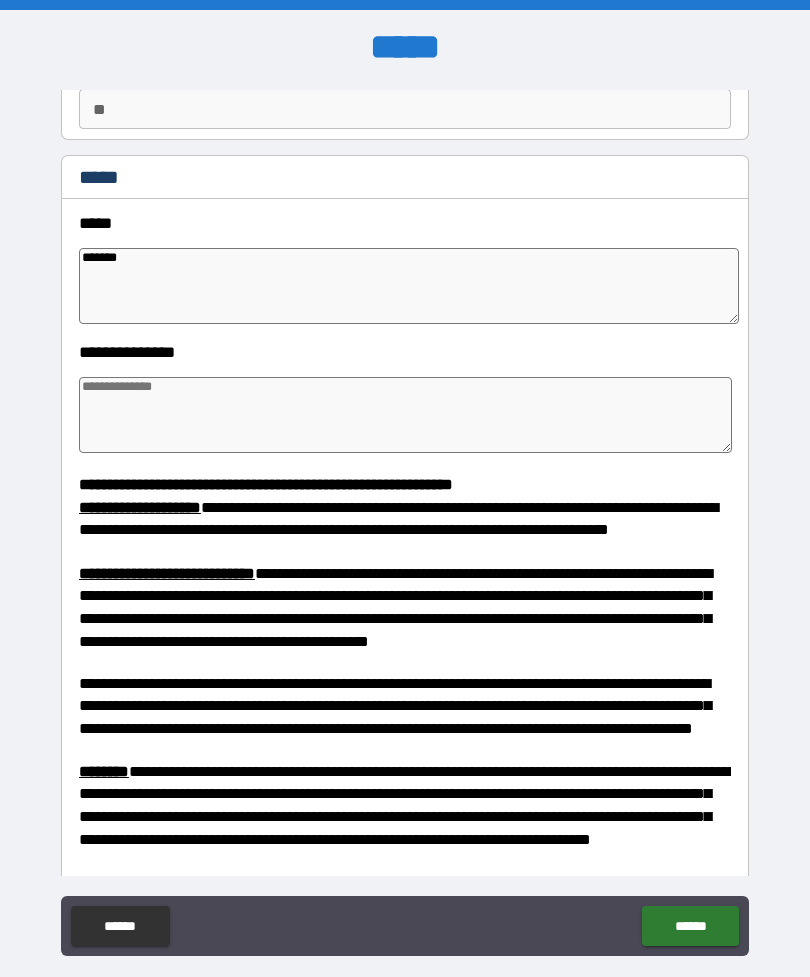 type on "*" 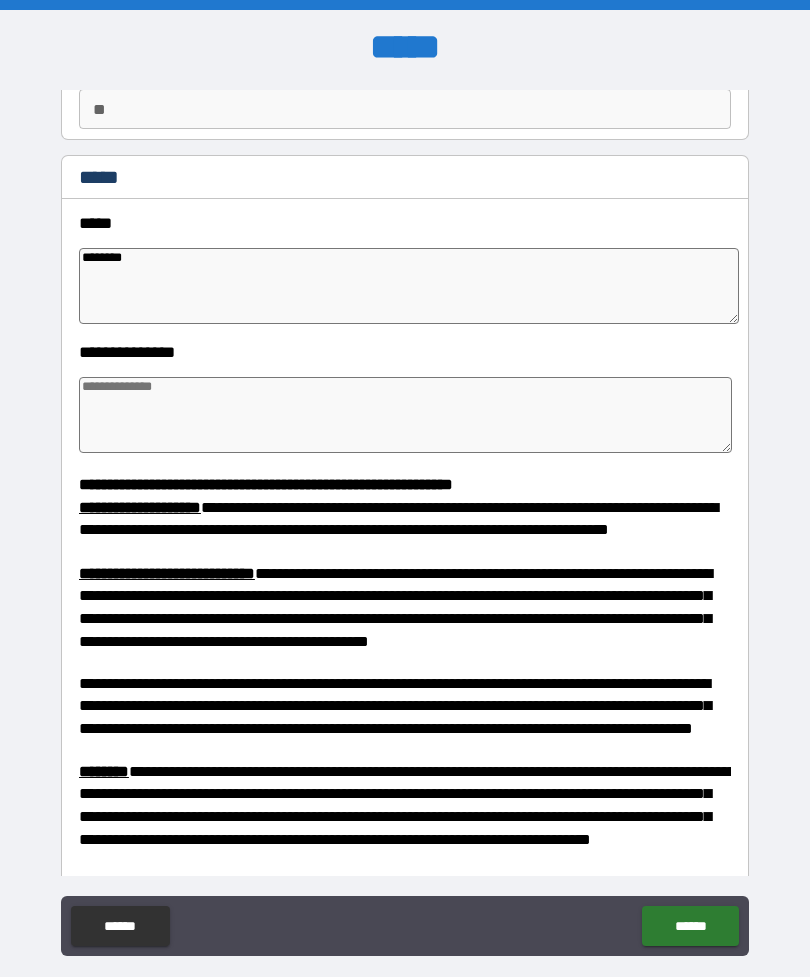 type on "*" 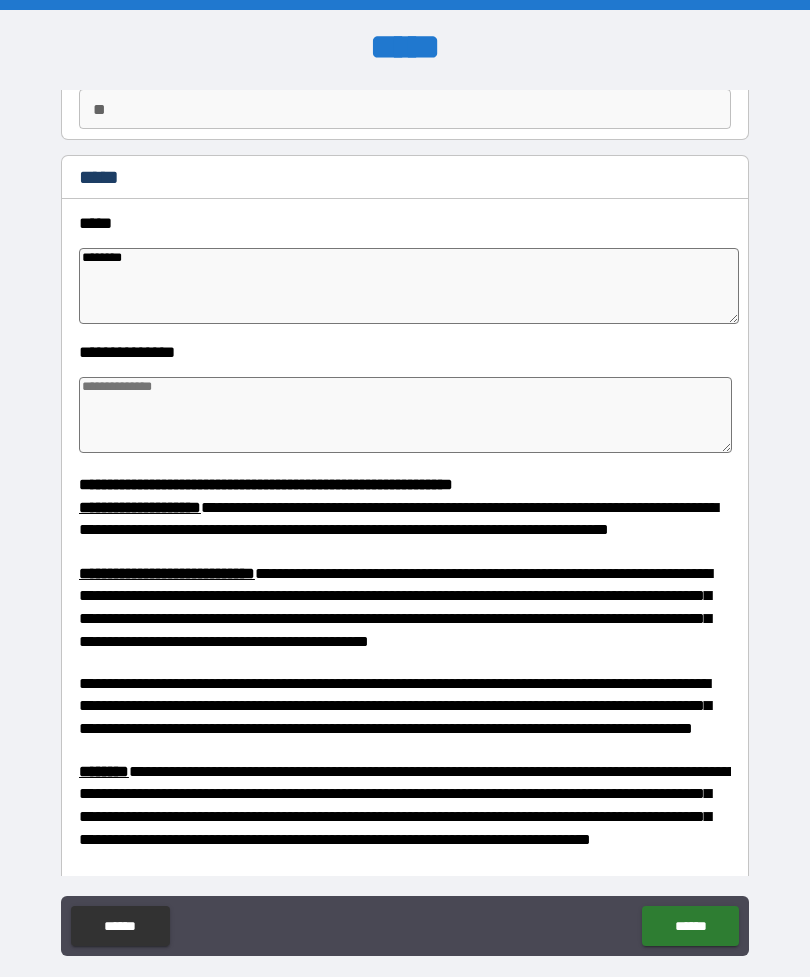 type on "*" 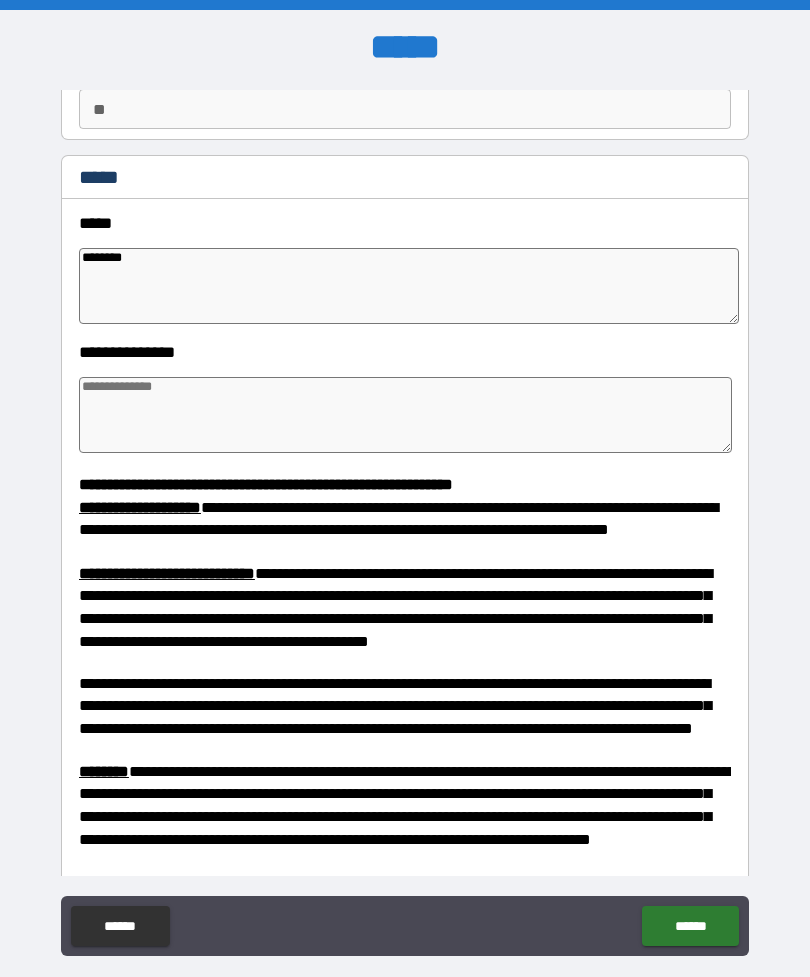 type on "*" 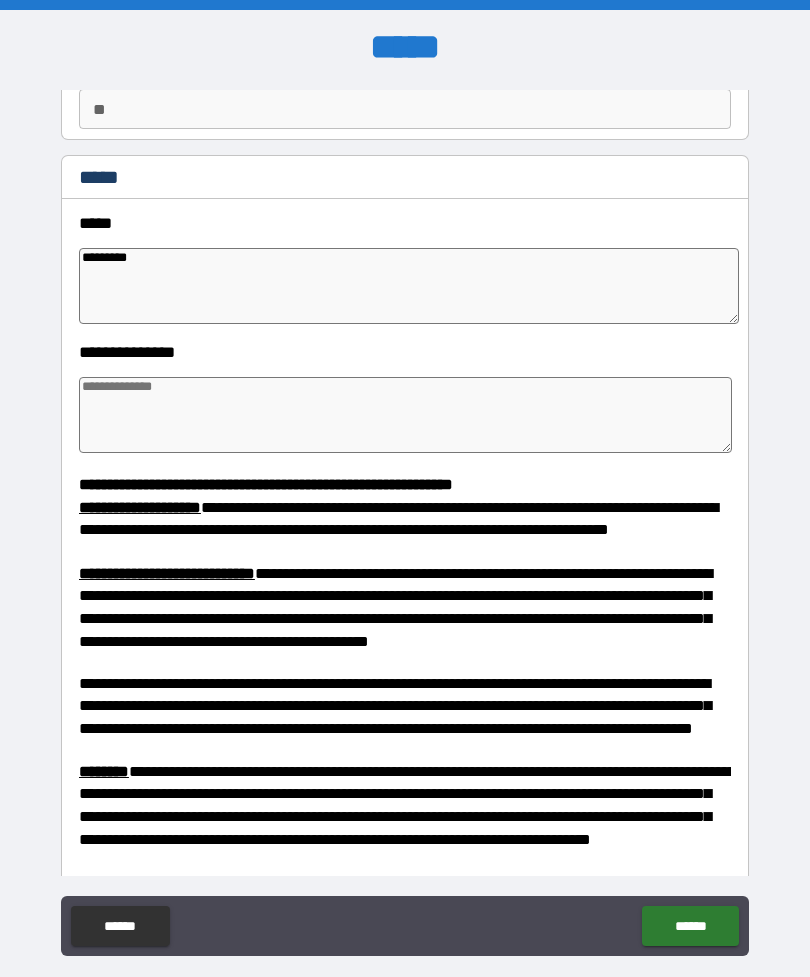 type on "*" 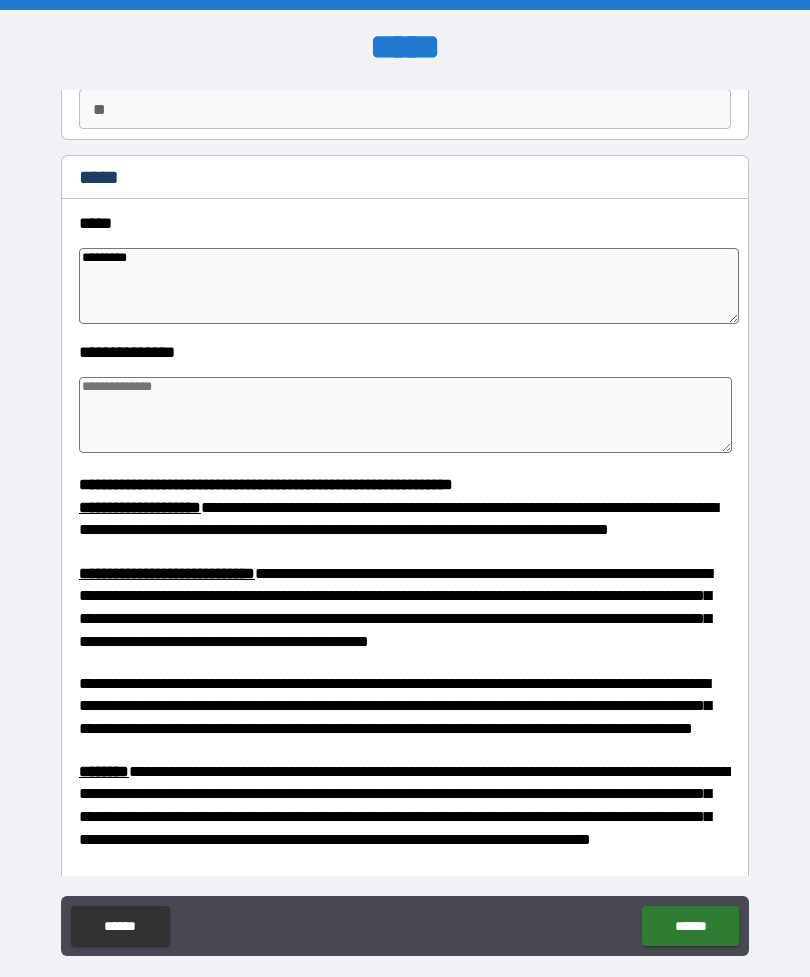 type on "*" 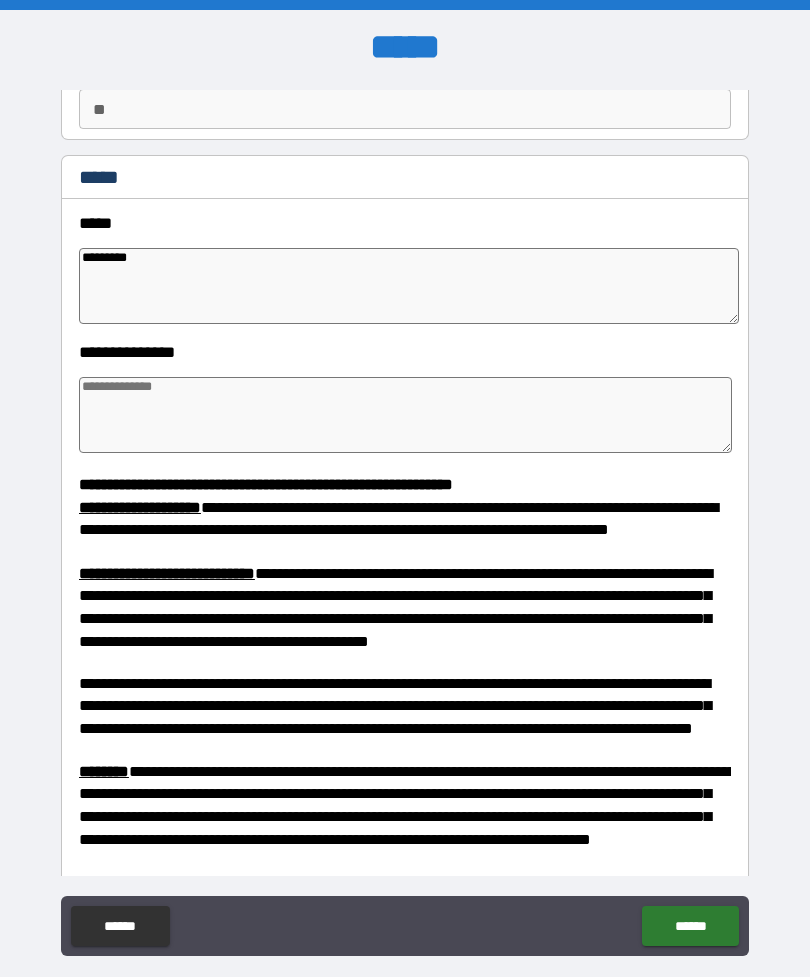 type on "*" 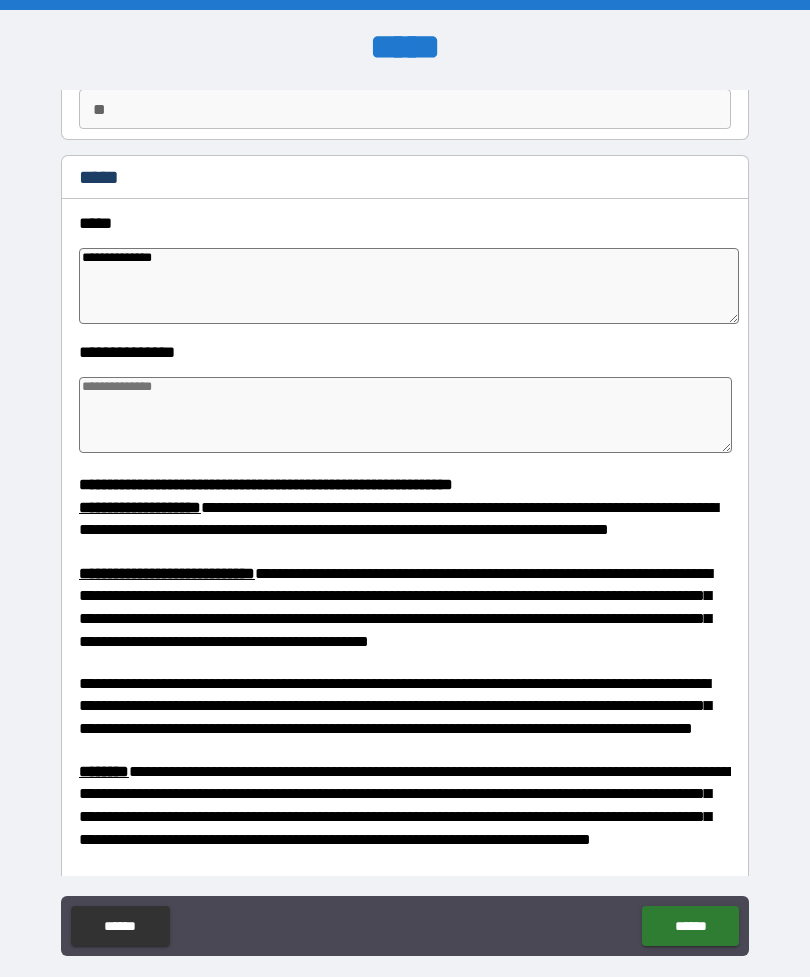 click at bounding box center (405, 415) 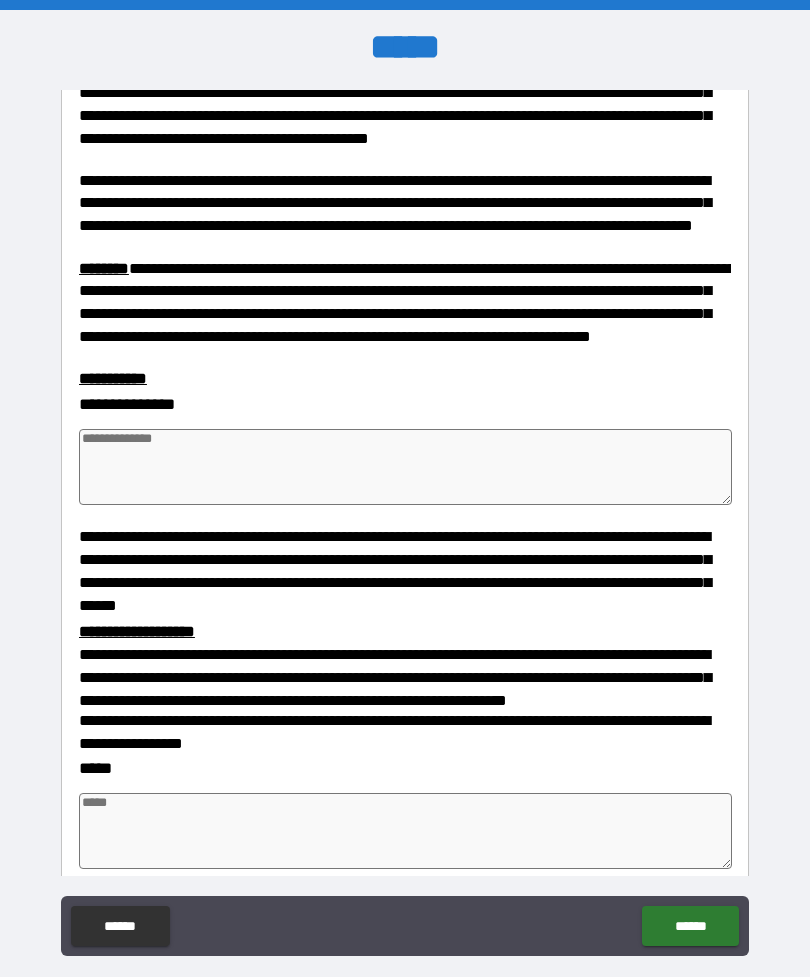 scroll, scrollTop: 699, scrollLeft: 0, axis: vertical 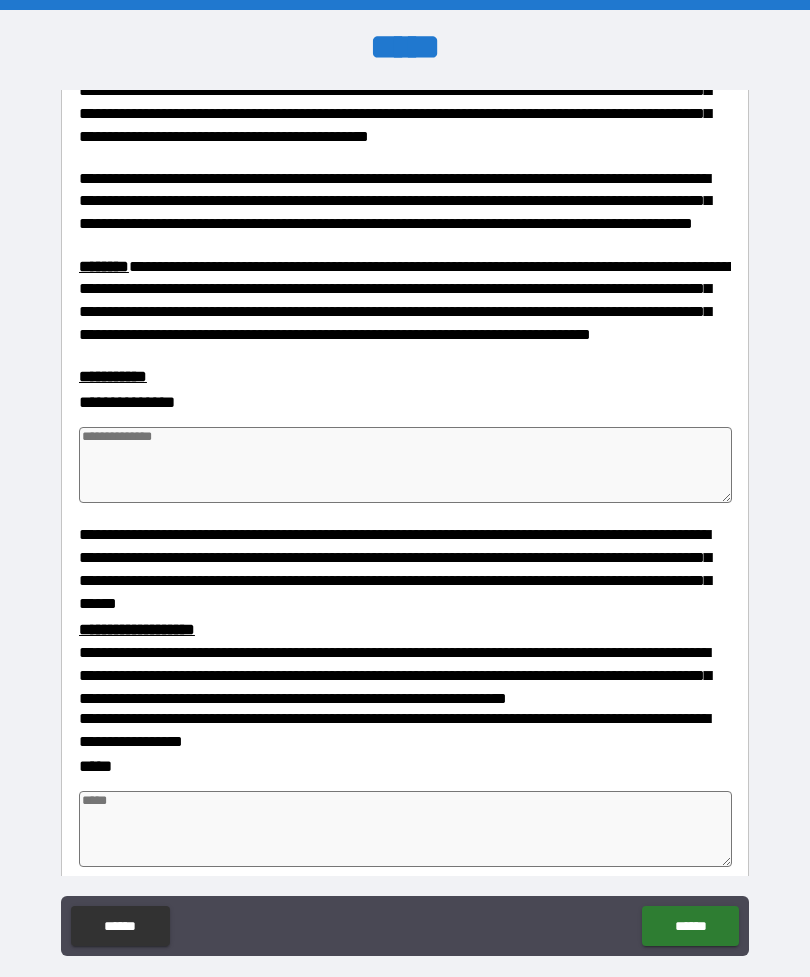 click at bounding box center [405, 465] 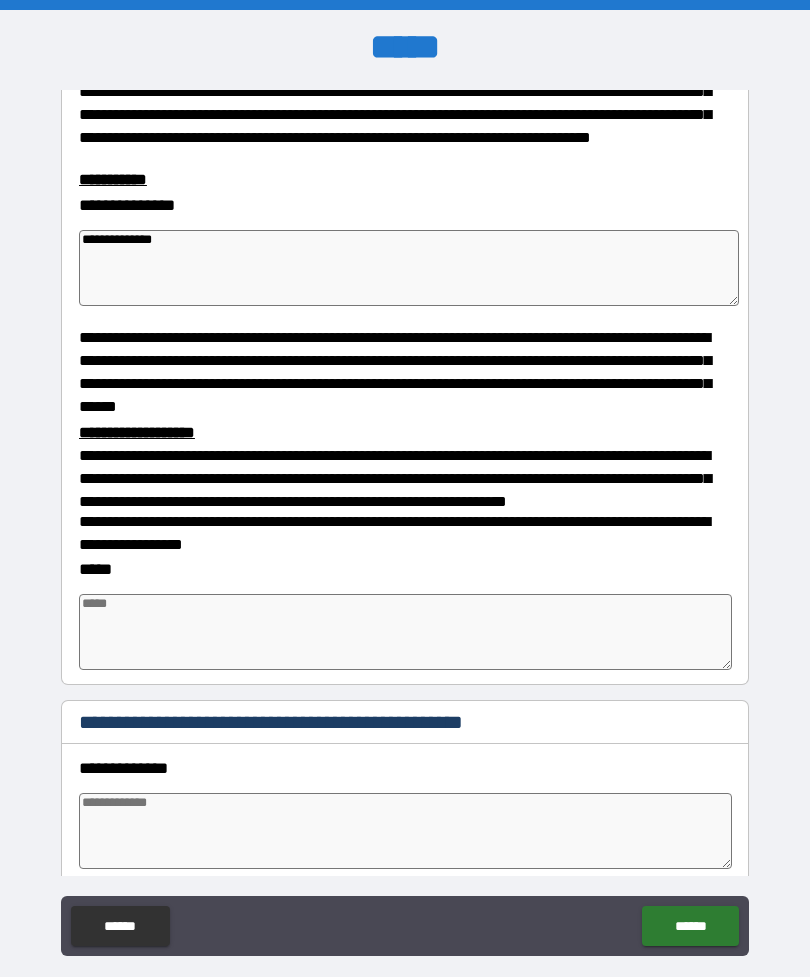 scroll, scrollTop: 1009, scrollLeft: 0, axis: vertical 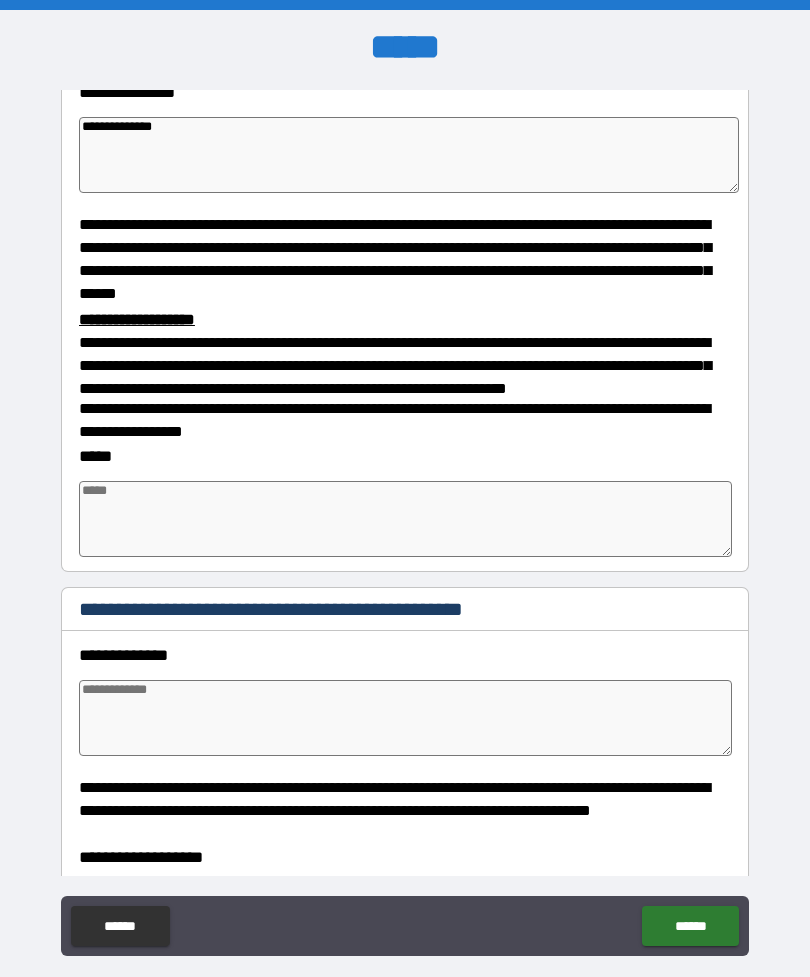 click at bounding box center (405, 519) 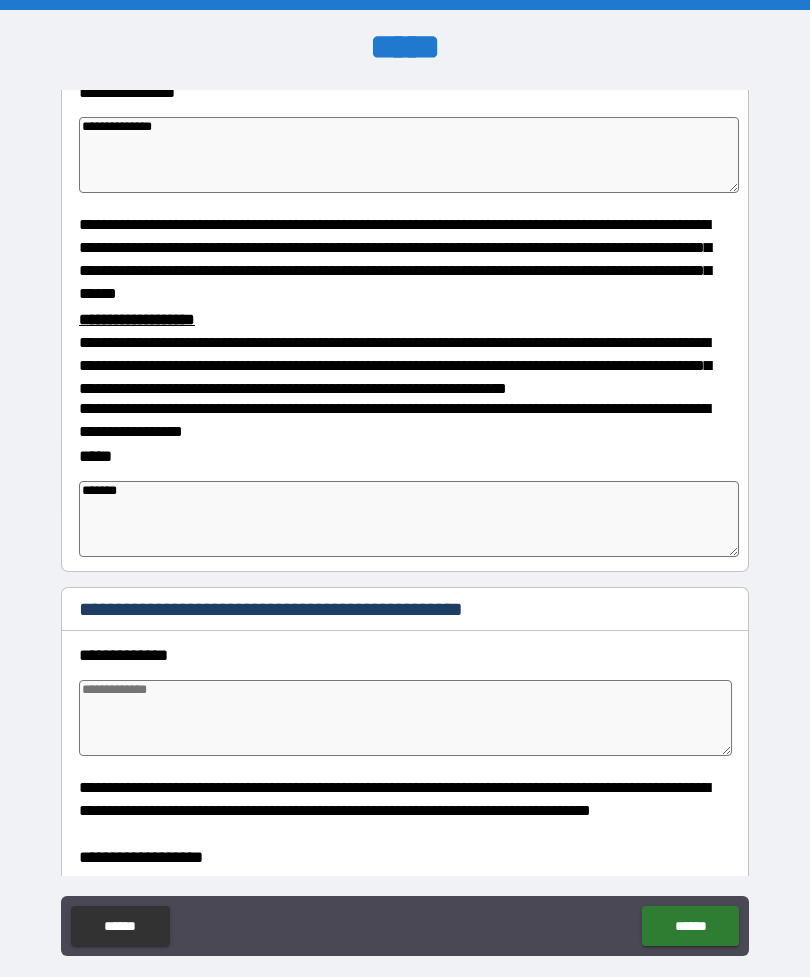 click at bounding box center [405, 718] 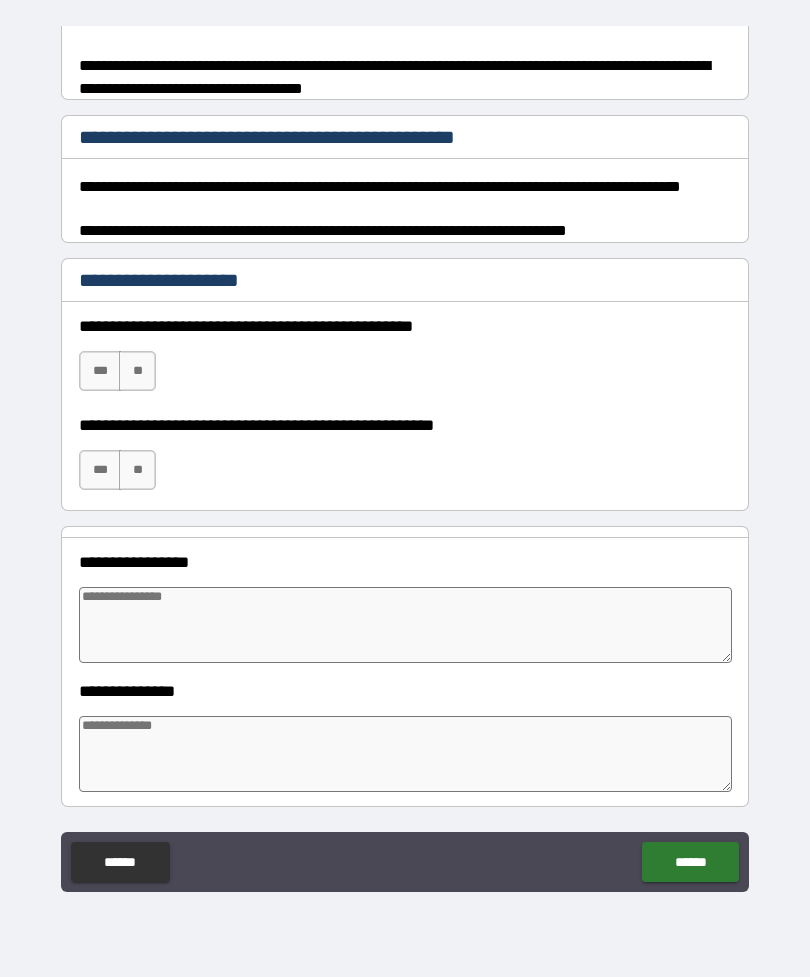 scroll, scrollTop: 2511, scrollLeft: 0, axis: vertical 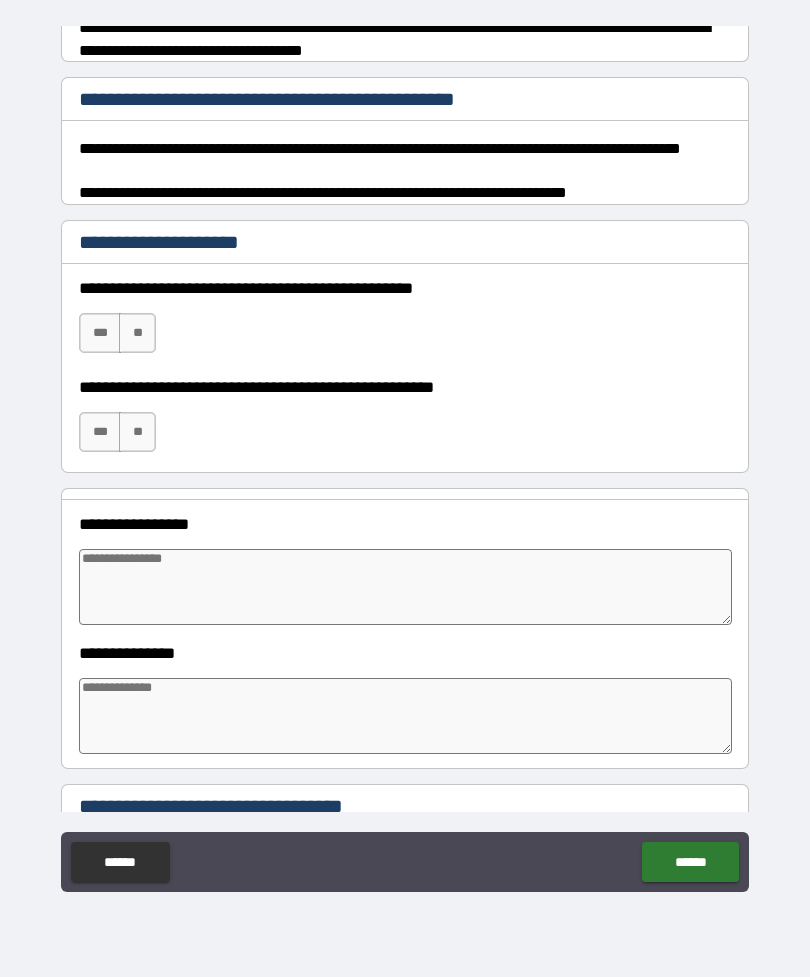 click on "***" at bounding box center (100, 432) 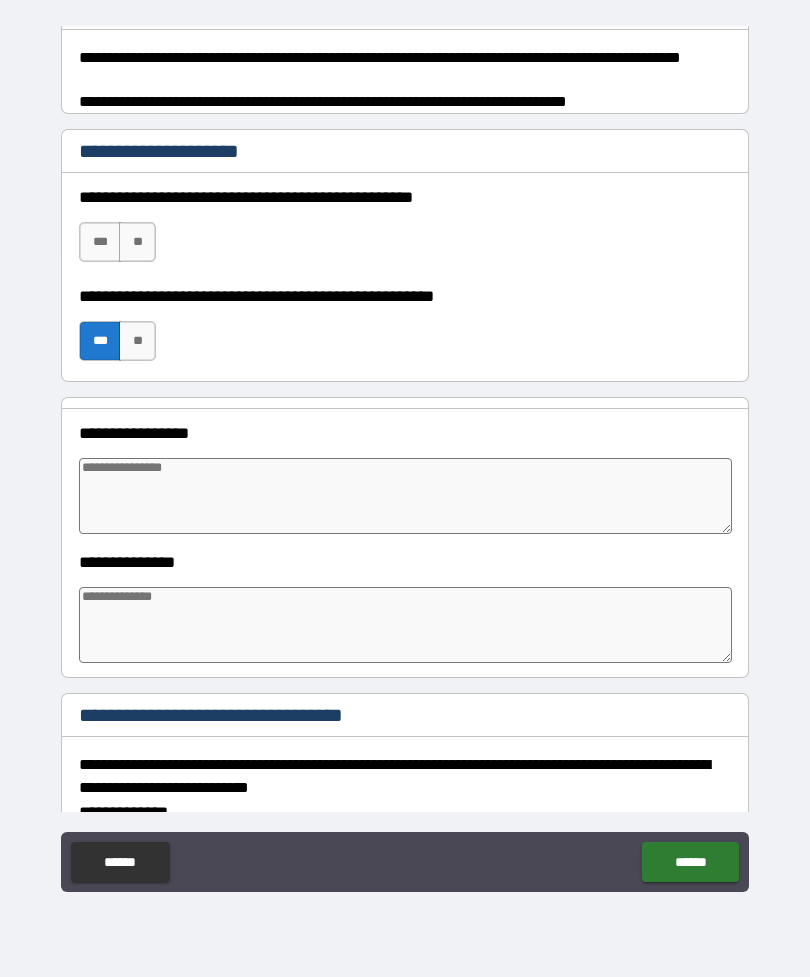 scroll, scrollTop: 2631, scrollLeft: 0, axis: vertical 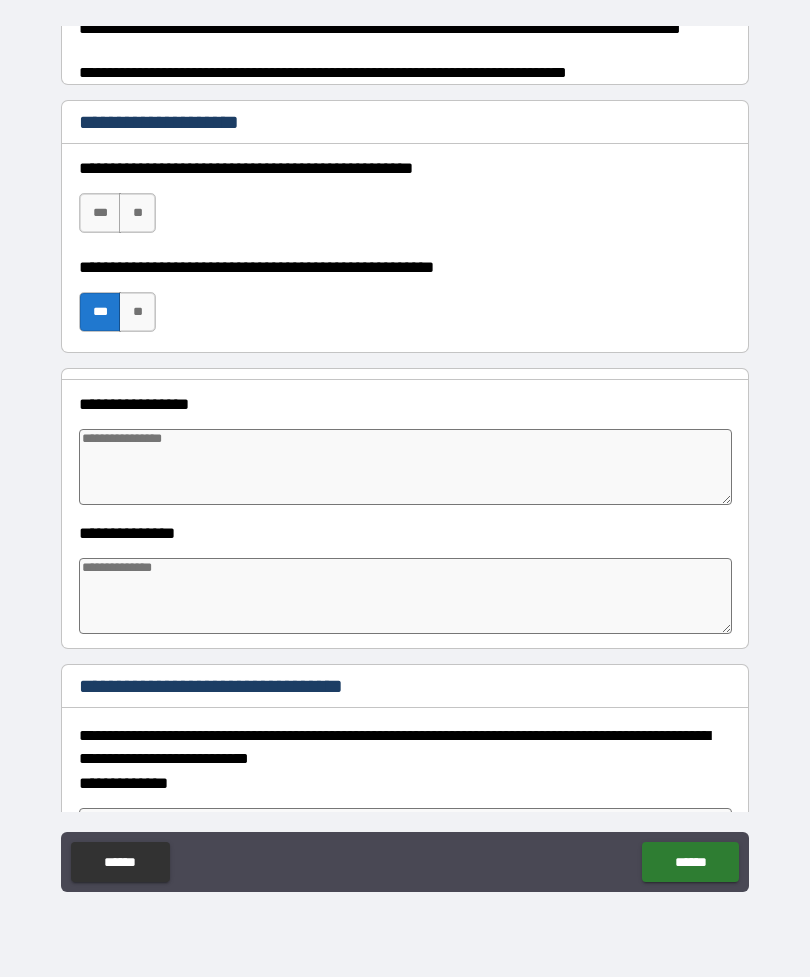 click at bounding box center [405, 596] 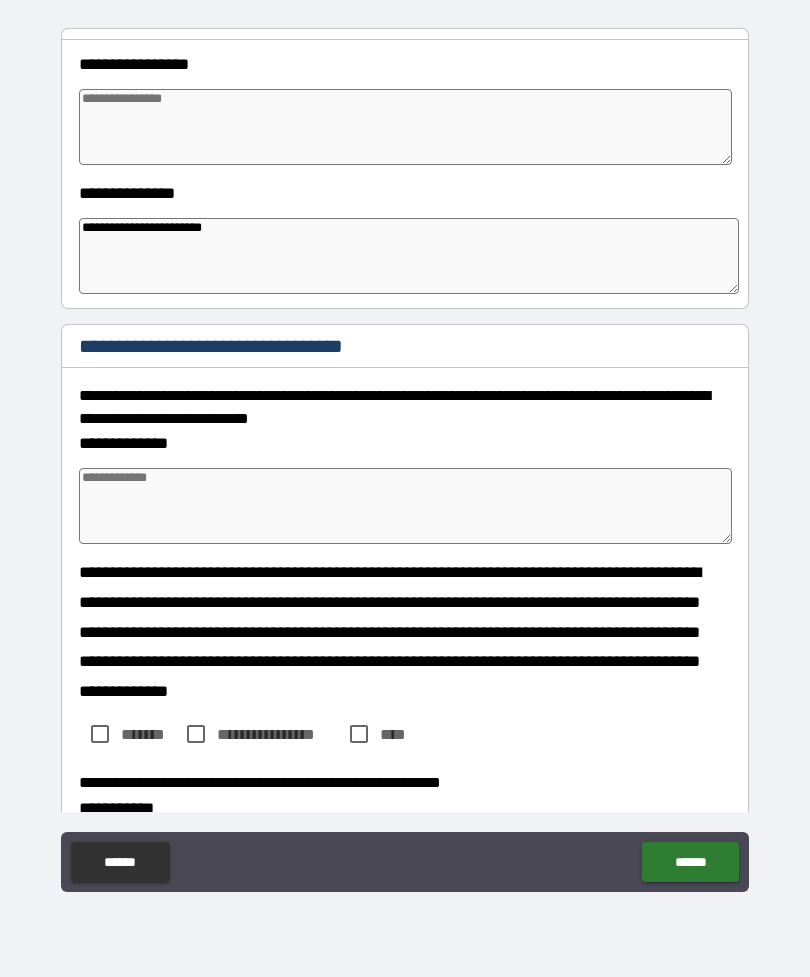 scroll, scrollTop: 2969, scrollLeft: 0, axis: vertical 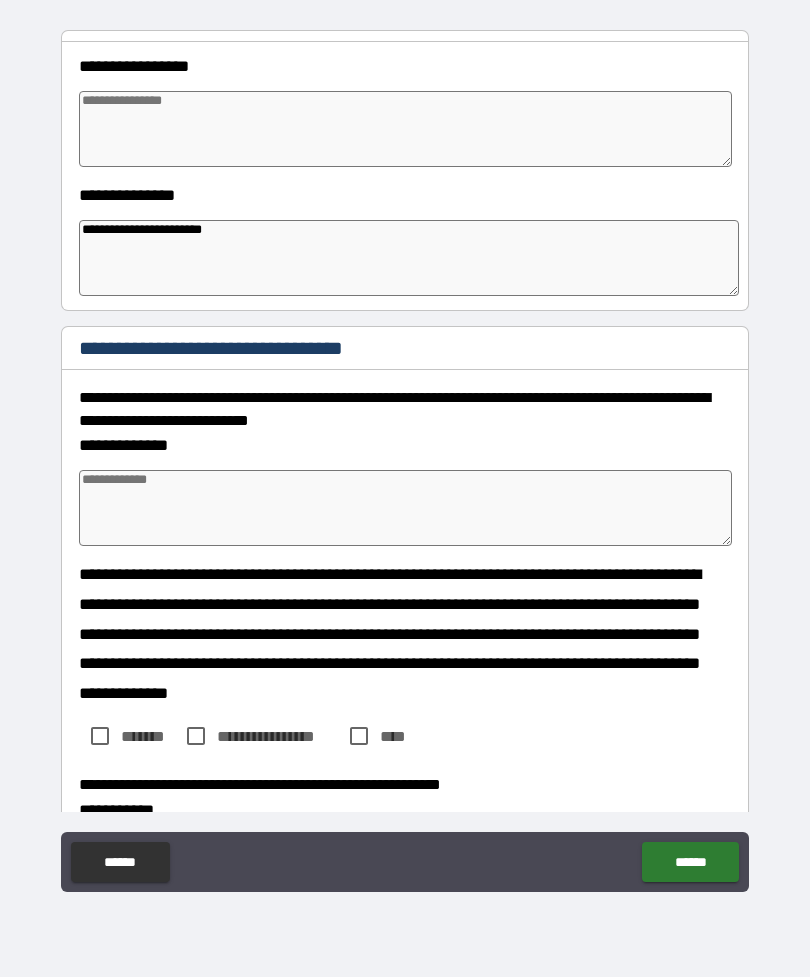 click at bounding box center [405, 508] 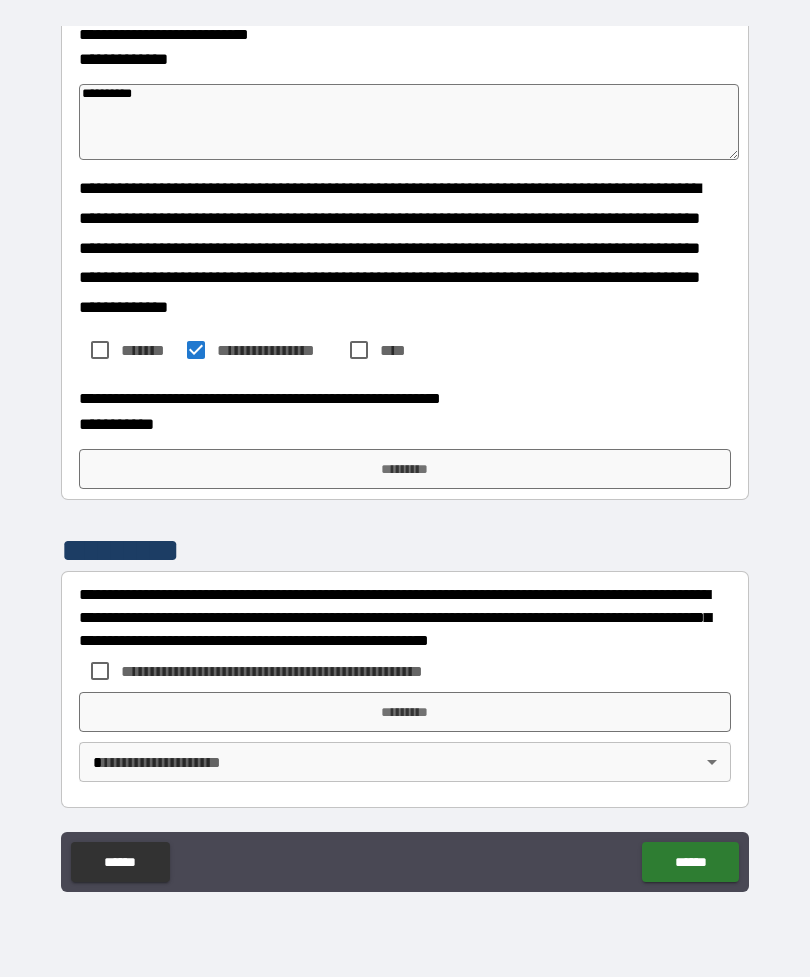 scroll, scrollTop: 3354, scrollLeft: 0, axis: vertical 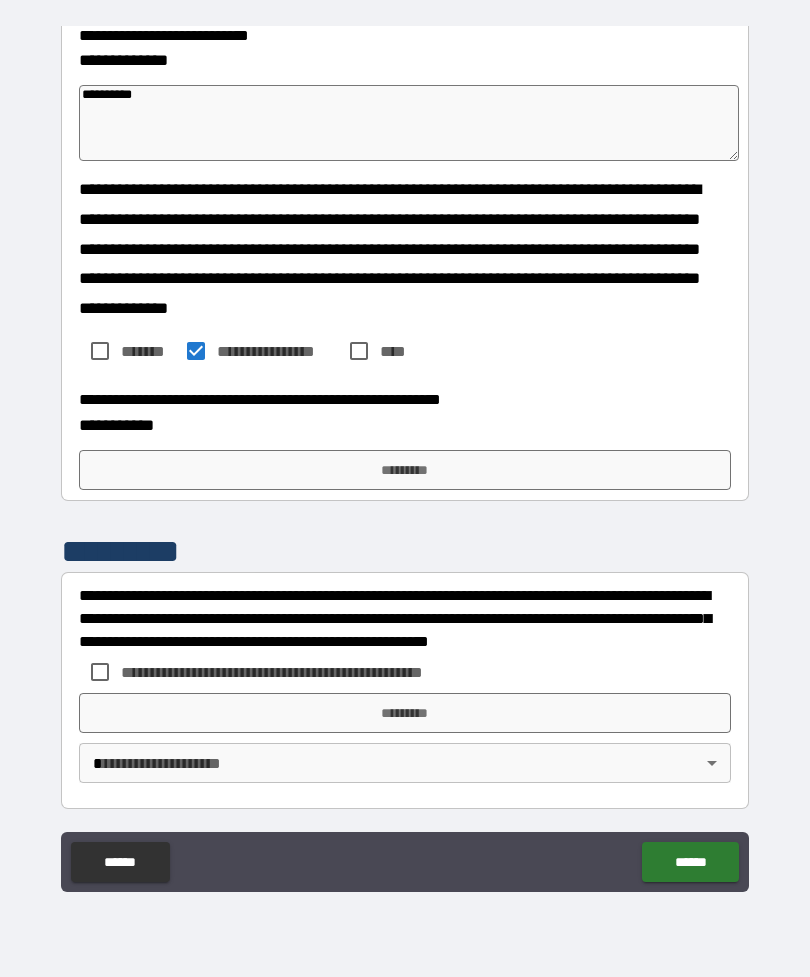 click on "*********" at bounding box center (405, 470) 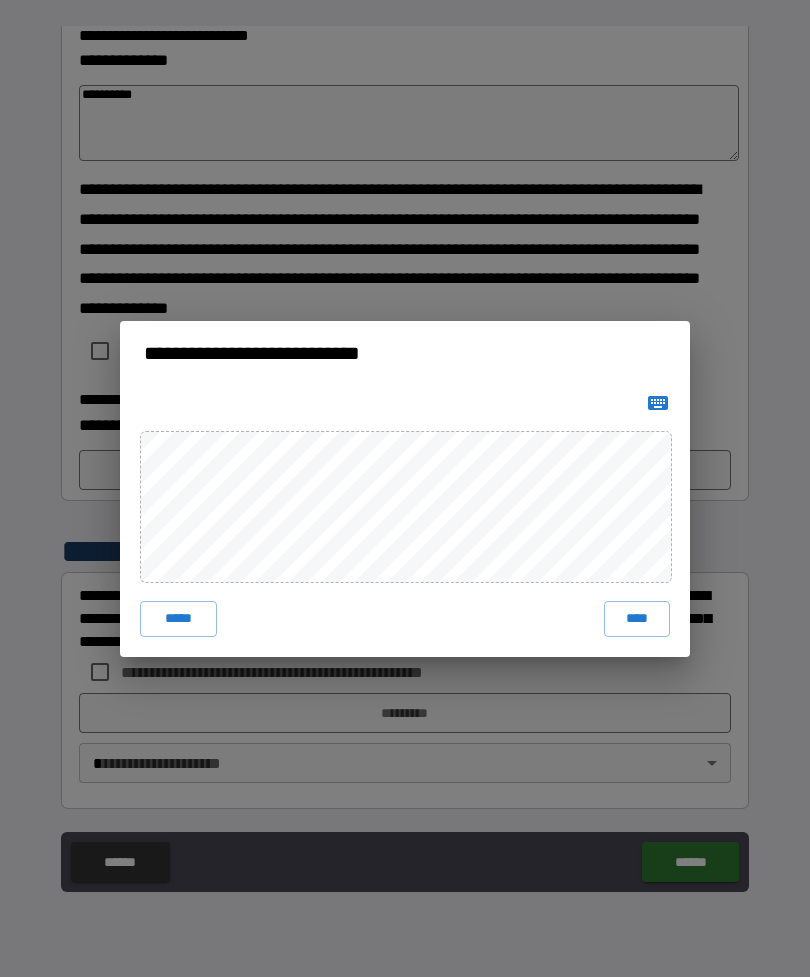 click on "****" at bounding box center (637, 619) 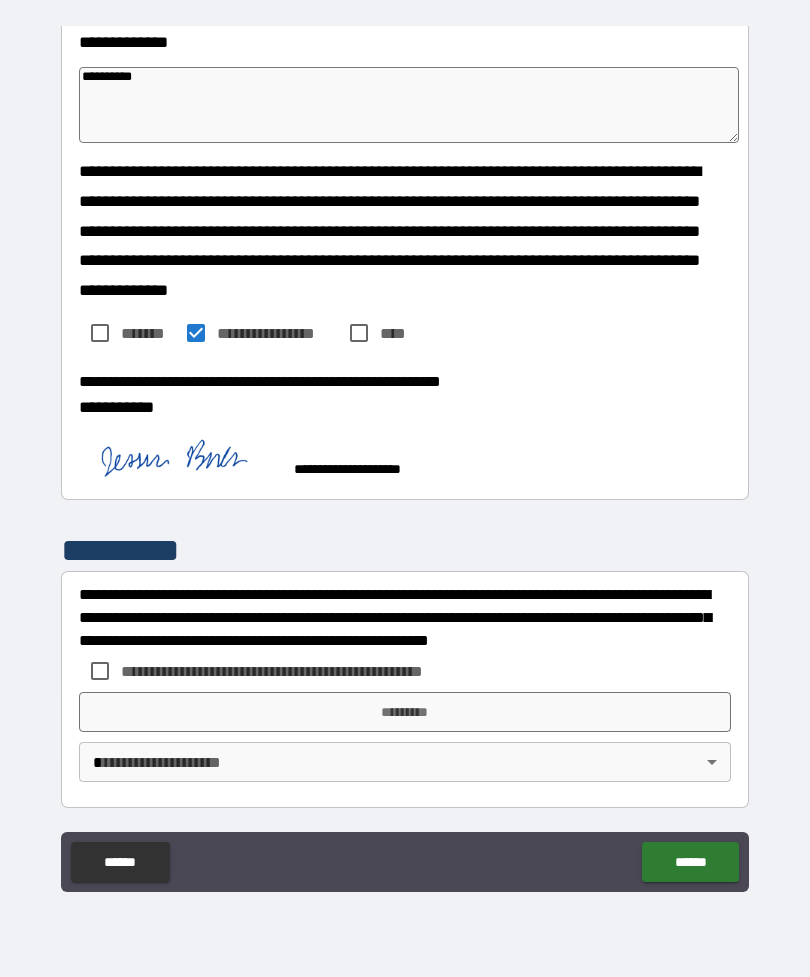 scroll, scrollTop: 3371, scrollLeft: 0, axis: vertical 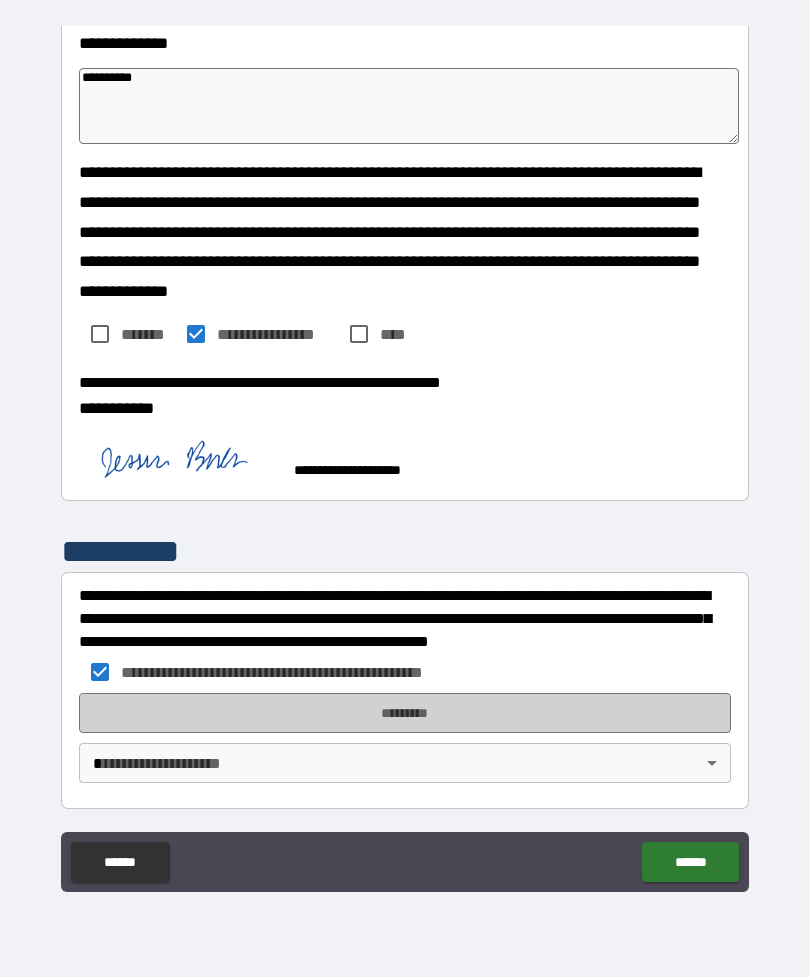 click on "*********" at bounding box center (405, 713) 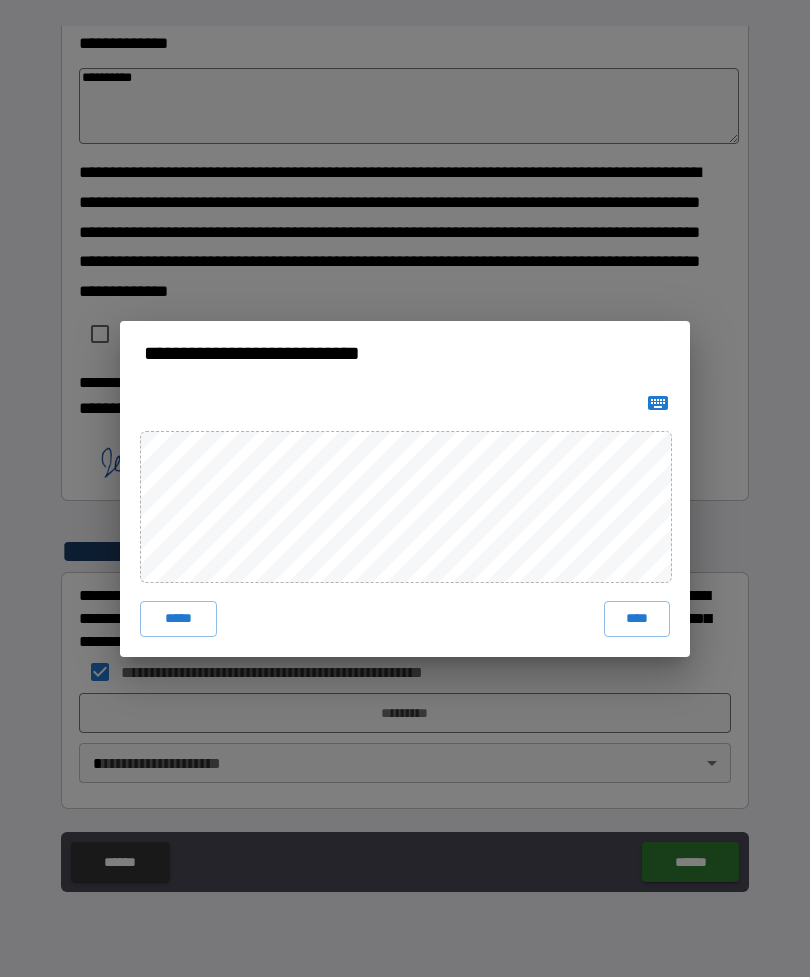 click on "****" at bounding box center (637, 619) 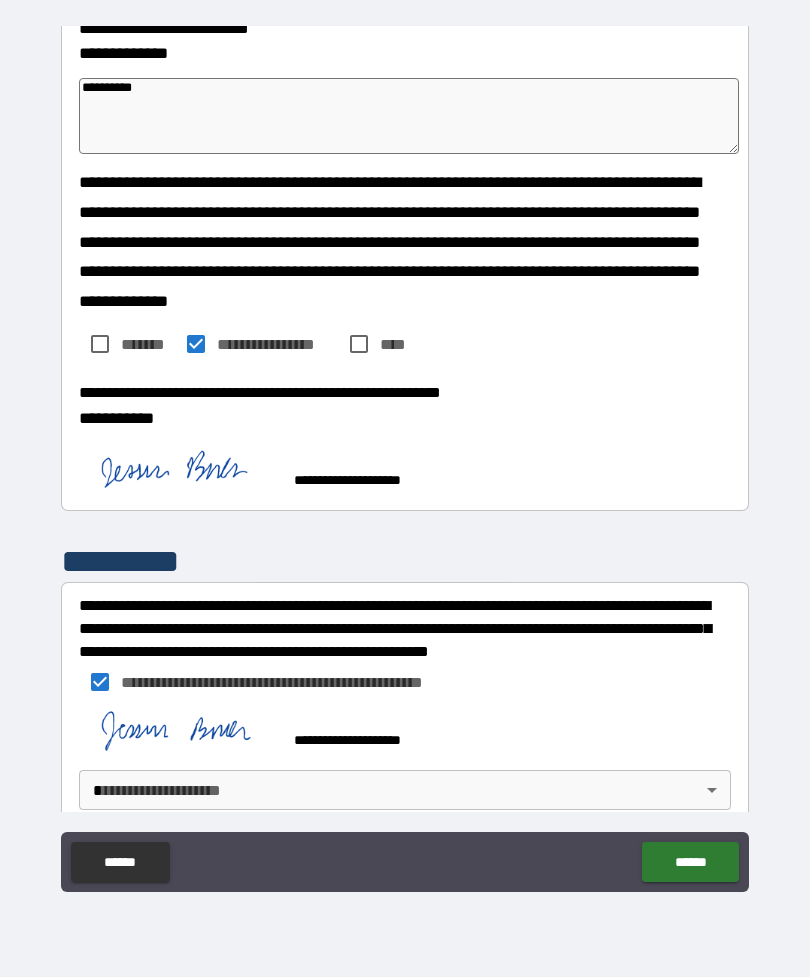click on "**********" at bounding box center [405, 456] 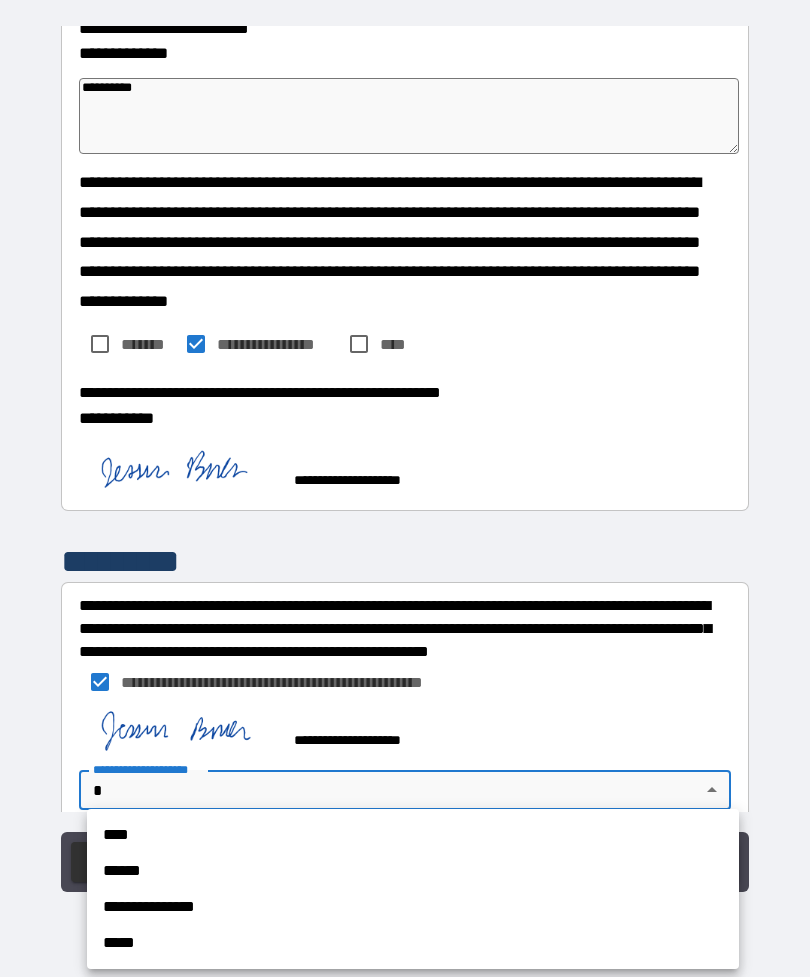 click on "****" at bounding box center (413, 835) 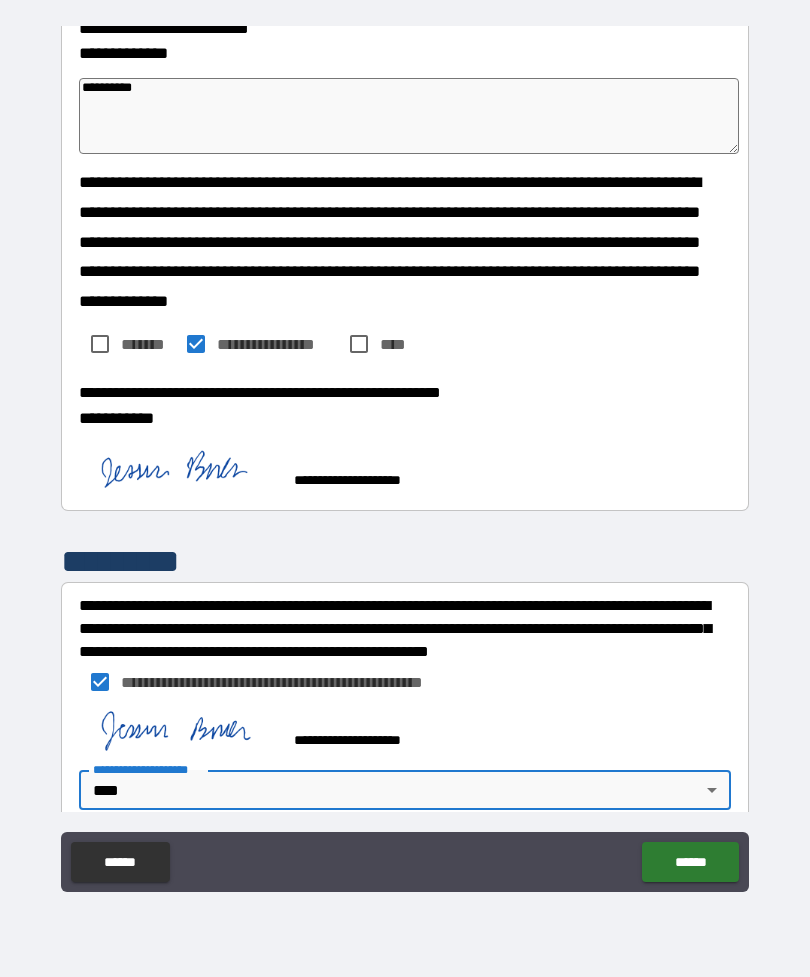 click on "******" at bounding box center (690, 862) 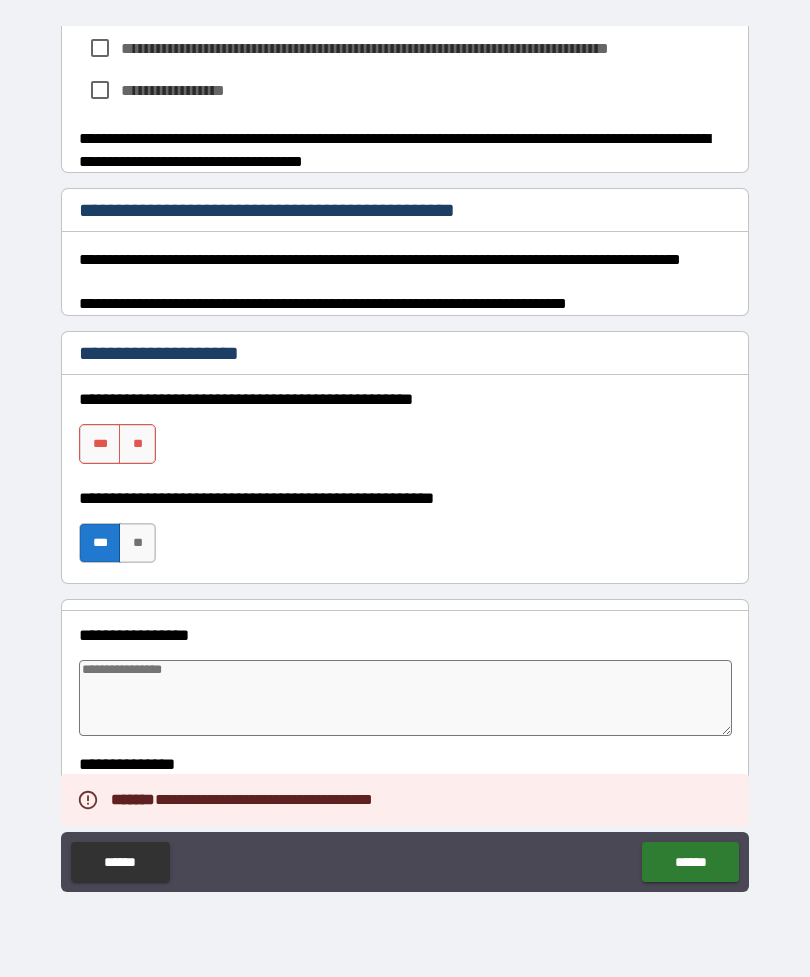 scroll, scrollTop: 2393, scrollLeft: 0, axis: vertical 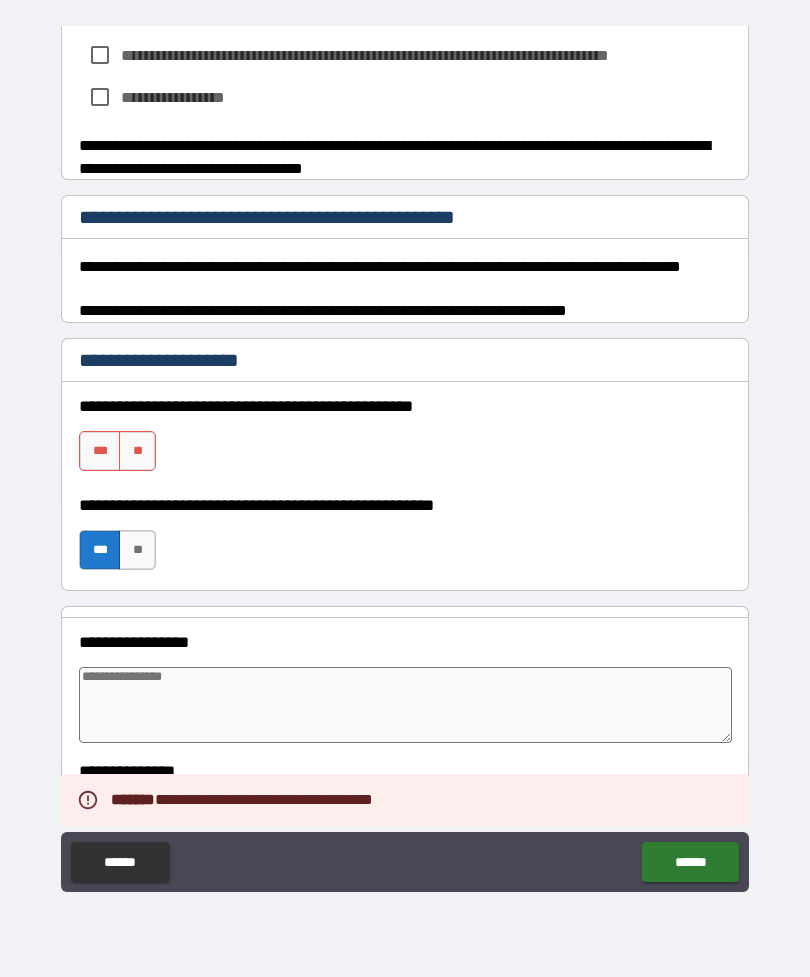 click on "**" at bounding box center (137, 451) 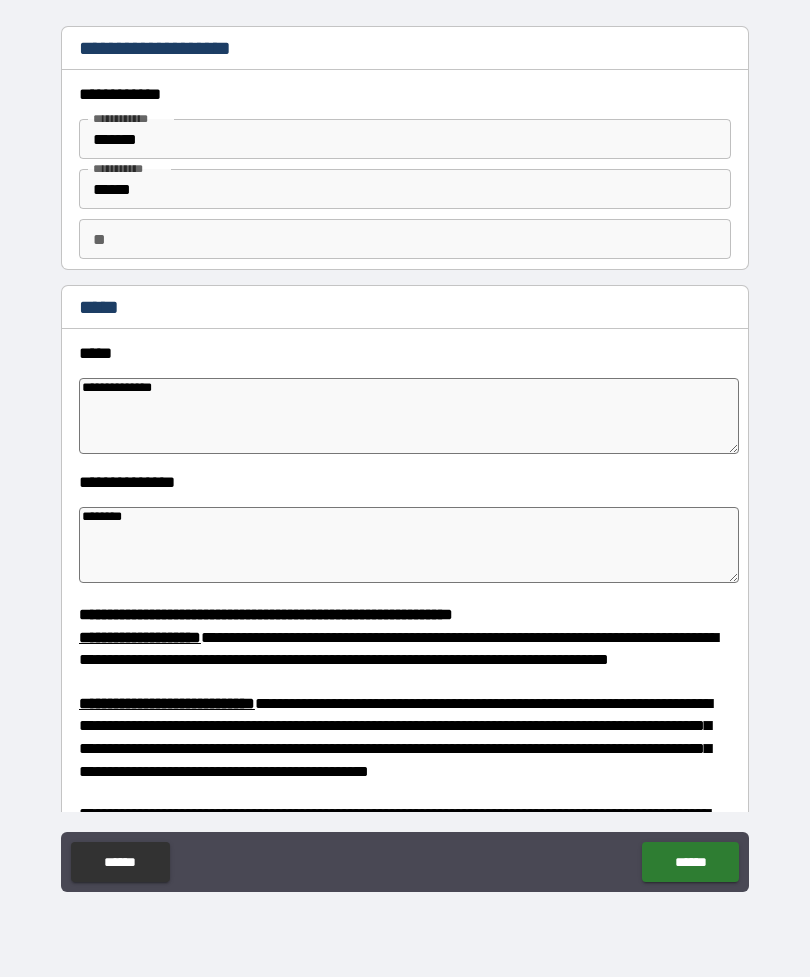 scroll, scrollTop: 0, scrollLeft: 0, axis: both 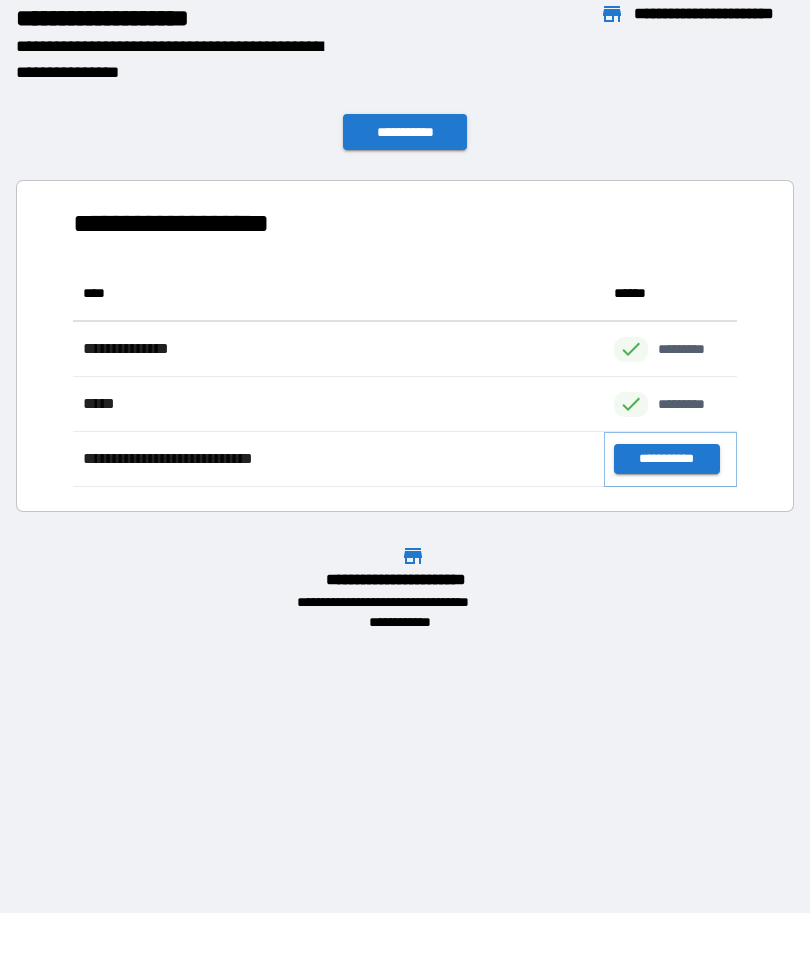 click on "**********" at bounding box center (666, 459) 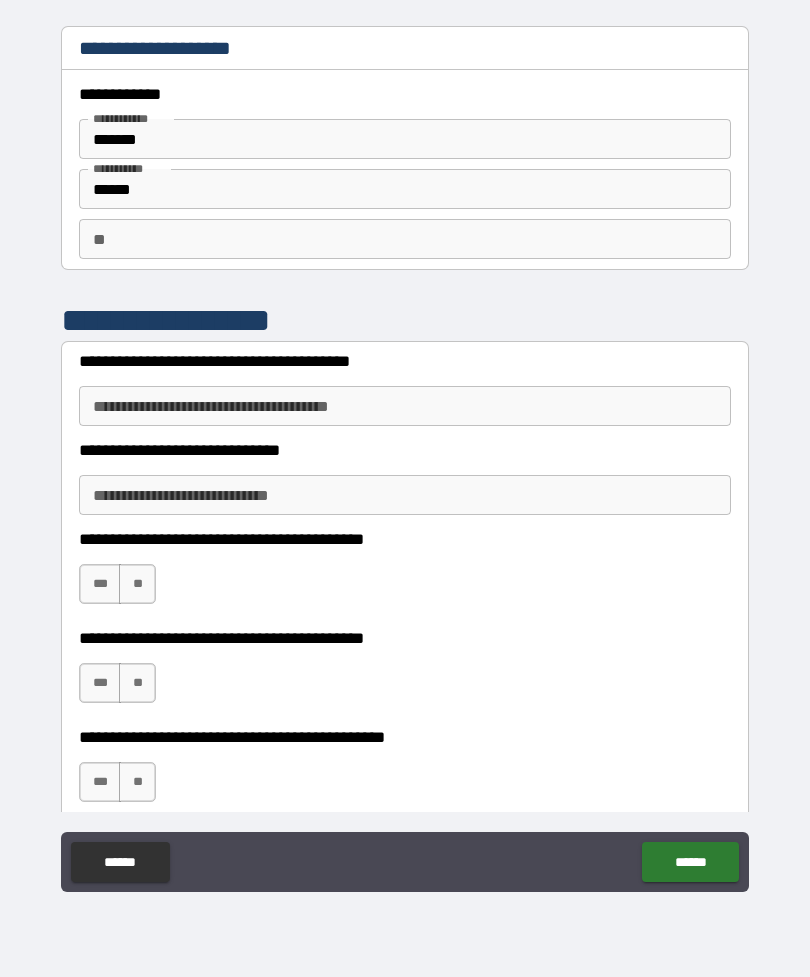 click on "**********" at bounding box center (405, 406) 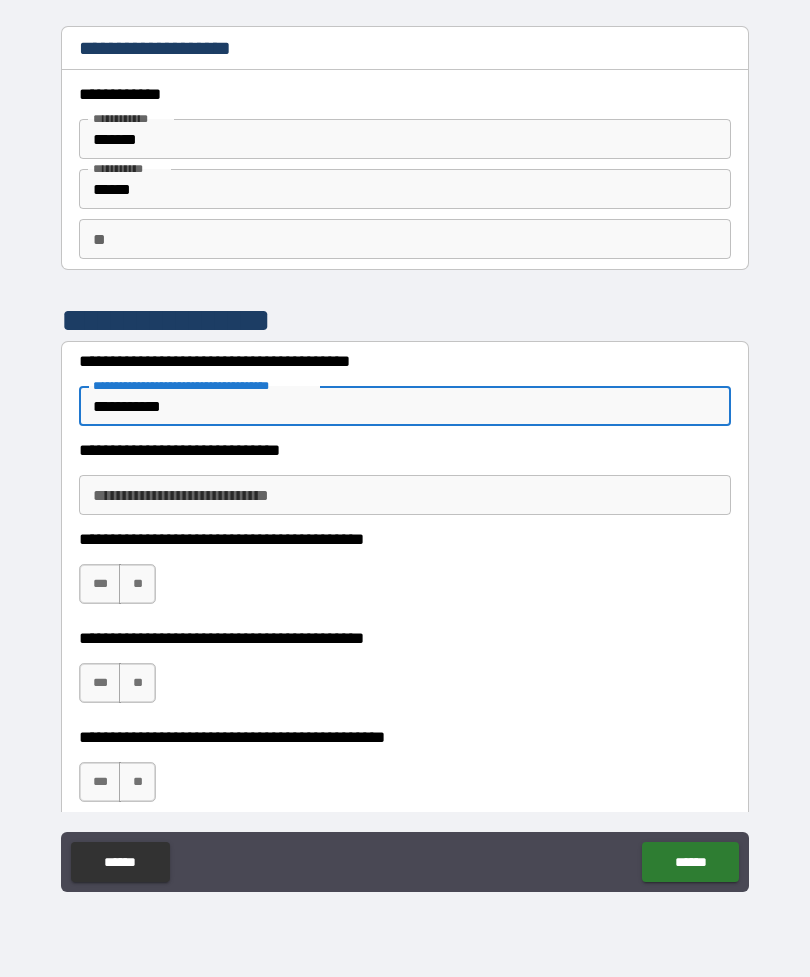 click on "**********" at bounding box center [405, 495] 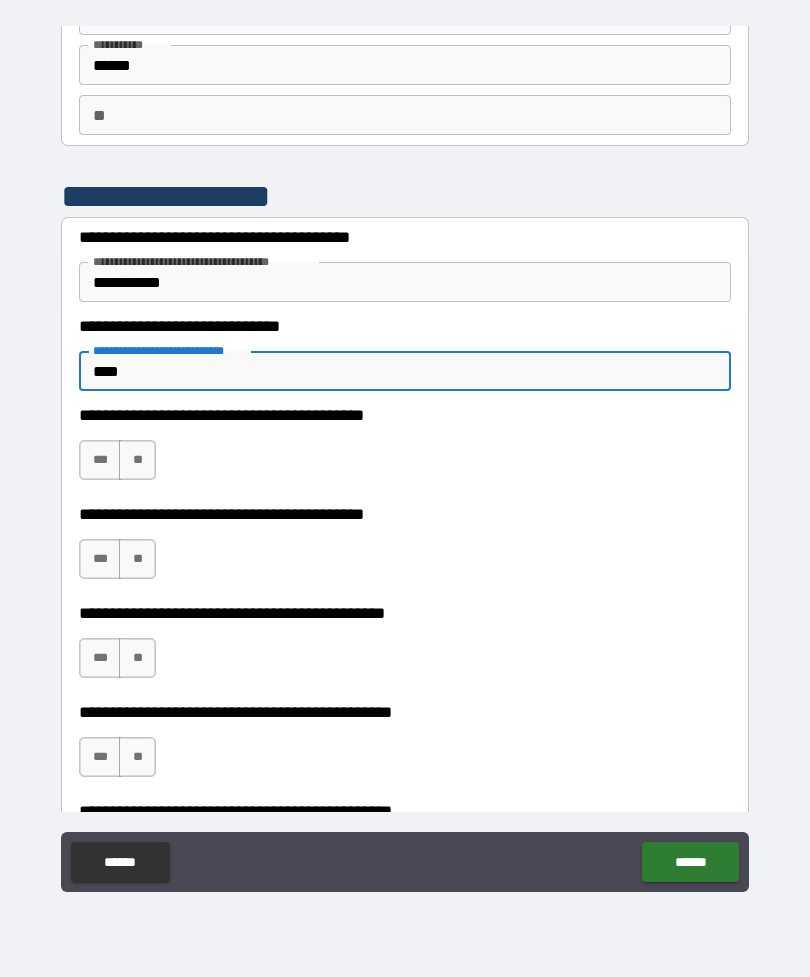 scroll, scrollTop: 121, scrollLeft: 0, axis: vertical 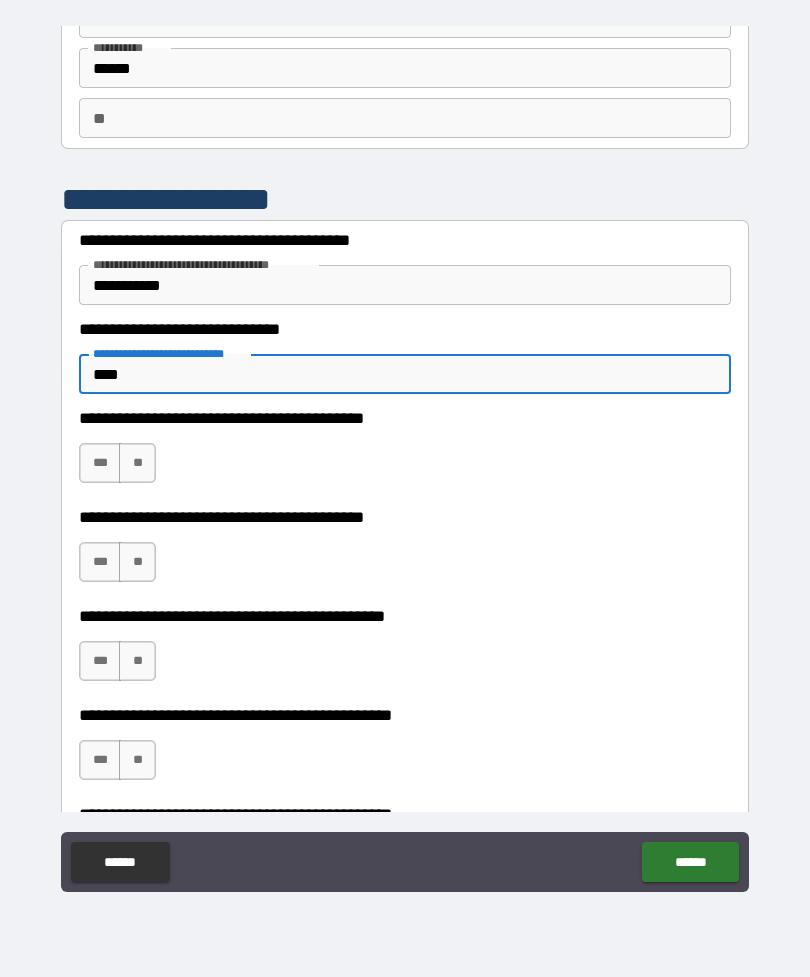 click on "**" at bounding box center (137, 463) 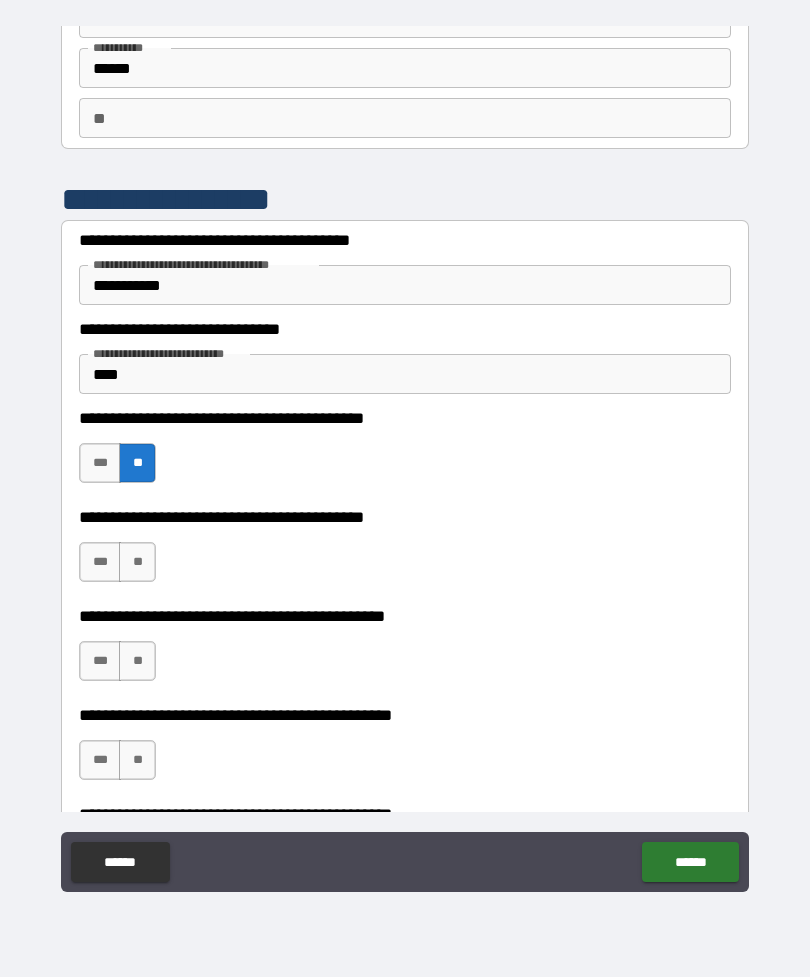 click on "***" at bounding box center [100, 562] 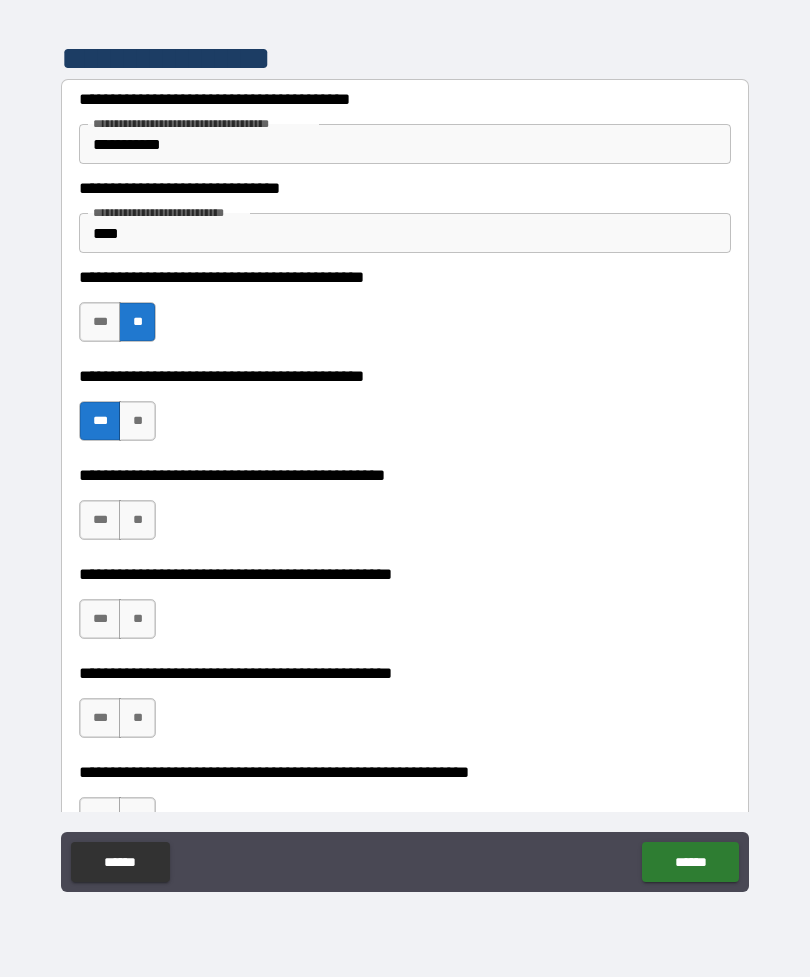 scroll, scrollTop: 261, scrollLeft: 0, axis: vertical 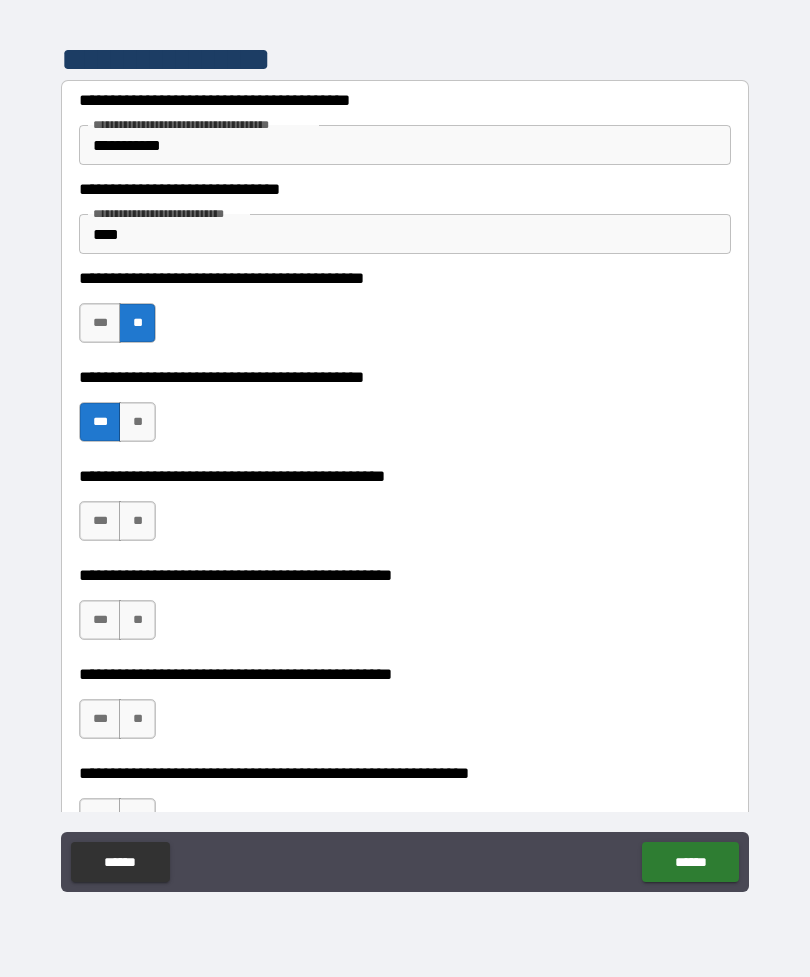 click on "**" at bounding box center (137, 521) 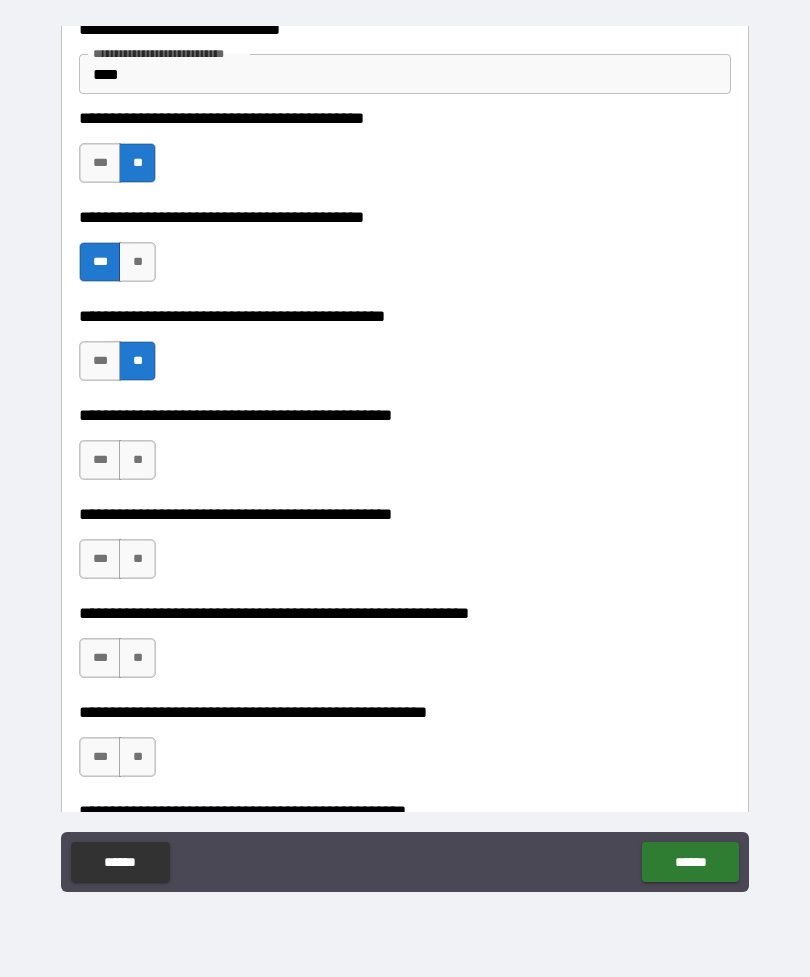 scroll, scrollTop: 417, scrollLeft: 0, axis: vertical 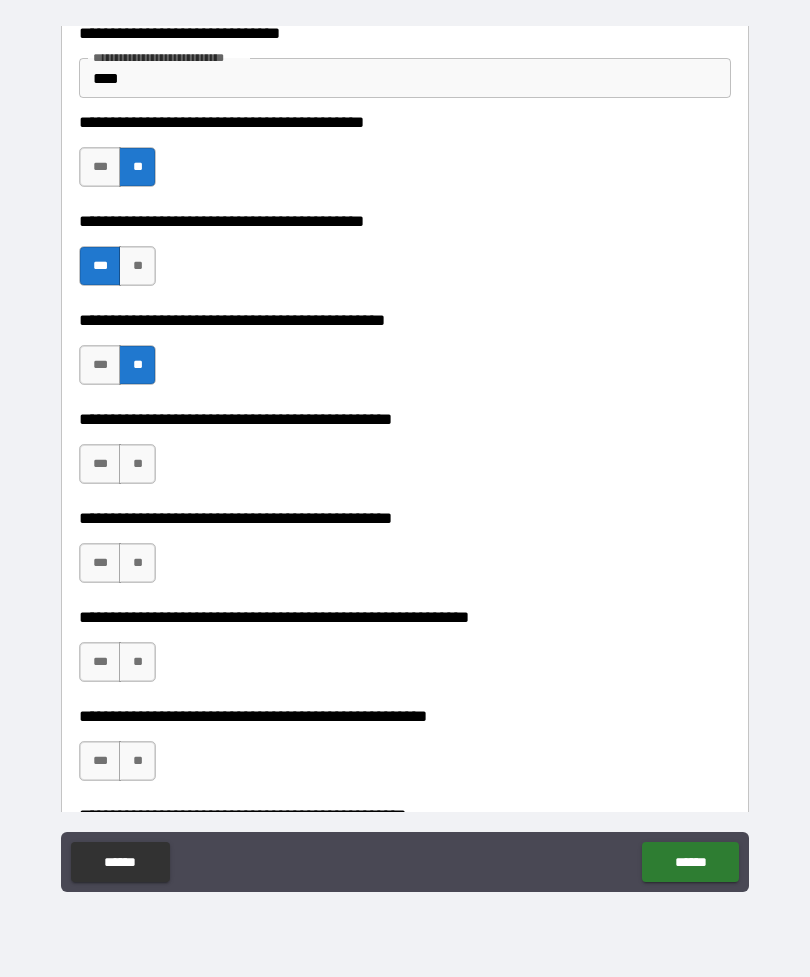 click on "**" at bounding box center (137, 464) 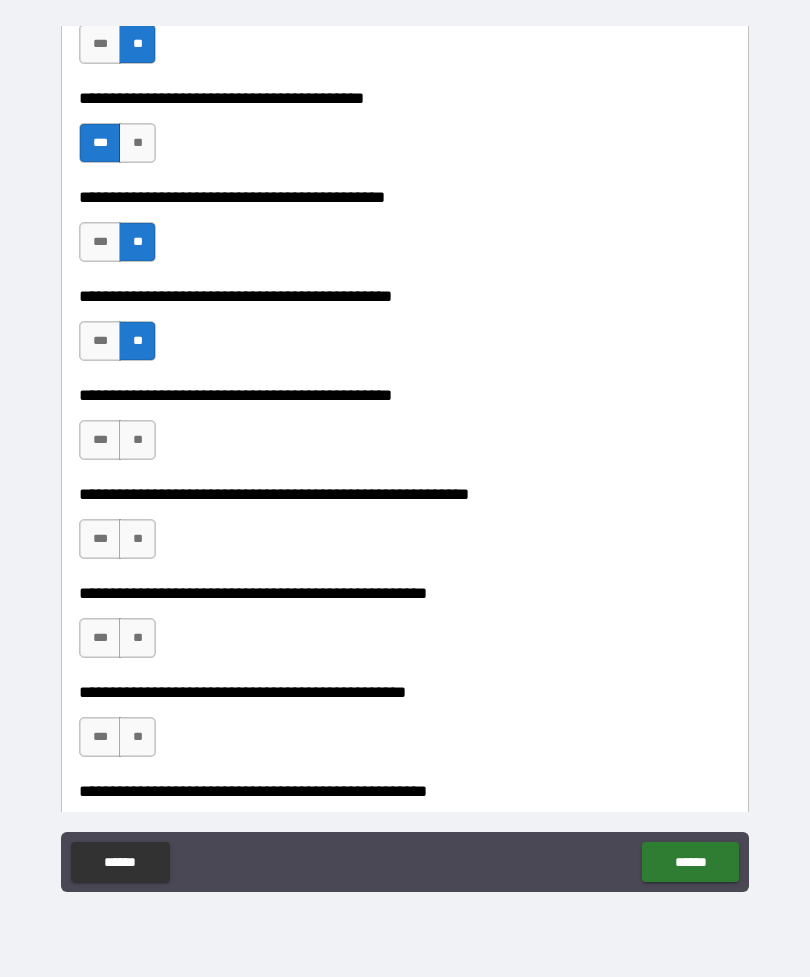scroll, scrollTop: 535, scrollLeft: 0, axis: vertical 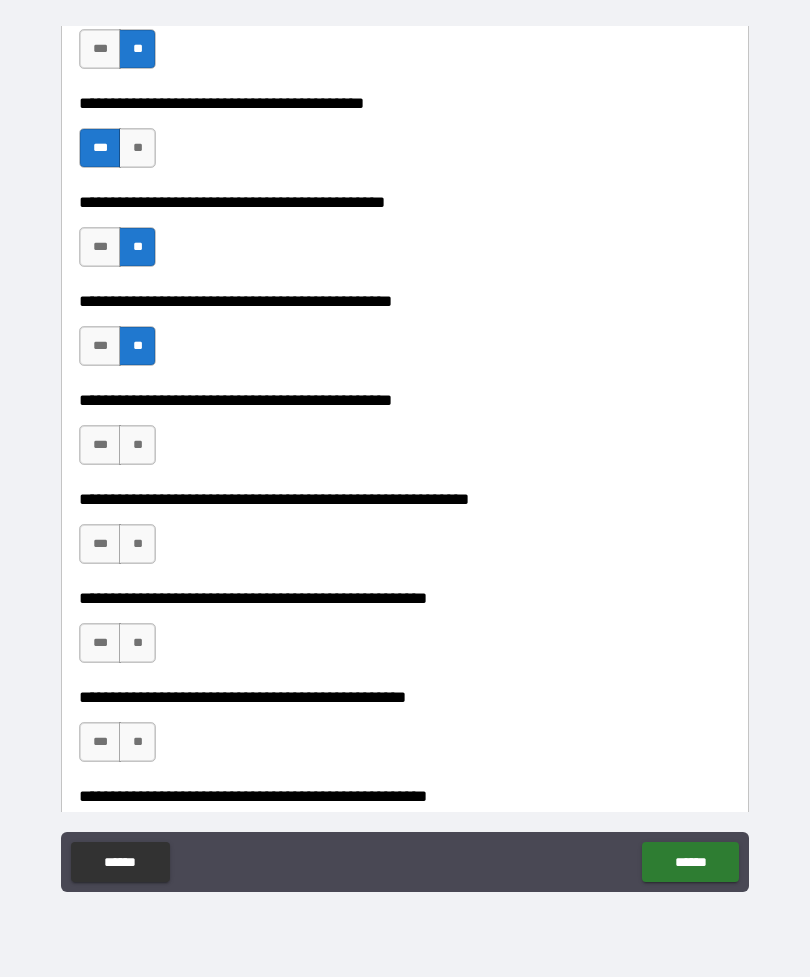 click on "**" at bounding box center (137, 445) 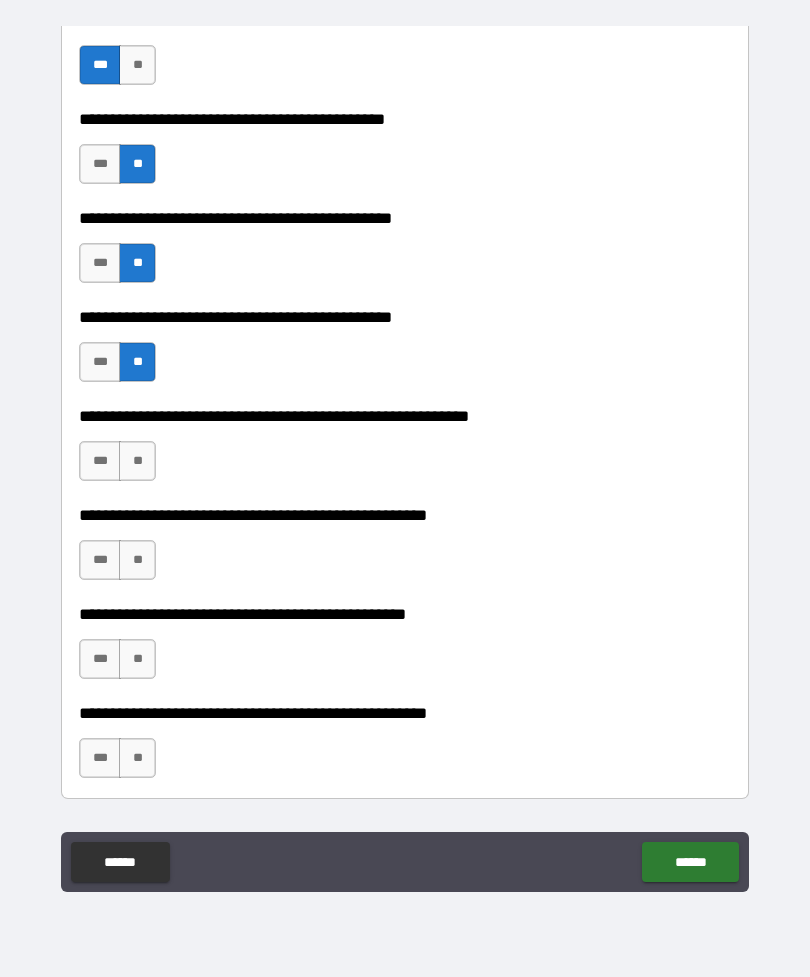 scroll, scrollTop: 624, scrollLeft: 0, axis: vertical 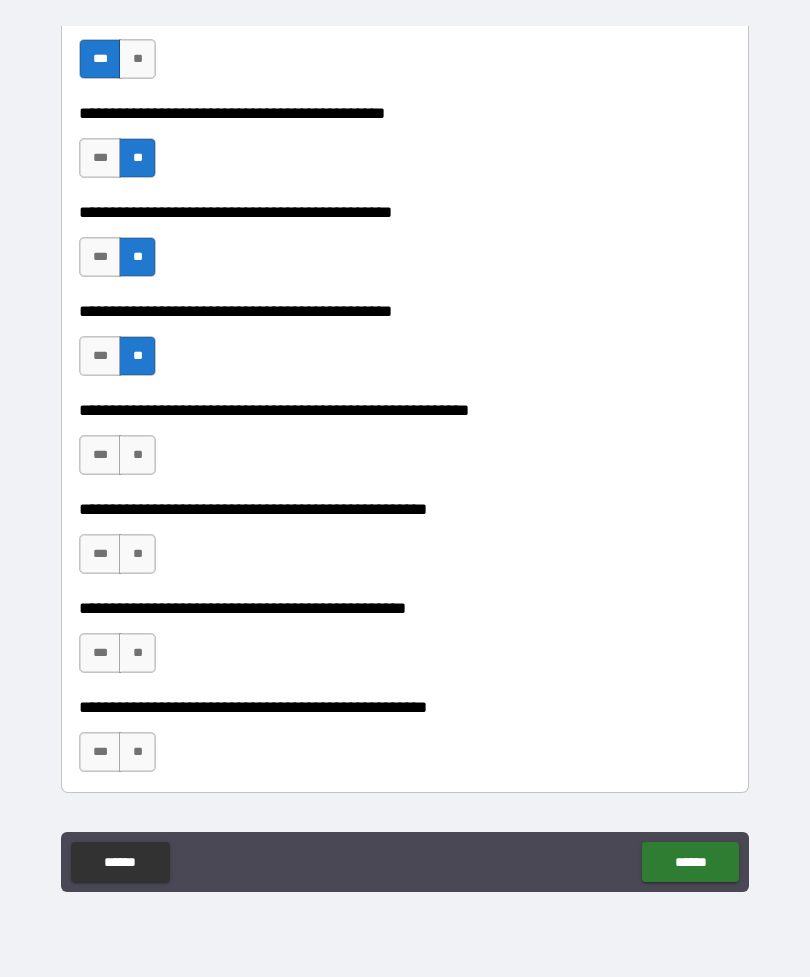 click on "**" at bounding box center [137, 455] 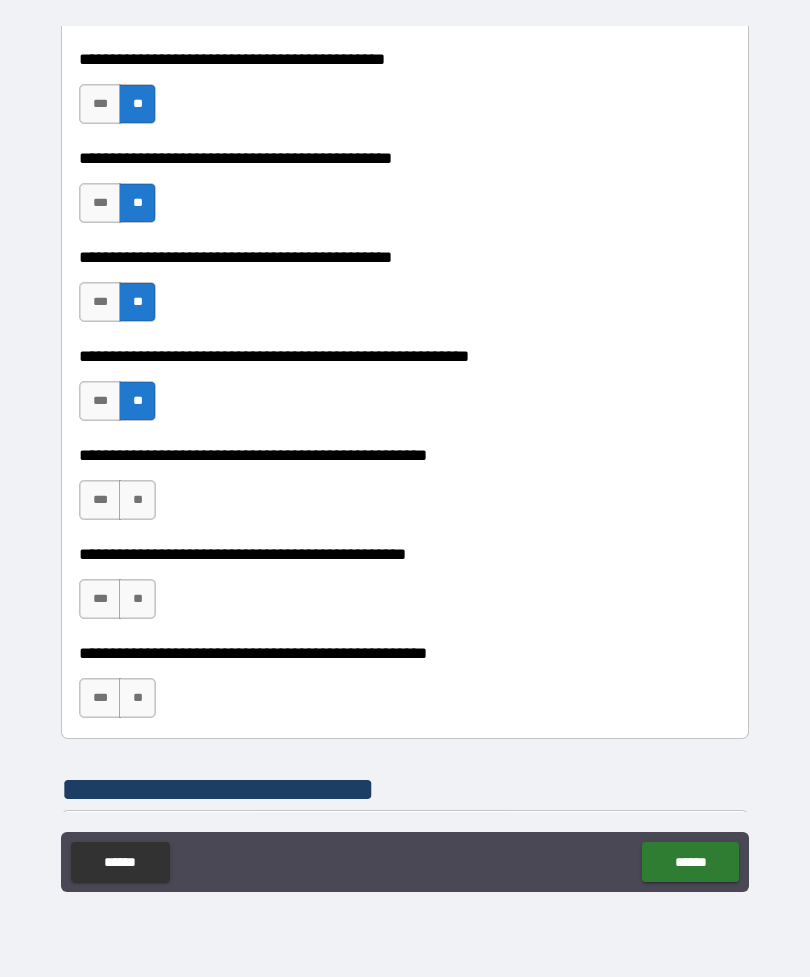scroll, scrollTop: 676, scrollLeft: 0, axis: vertical 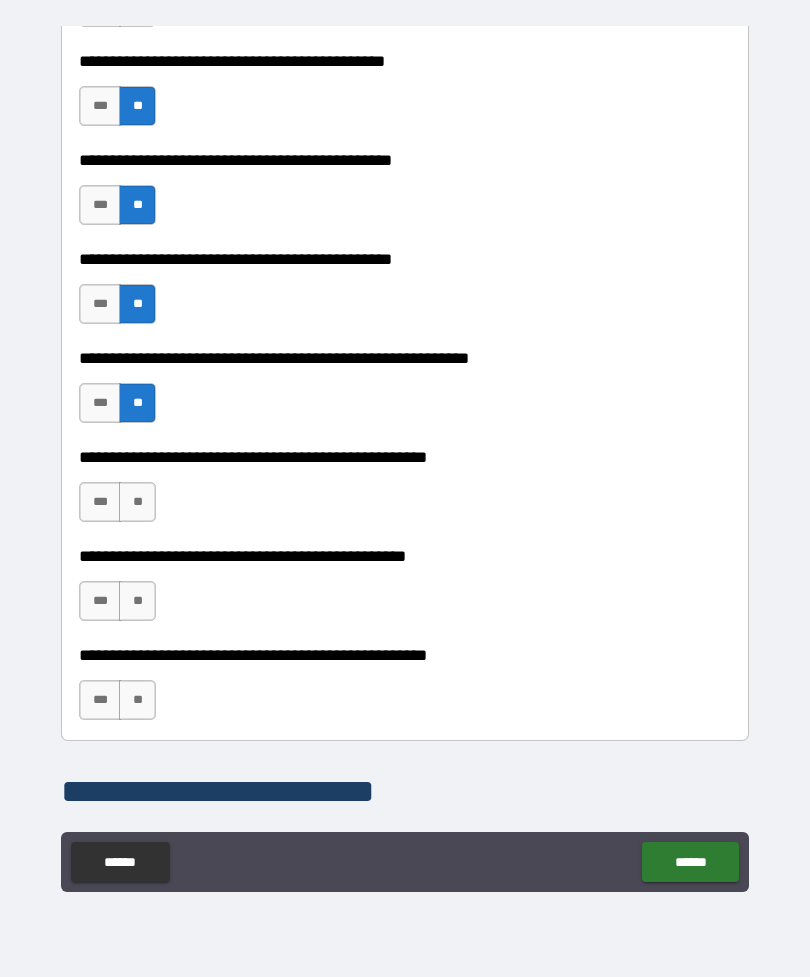 click on "**" at bounding box center (137, 502) 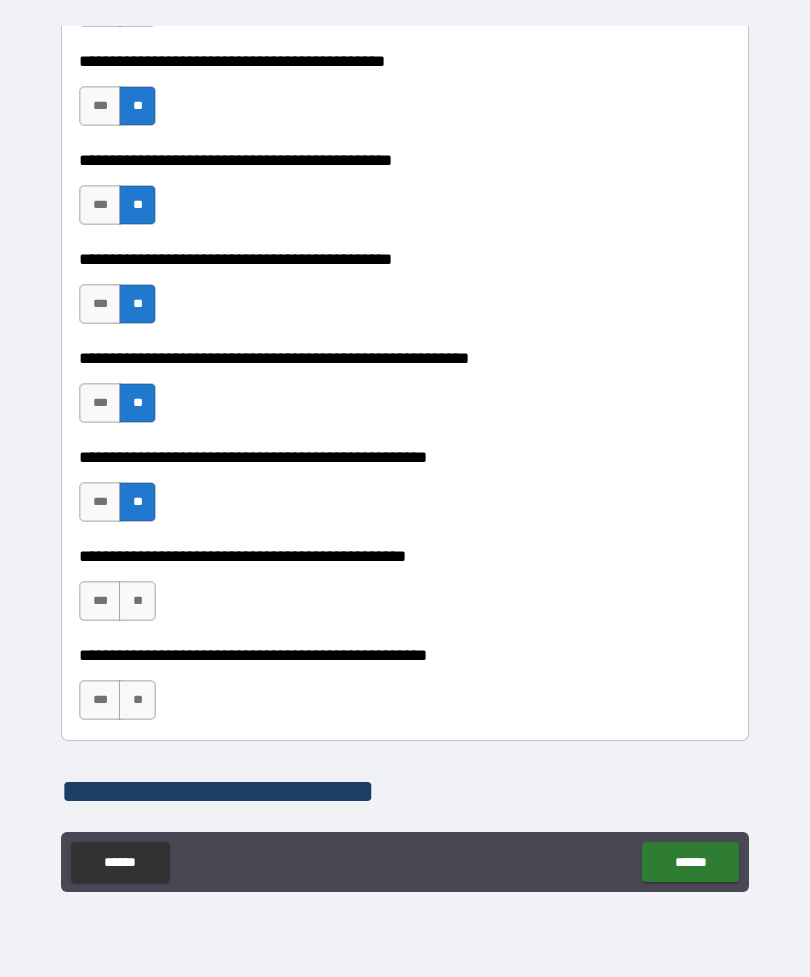 click on "**" at bounding box center [137, 601] 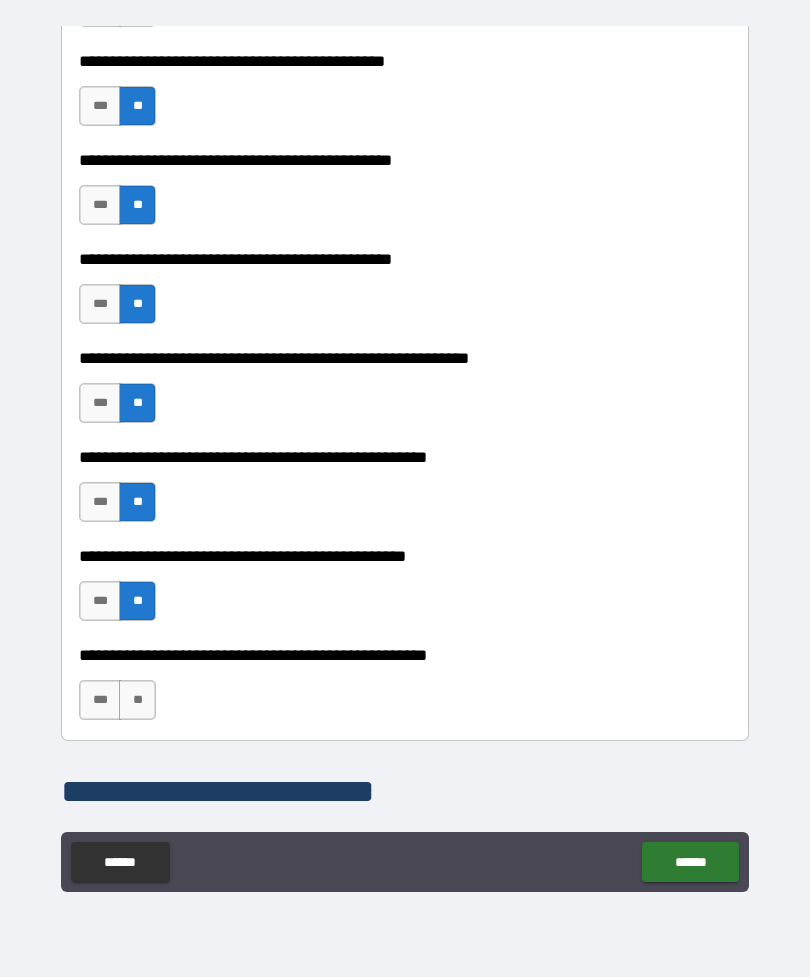 click on "**********" at bounding box center (405, 459) 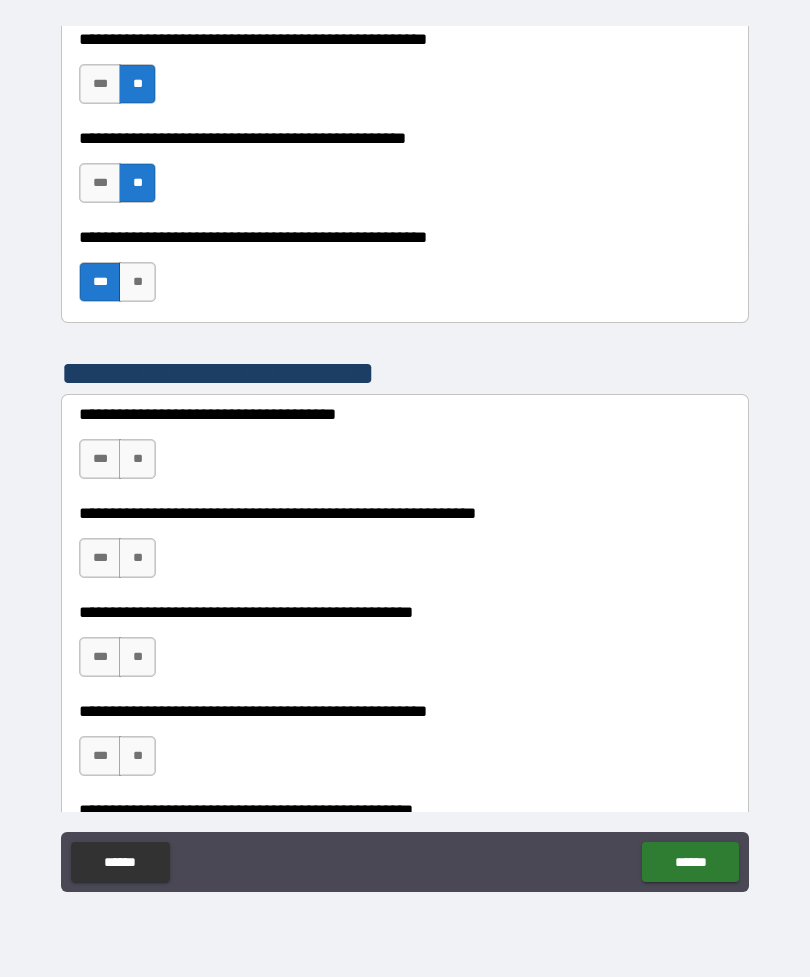 scroll, scrollTop: 1089, scrollLeft: 0, axis: vertical 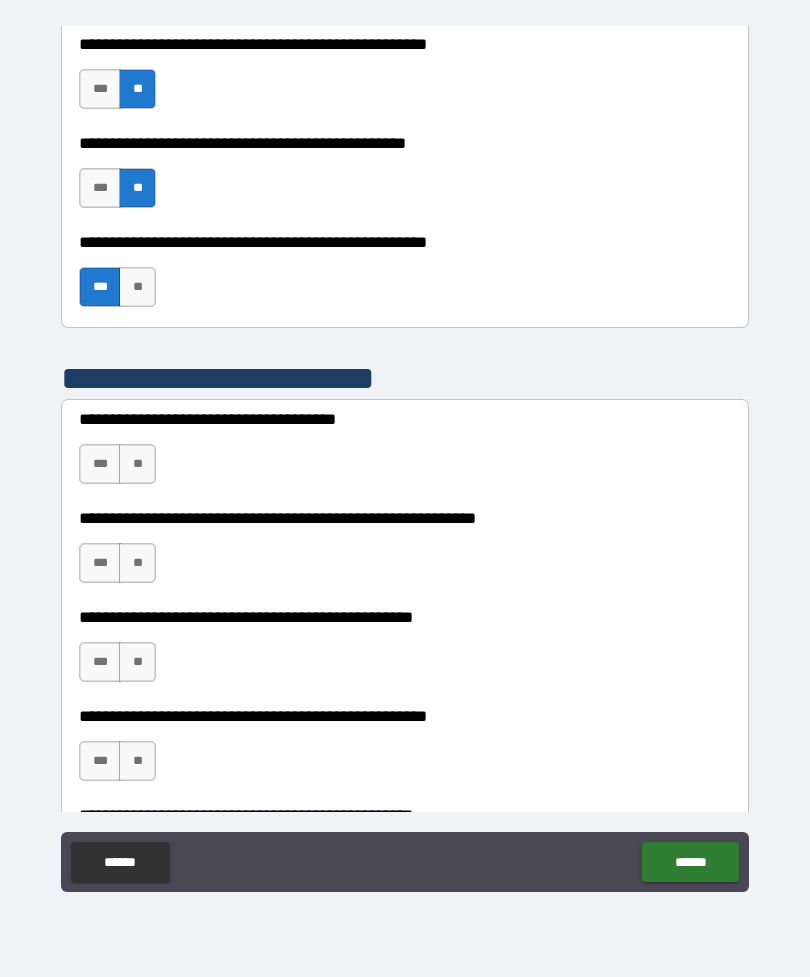 click on "***" at bounding box center (100, 464) 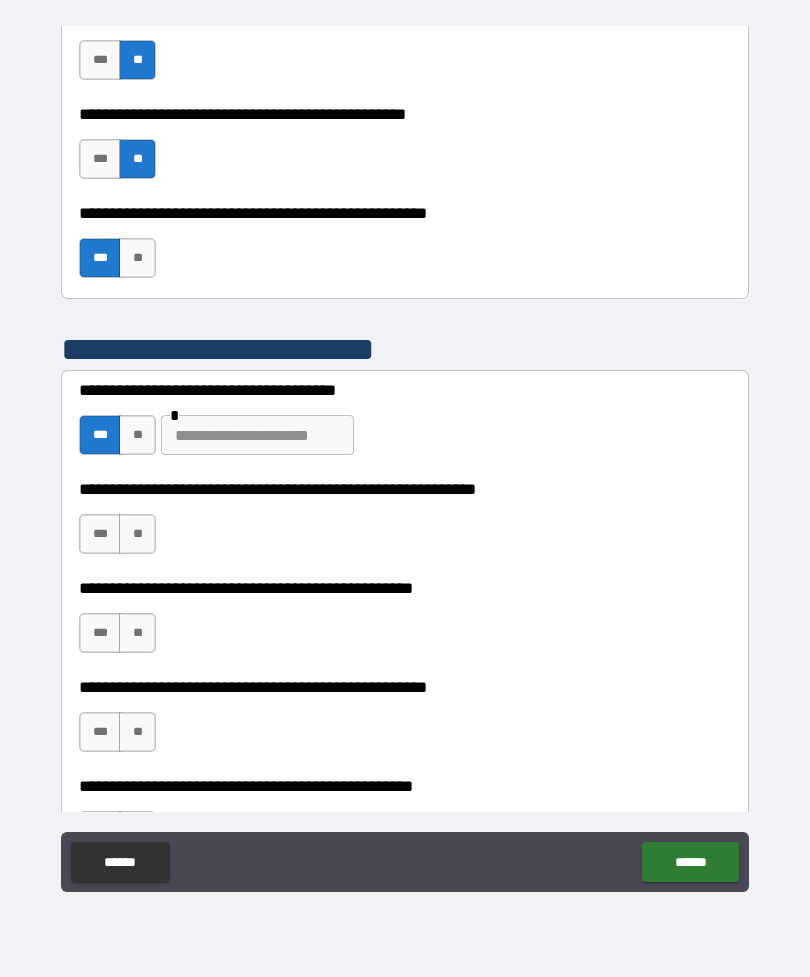 scroll, scrollTop: 1115, scrollLeft: 0, axis: vertical 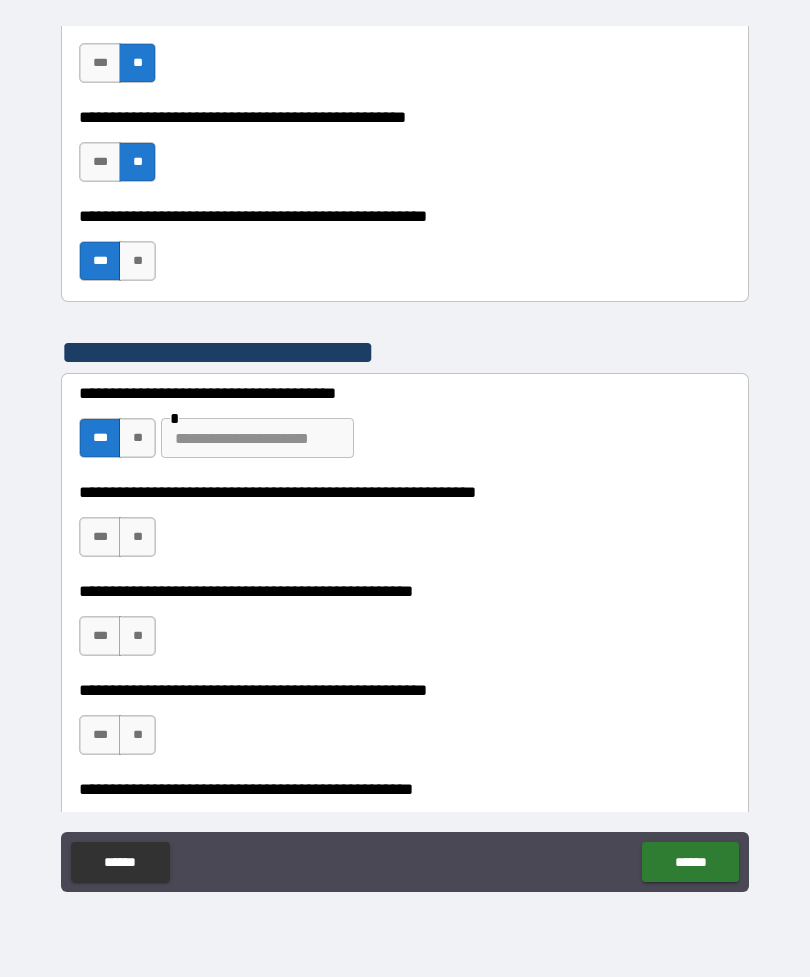 click on "**" at bounding box center (137, 537) 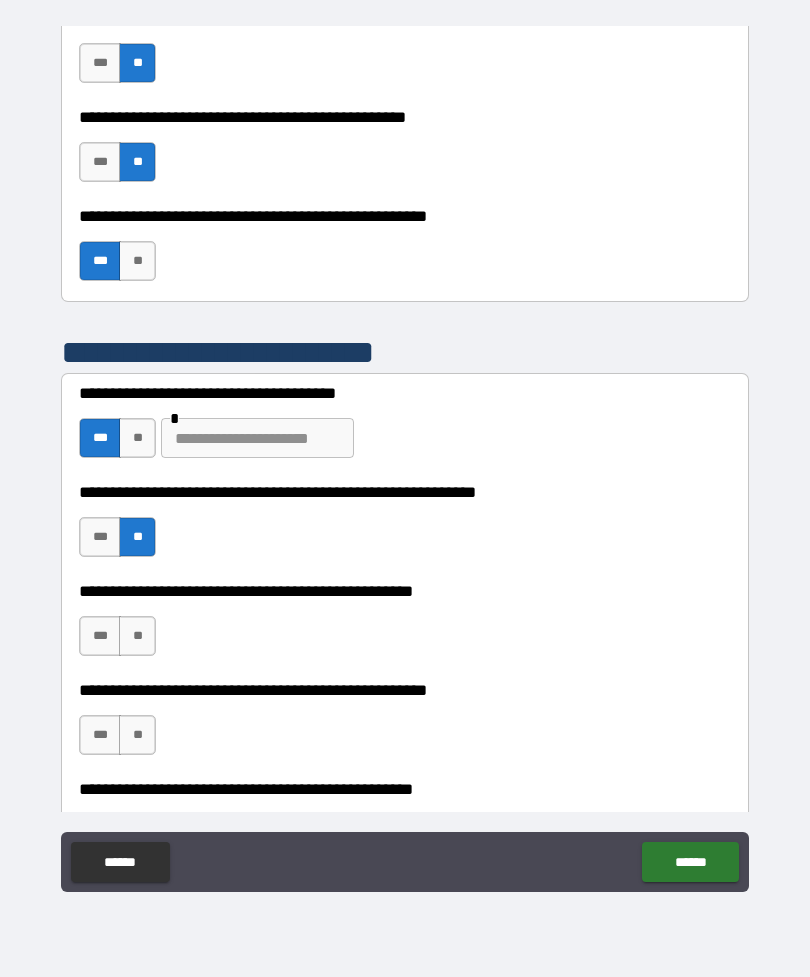 scroll, scrollTop: 1246, scrollLeft: 0, axis: vertical 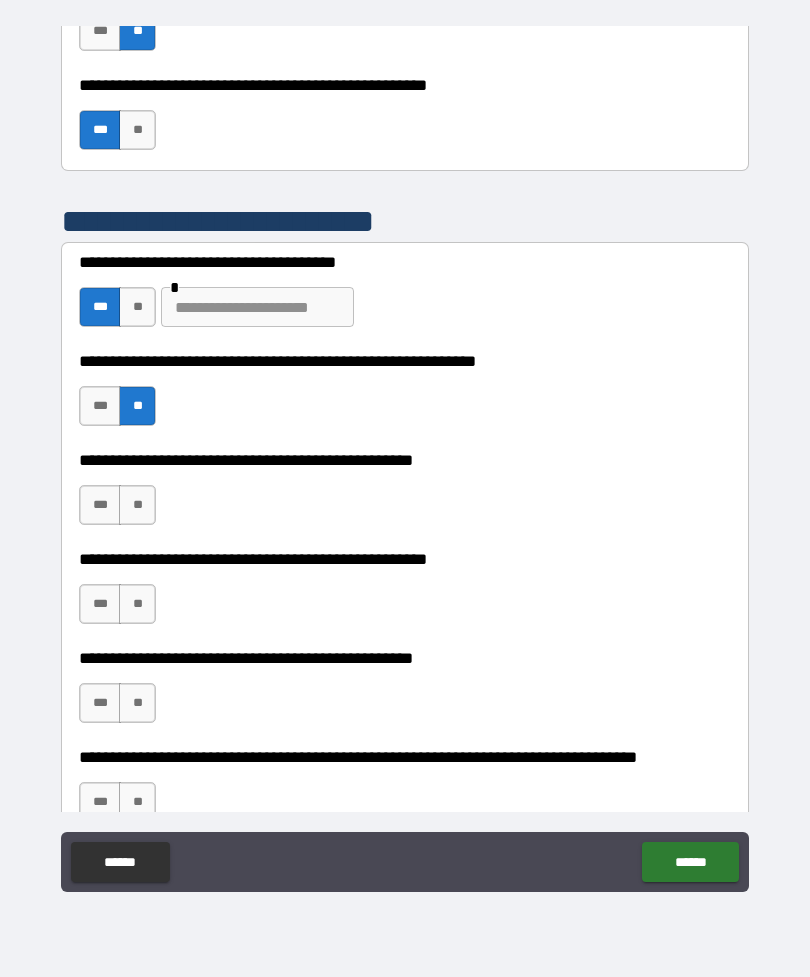 click on "**" at bounding box center [137, 505] 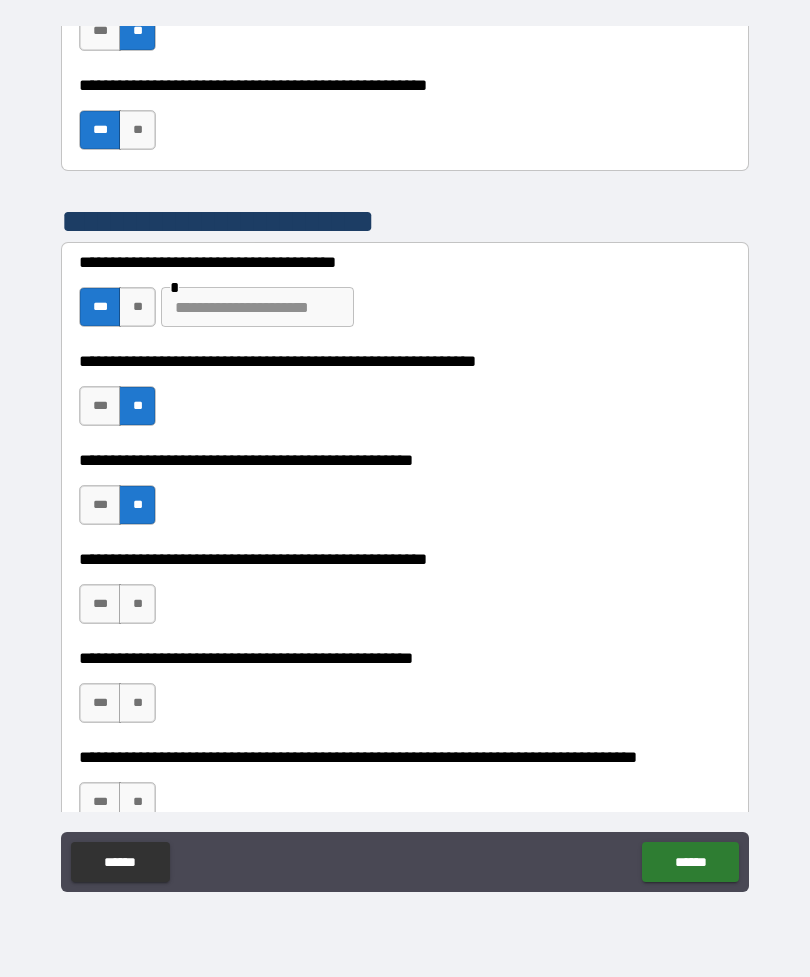click on "**" at bounding box center [137, 604] 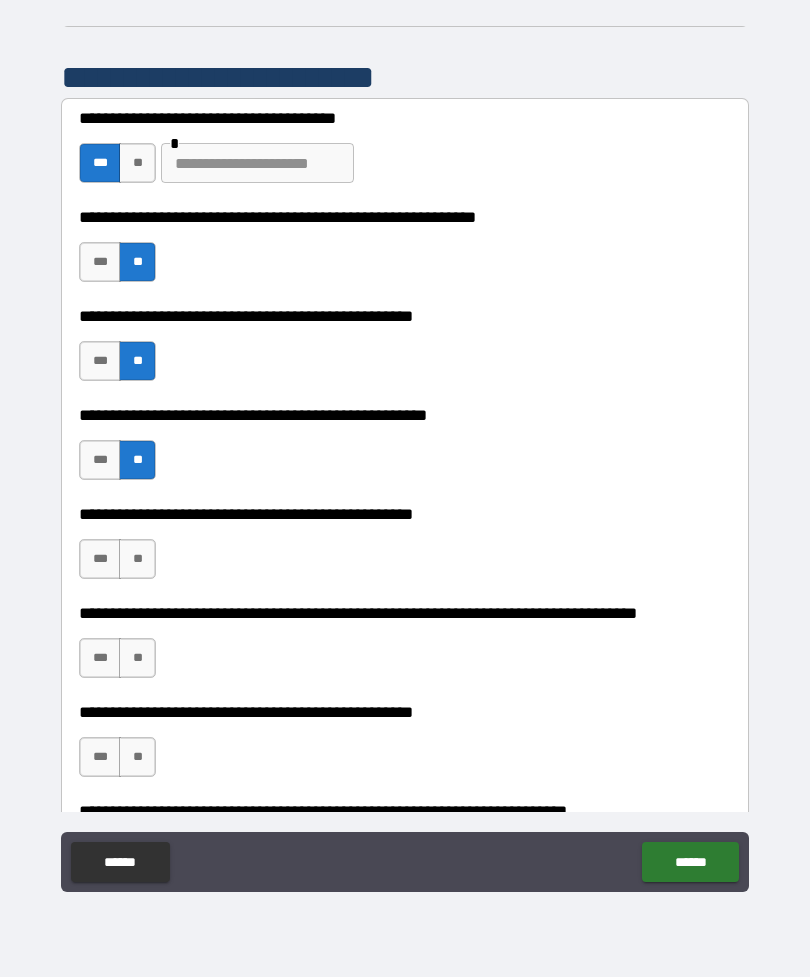 scroll, scrollTop: 1388, scrollLeft: 0, axis: vertical 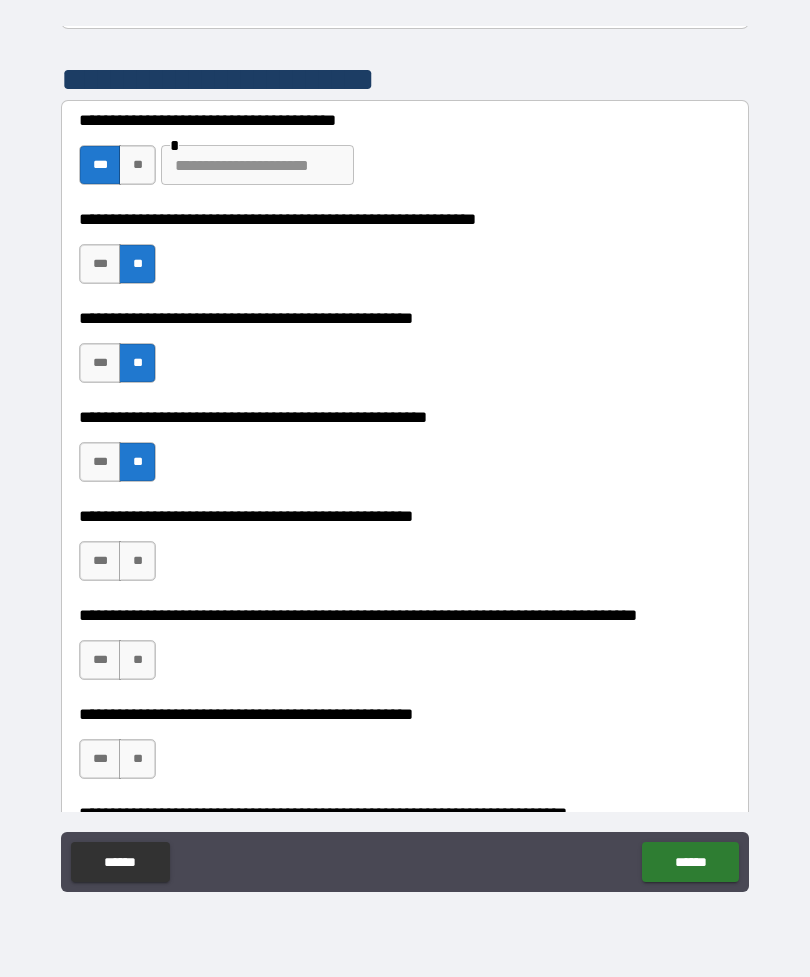click on "***" at bounding box center (100, 561) 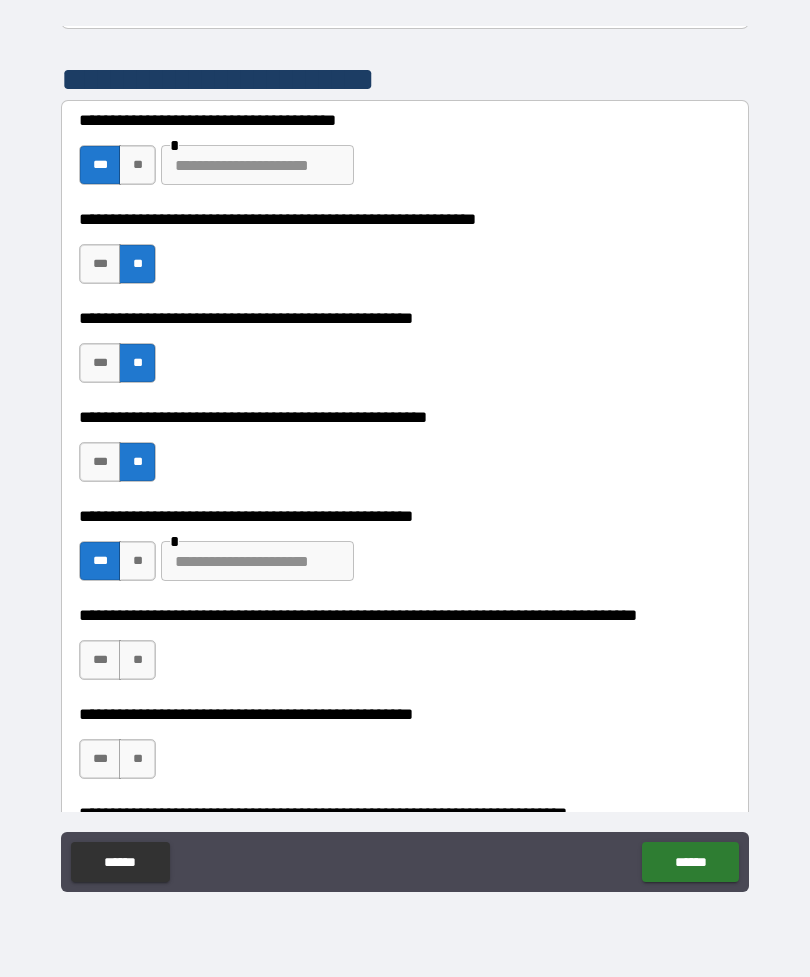 click at bounding box center [257, 165] 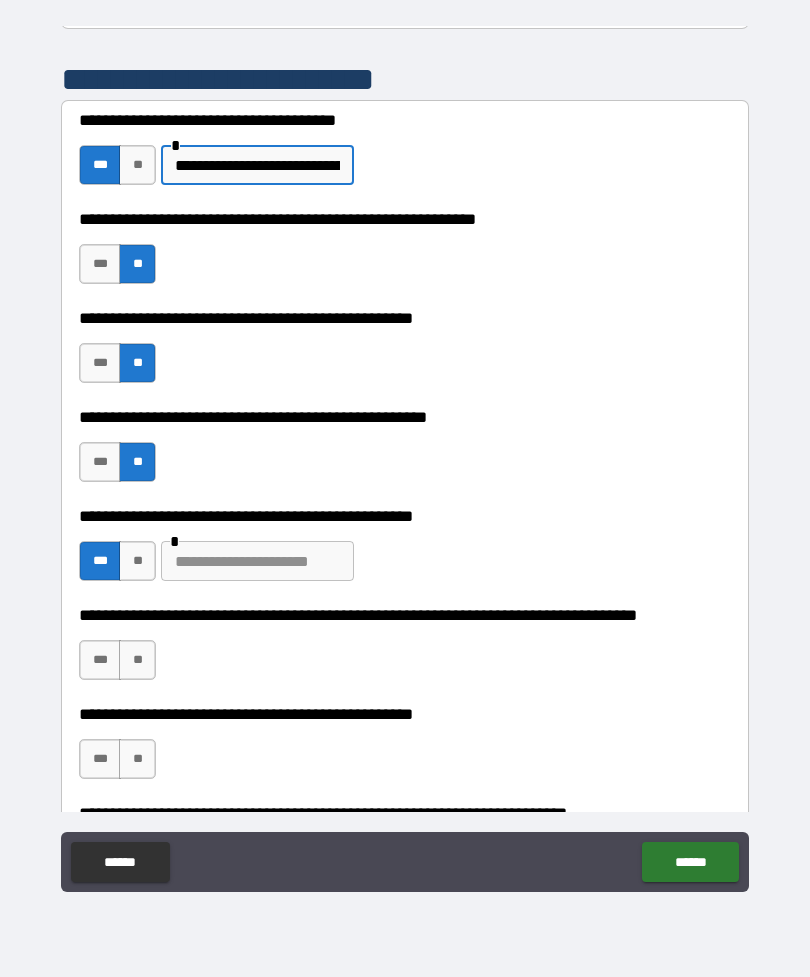 click at bounding box center (257, 561) 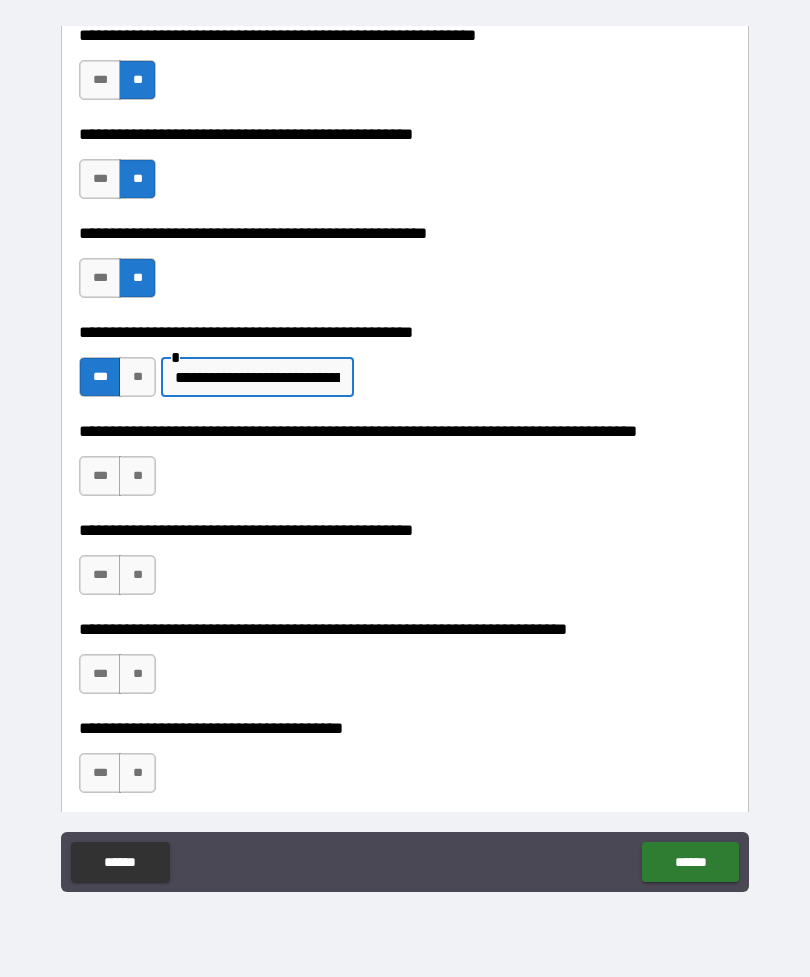 scroll, scrollTop: 1573, scrollLeft: 0, axis: vertical 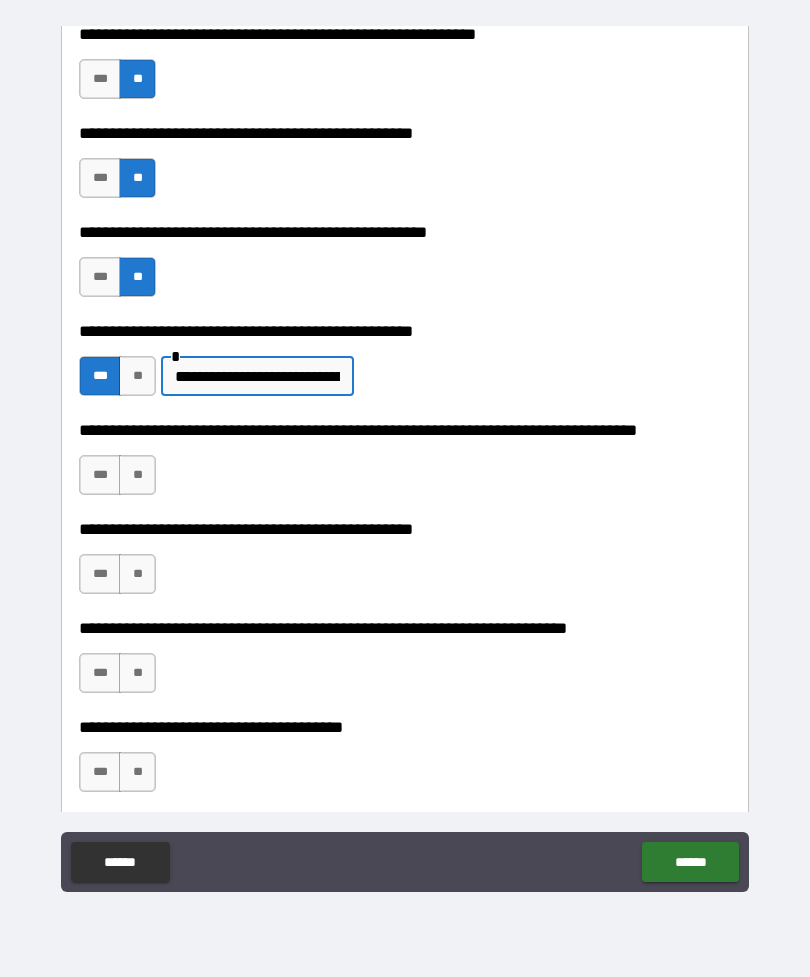 click on "**" at bounding box center (137, 475) 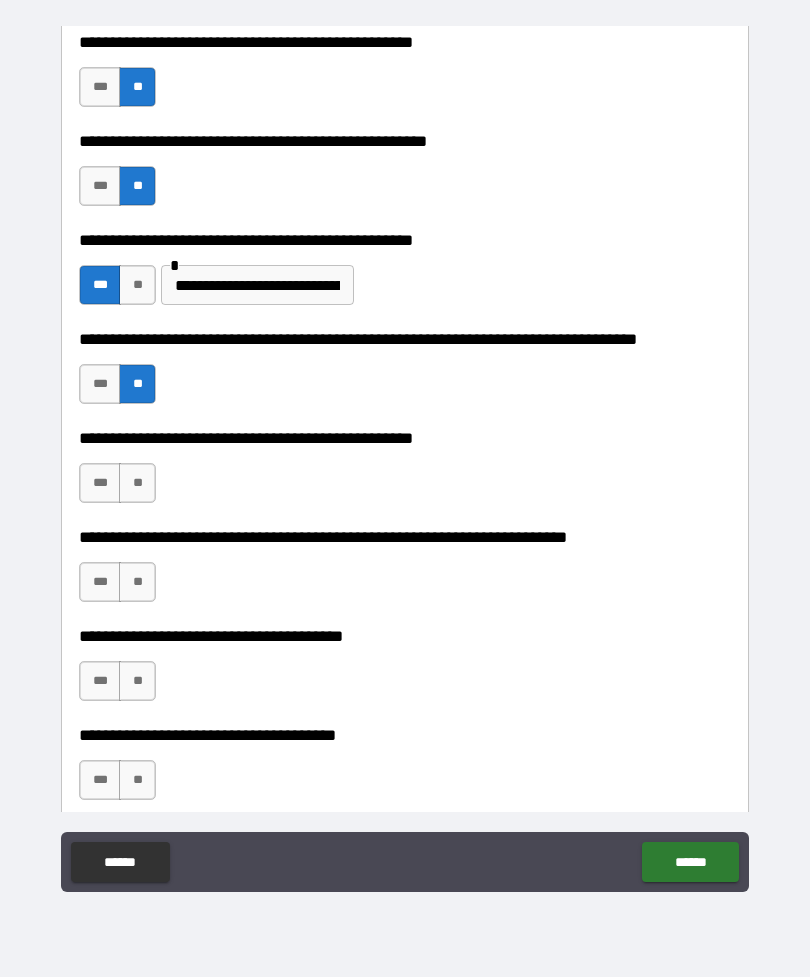 click on "**" at bounding box center (137, 483) 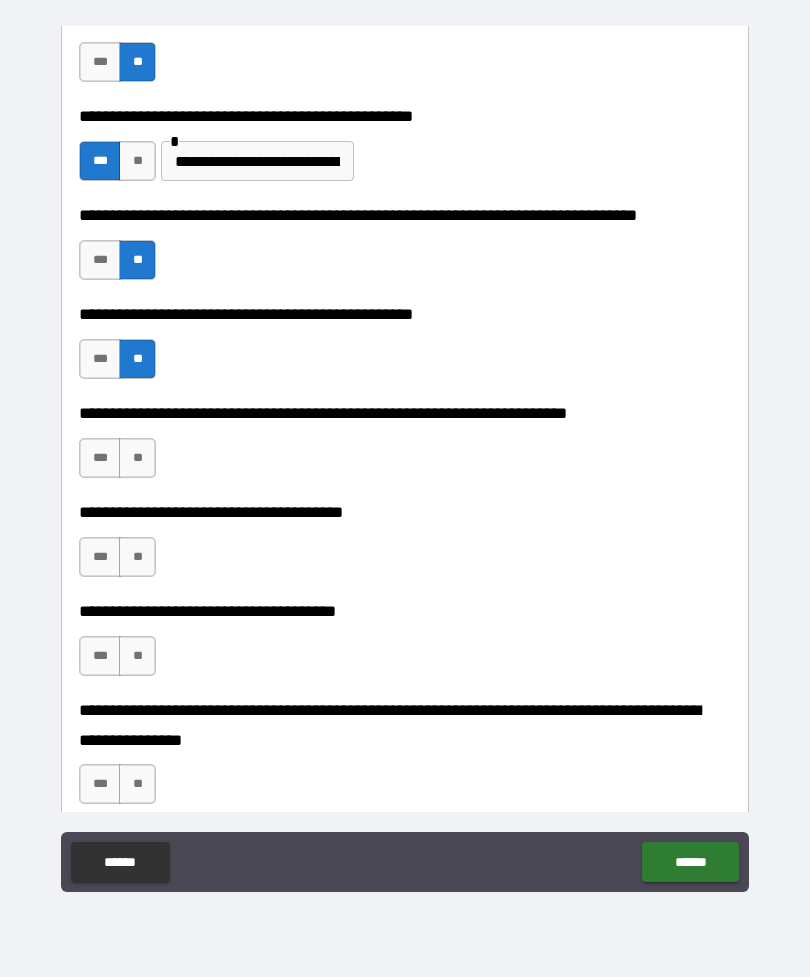 scroll, scrollTop: 1832, scrollLeft: 0, axis: vertical 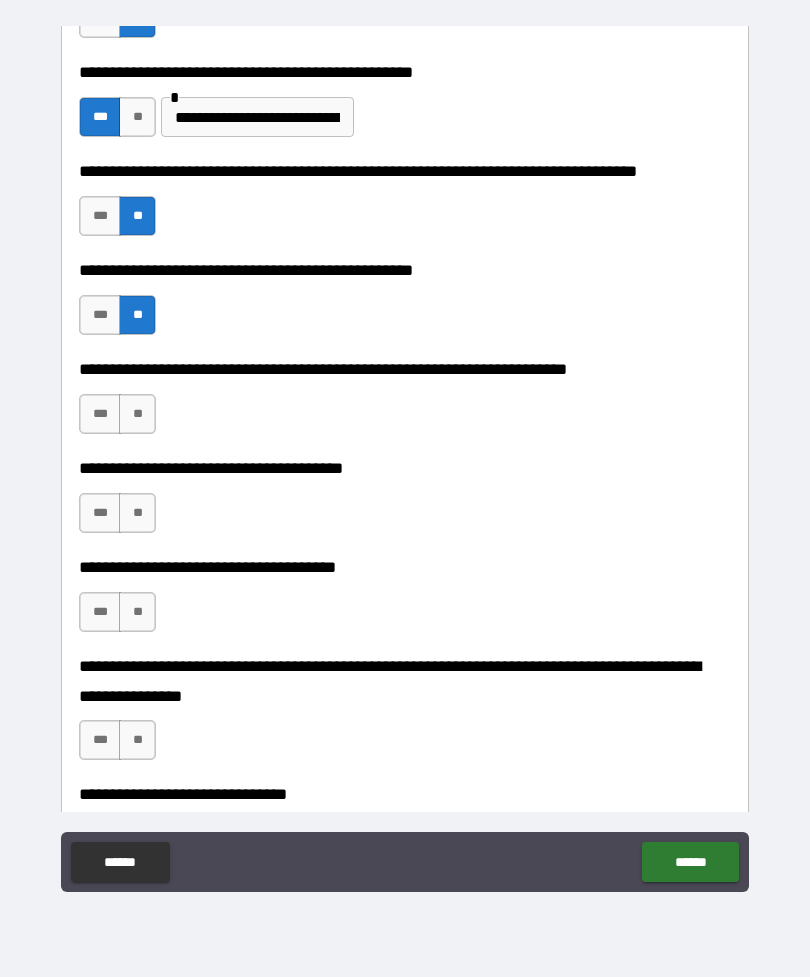 click on "**" at bounding box center (137, 414) 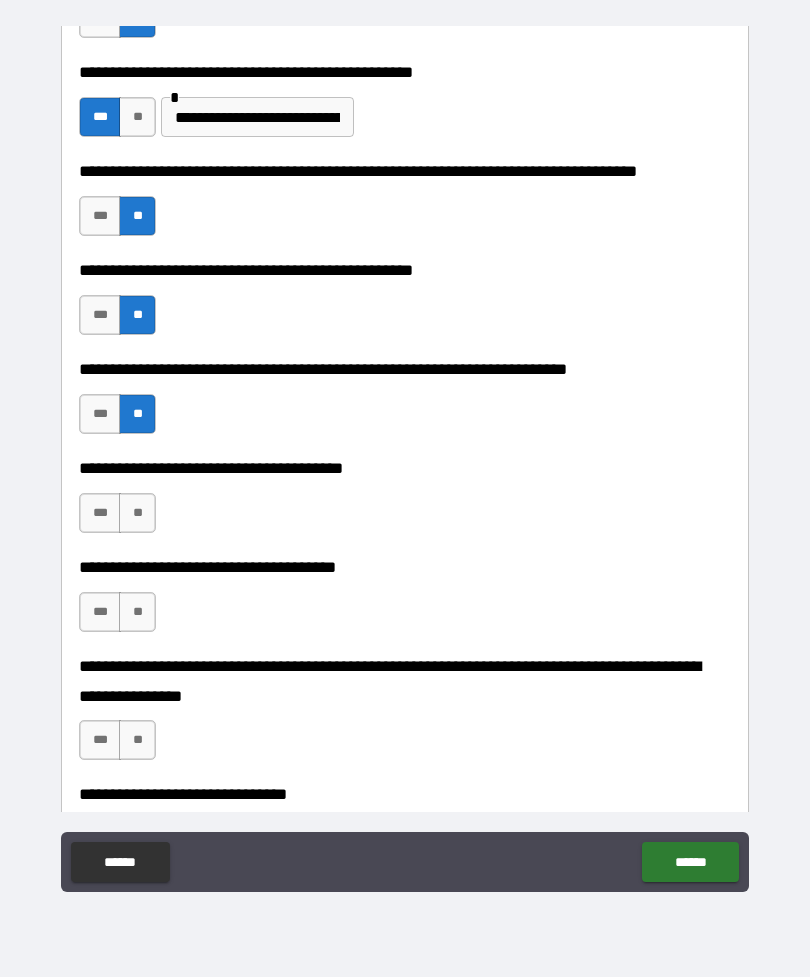 click on "**" at bounding box center [137, 513] 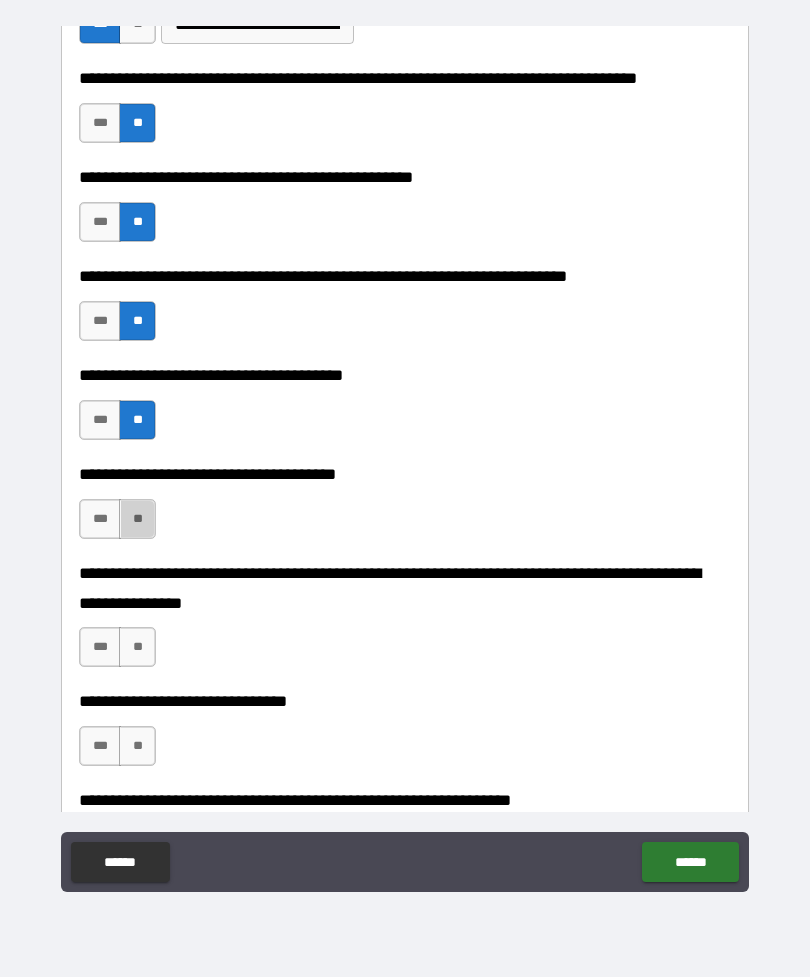 click on "**" at bounding box center (137, 519) 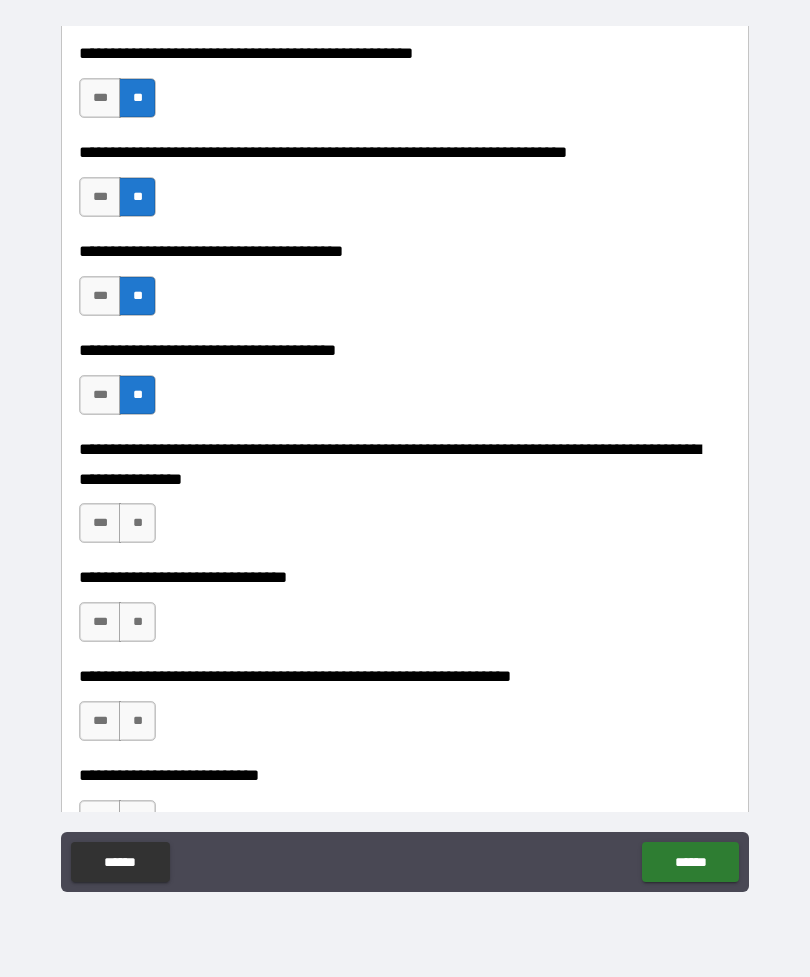 scroll, scrollTop: 2151, scrollLeft: 0, axis: vertical 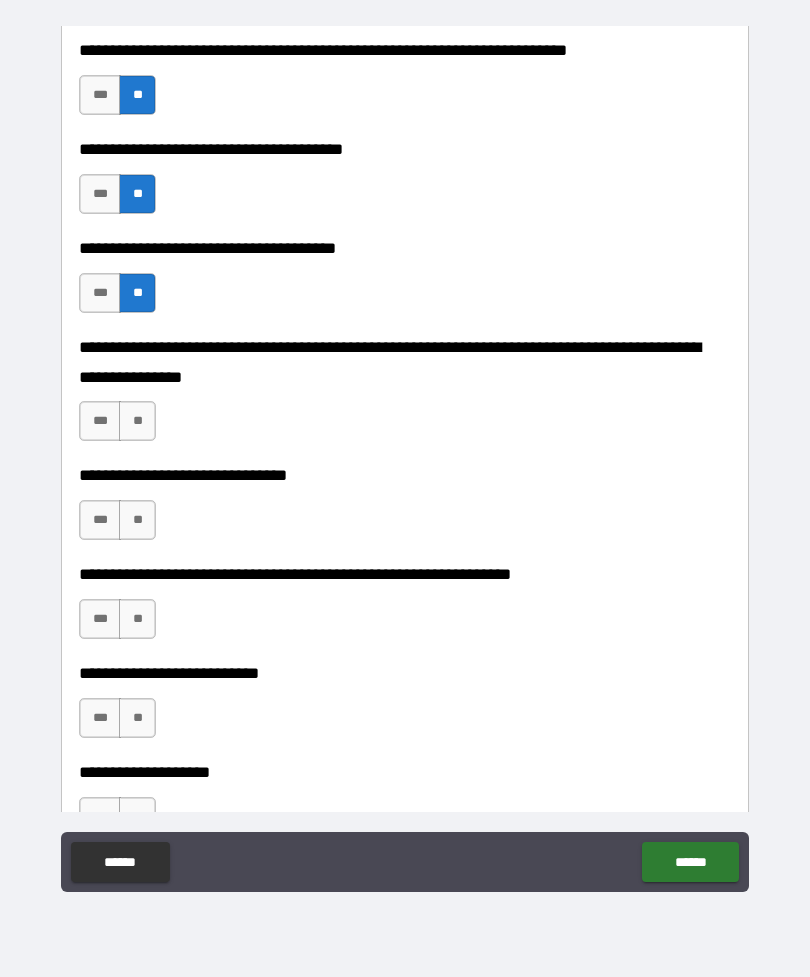 click on "**" at bounding box center (137, 421) 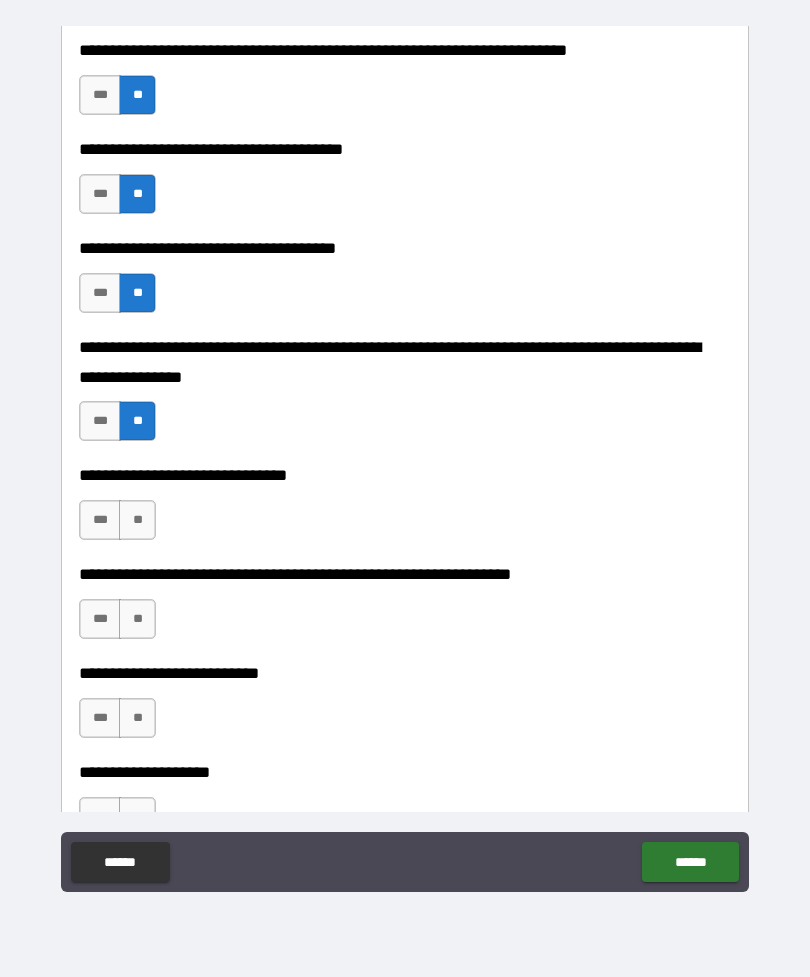 click on "**" at bounding box center (137, 520) 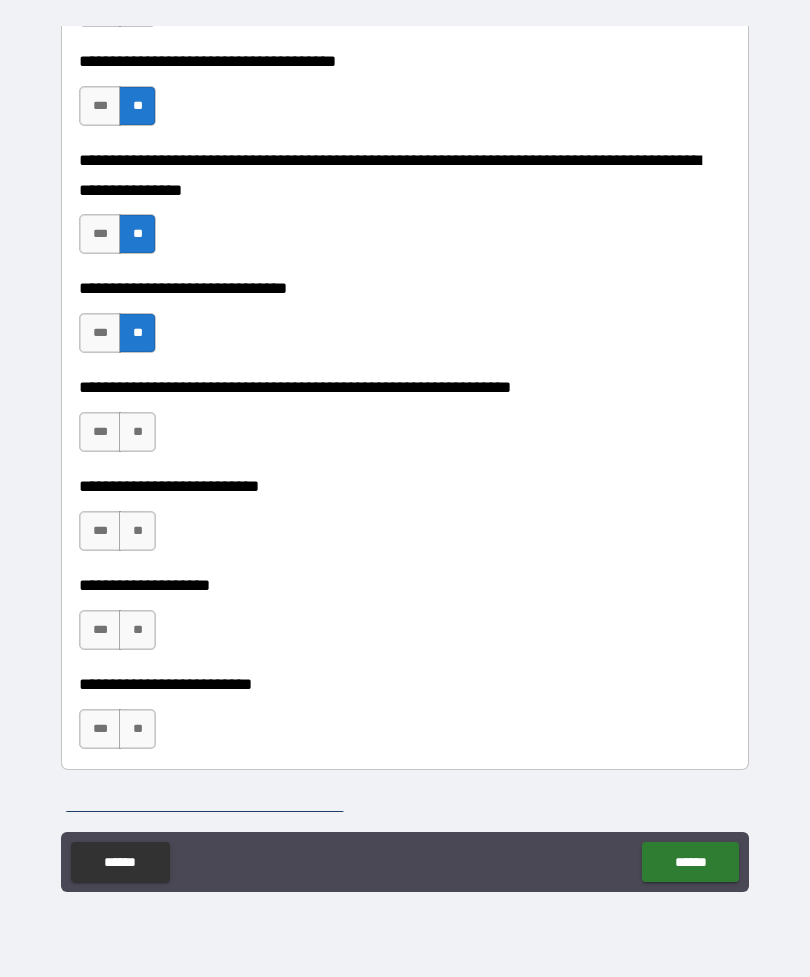 scroll, scrollTop: 2334, scrollLeft: 0, axis: vertical 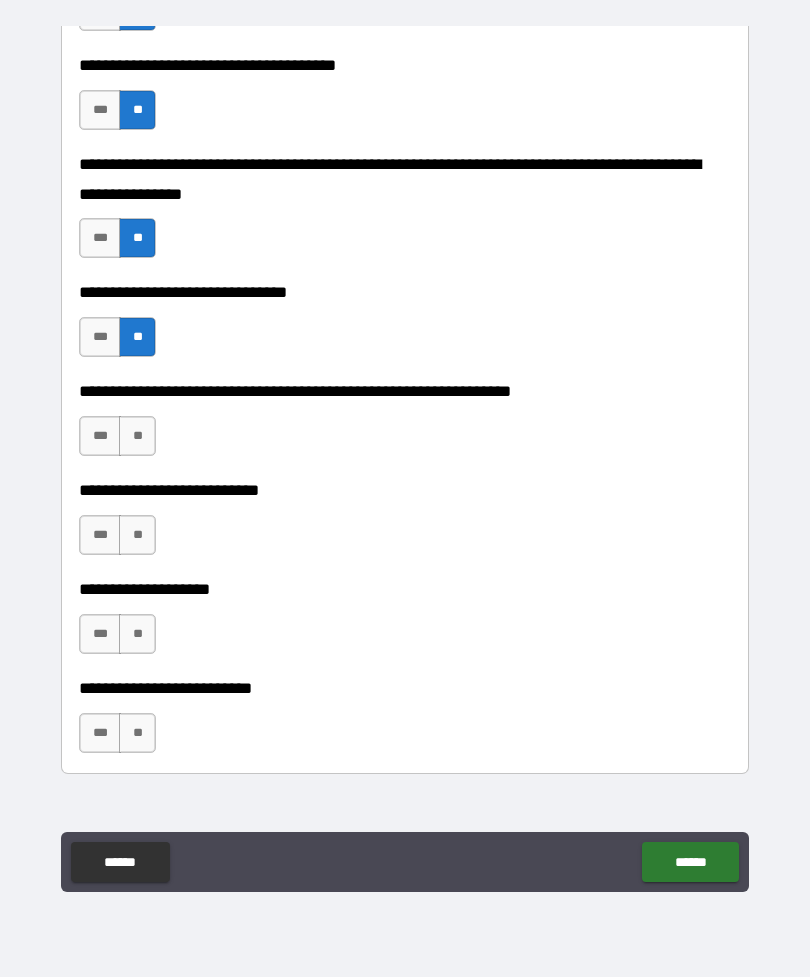 click on "**" at bounding box center (137, 436) 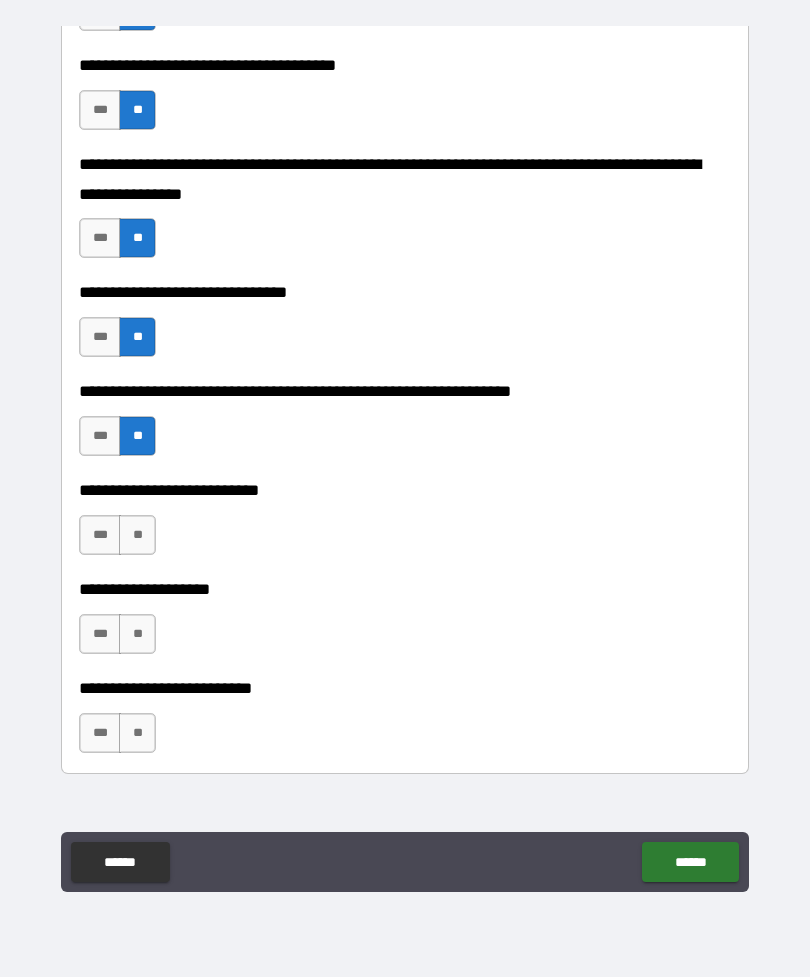 click on "**" at bounding box center (137, 535) 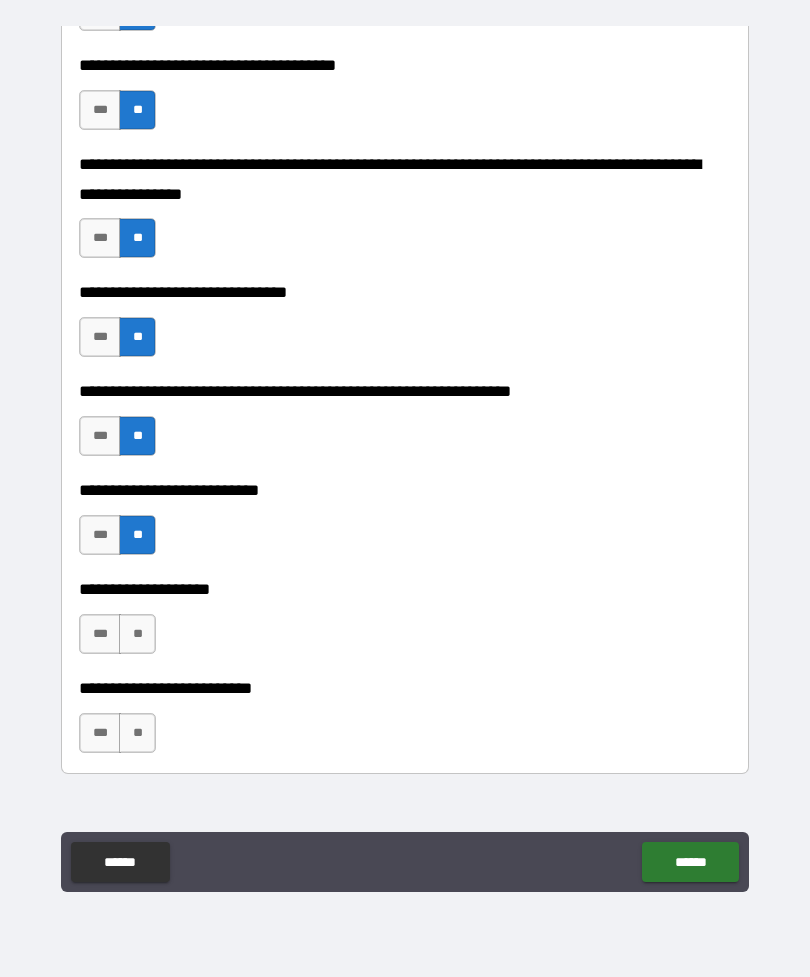 click on "**" at bounding box center (137, 634) 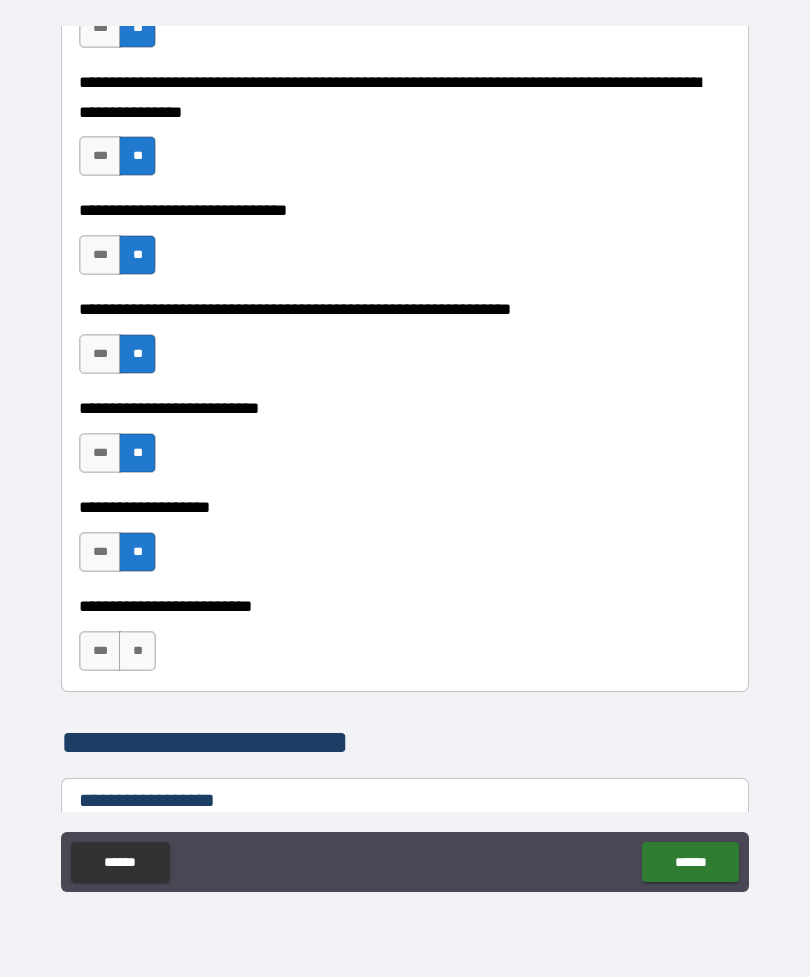 scroll, scrollTop: 2416, scrollLeft: 0, axis: vertical 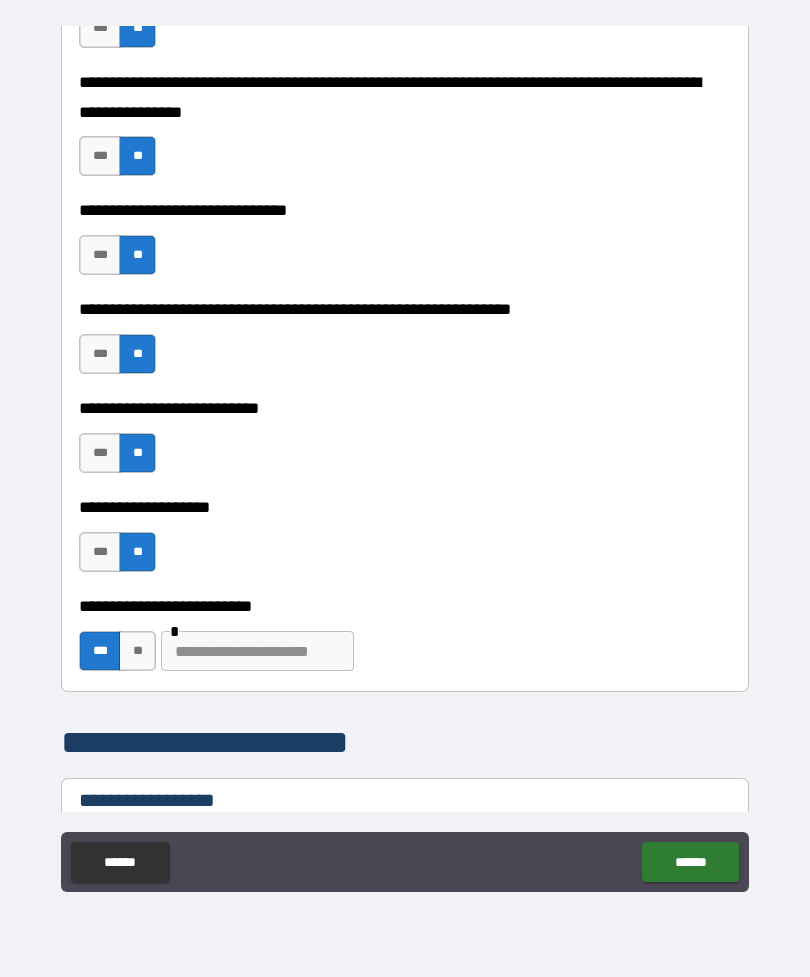 click at bounding box center (257, 651) 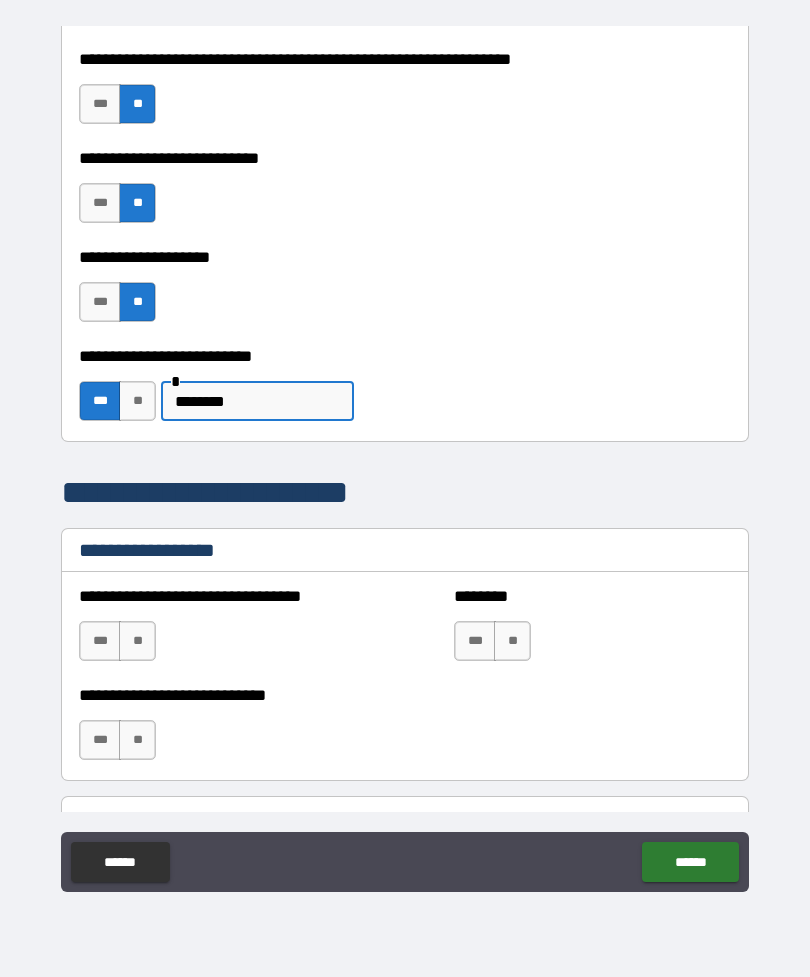 scroll, scrollTop: 2667, scrollLeft: 0, axis: vertical 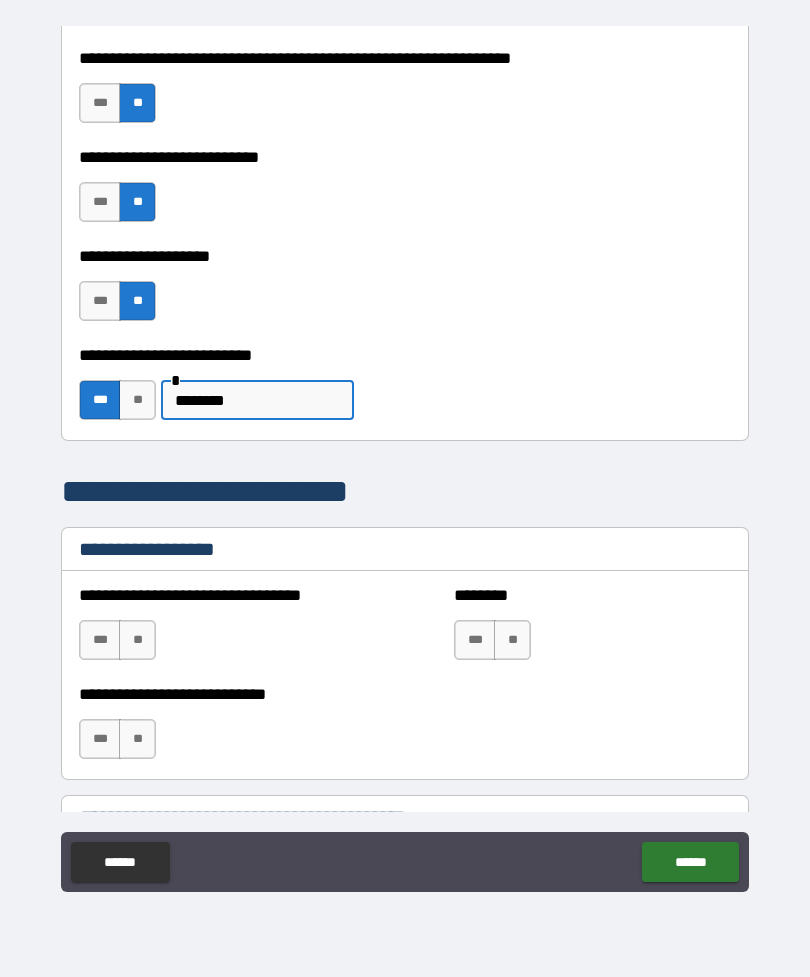 click on "**" at bounding box center [137, 640] 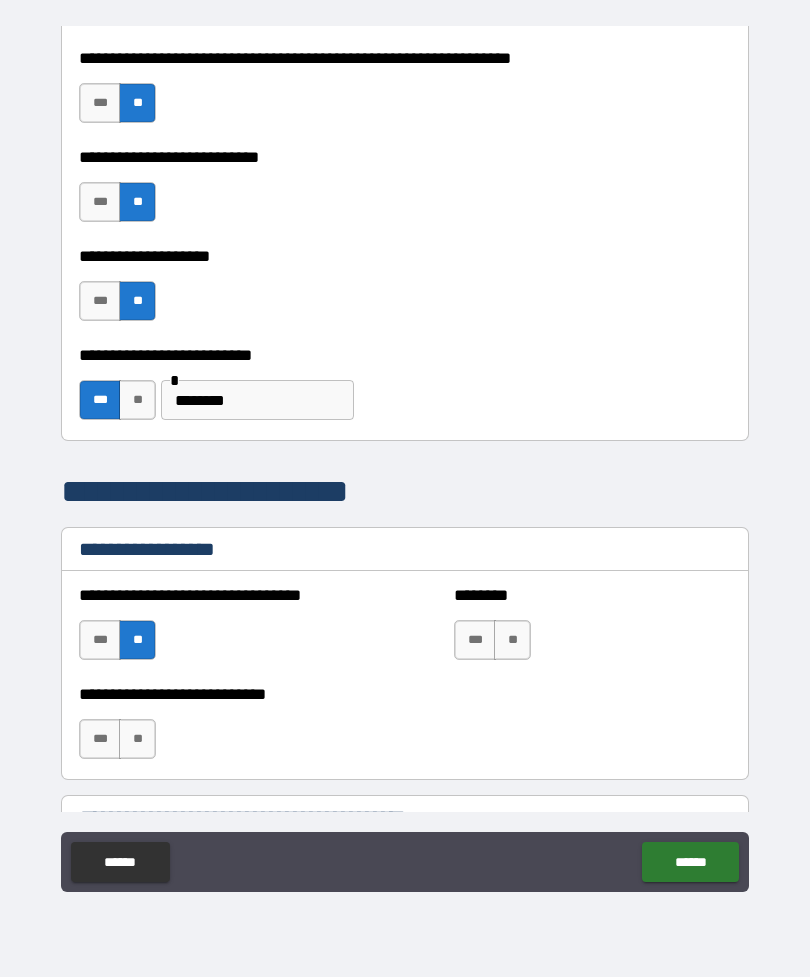 click on "**" at bounding box center (512, 640) 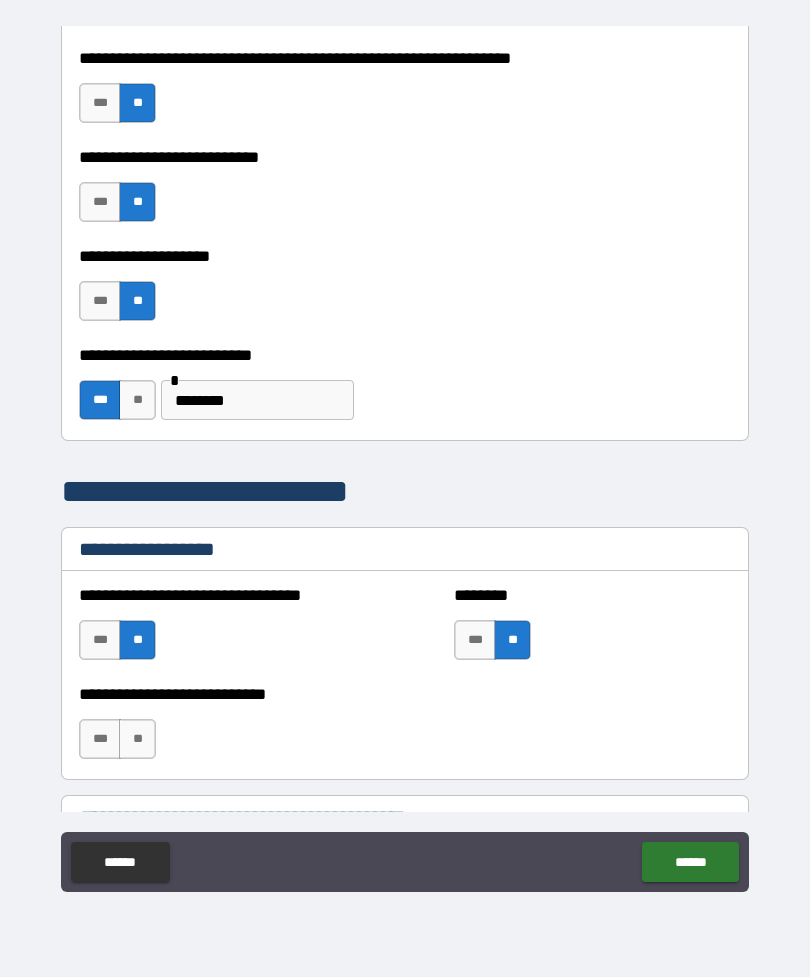 click on "***" at bounding box center (100, 739) 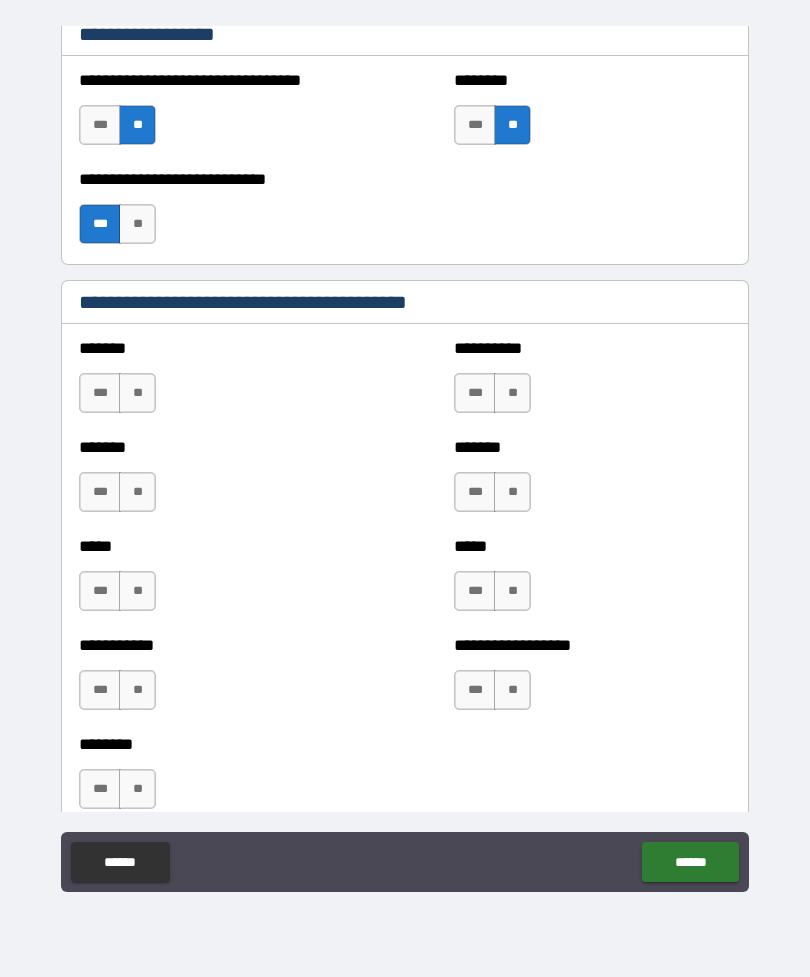 scroll, scrollTop: 3180, scrollLeft: 0, axis: vertical 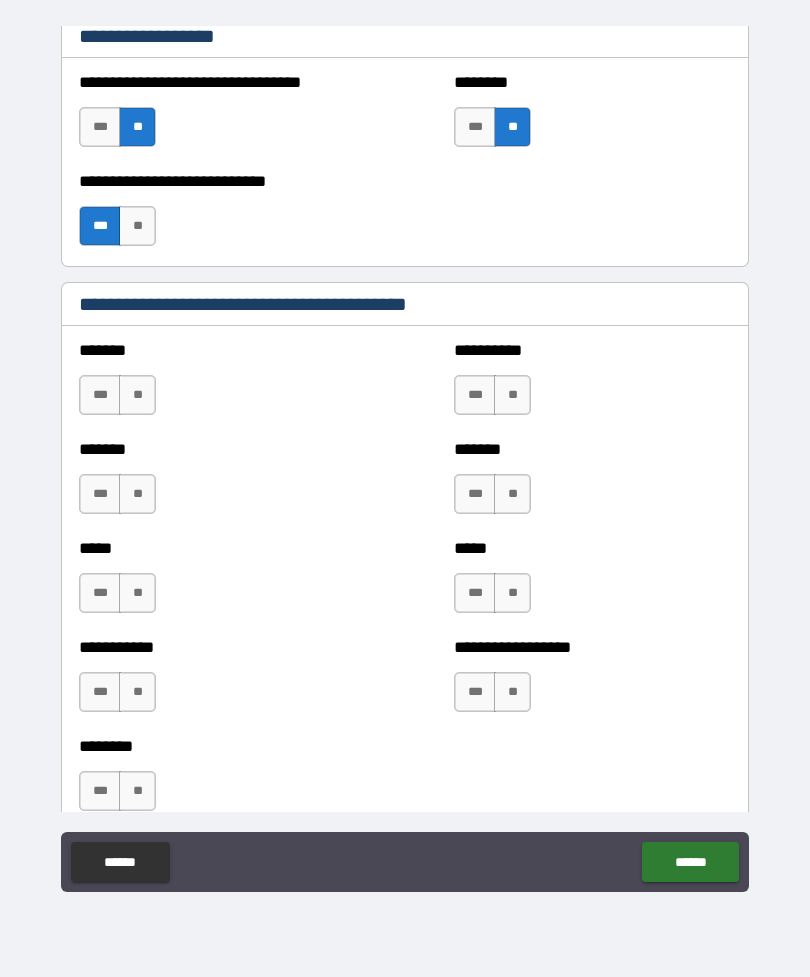 click on "**" at bounding box center (137, 395) 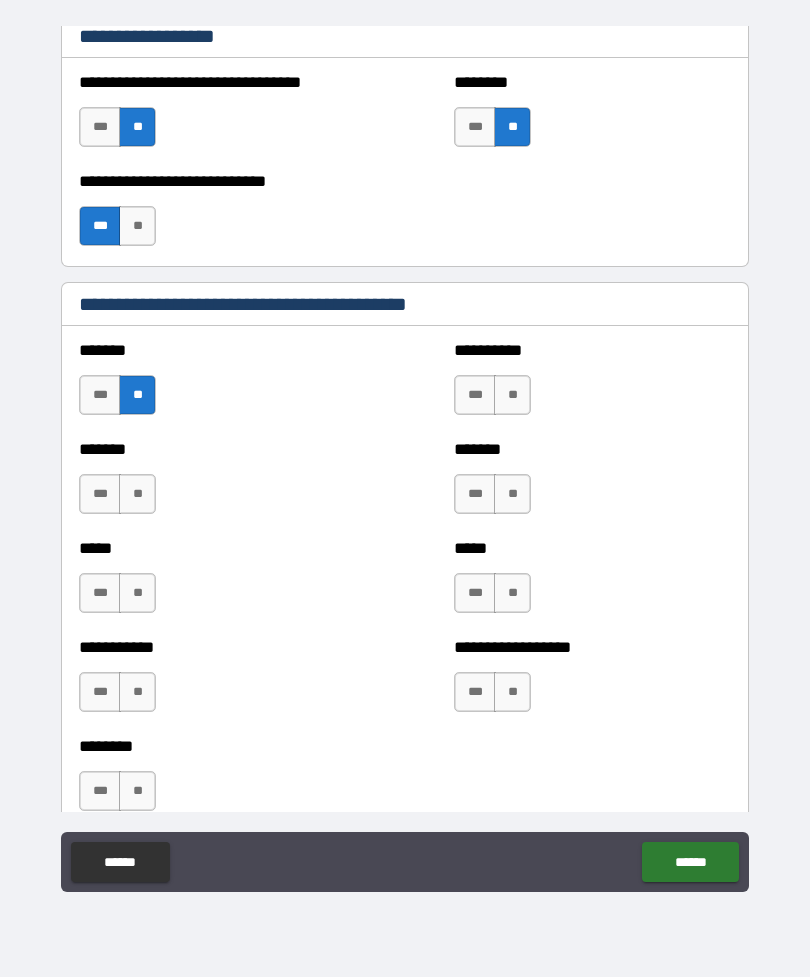 click on "**" at bounding box center (137, 494) 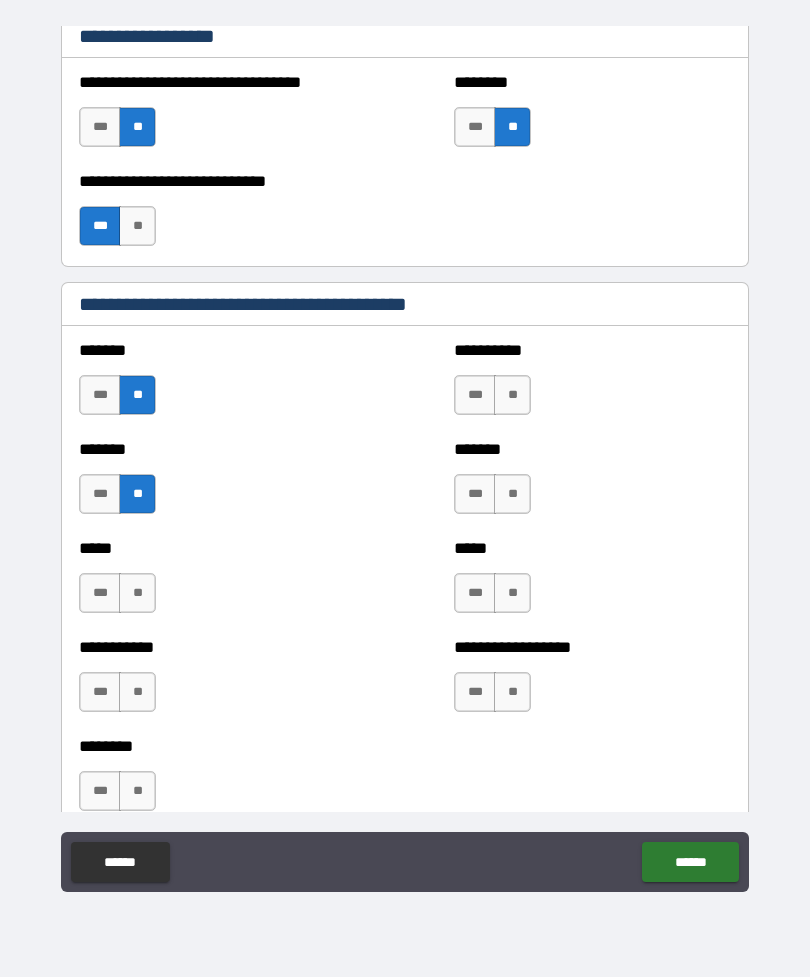 click on "**" at bounding box center (137, 593) 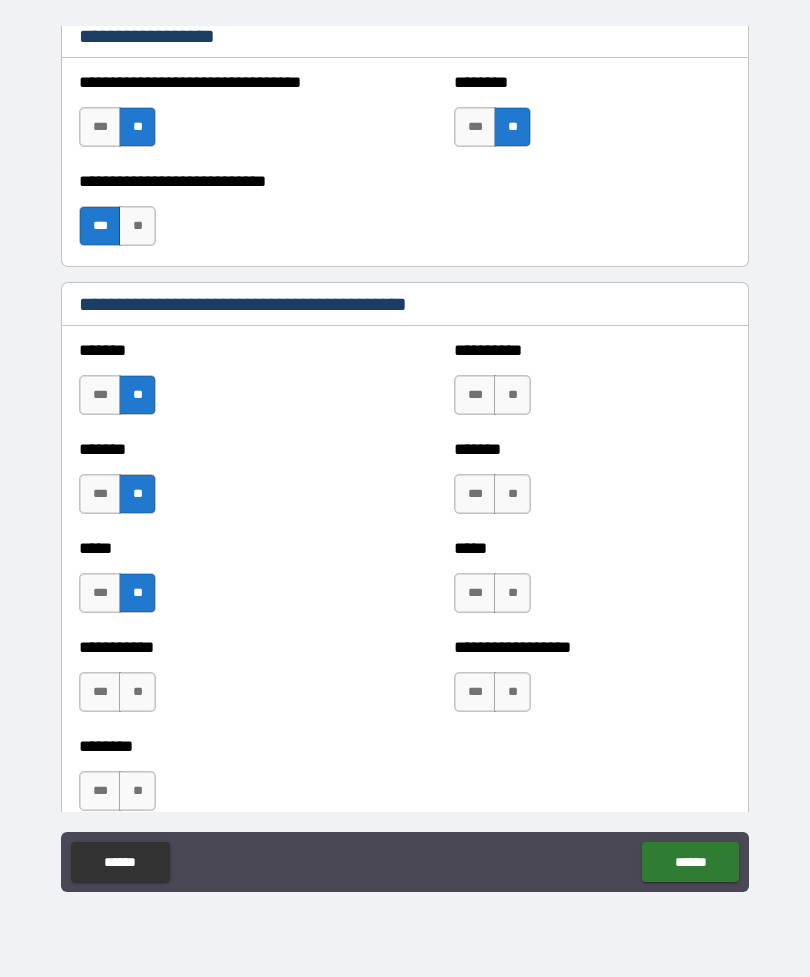click on "**" at bounding box center (137, 692) 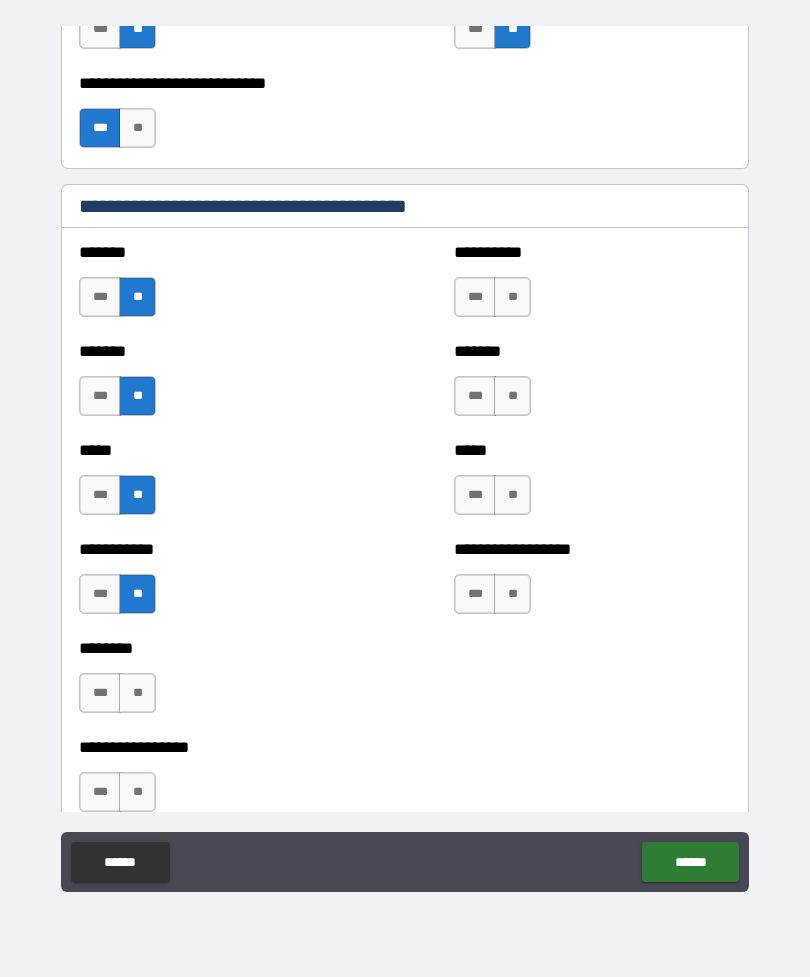 scroll, scrollTop: 3276, scrollLeft: 0, axis: vertical 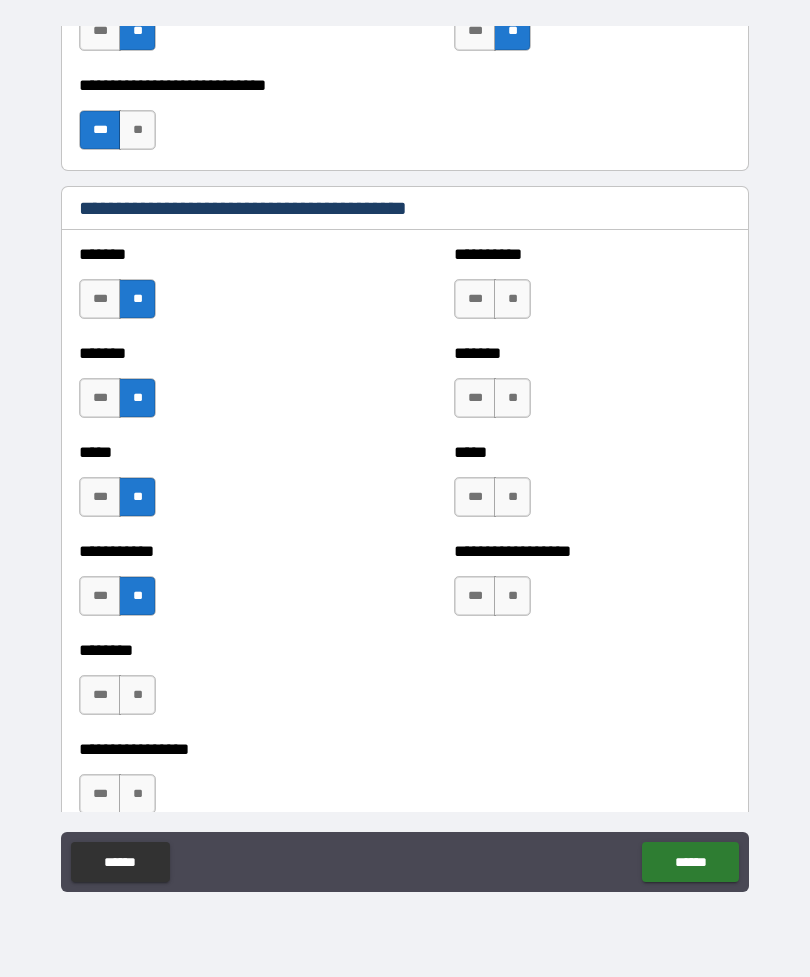 click on "**" at bounding box center (137, 695) 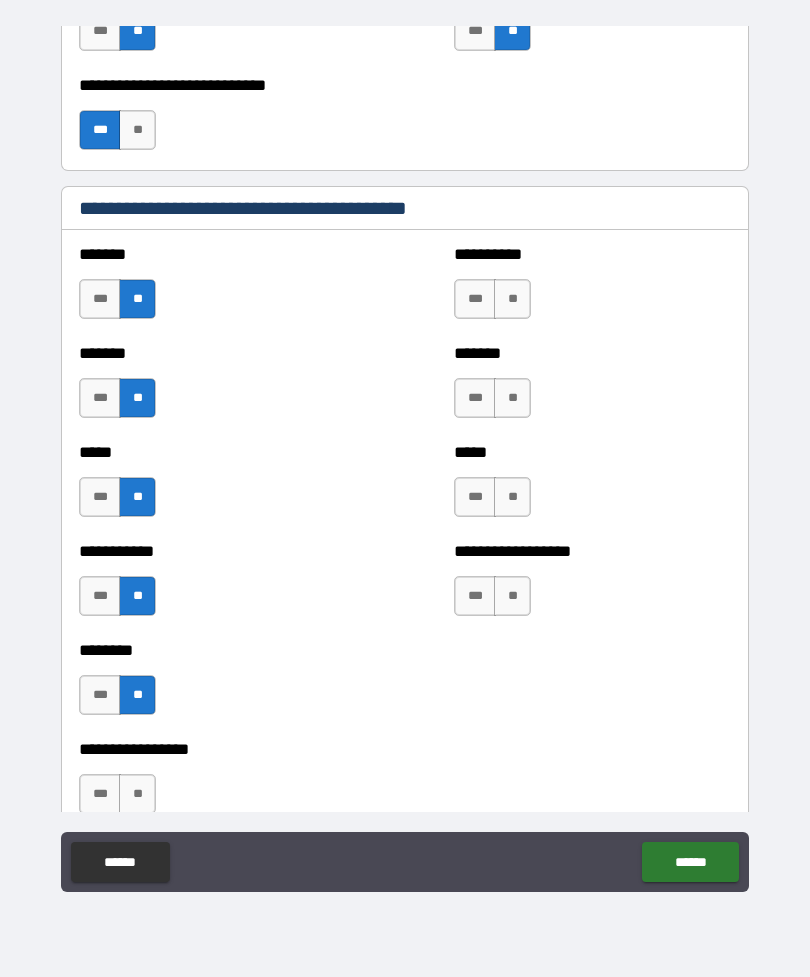 click on "**" at bounding box center (137, 794) 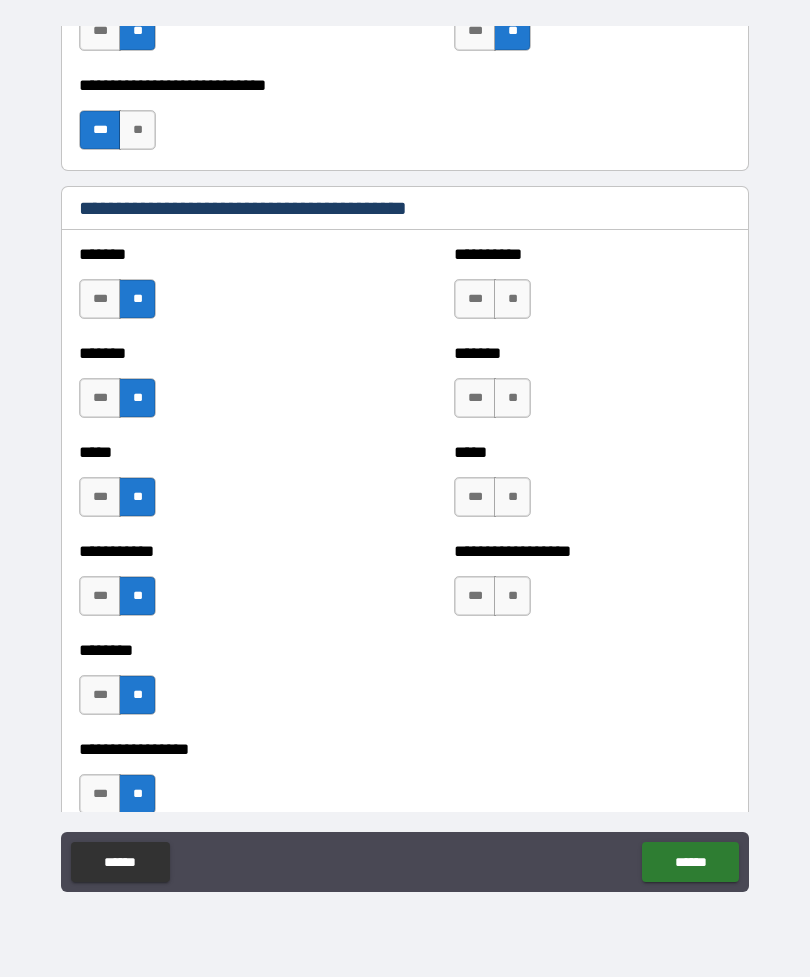 click on "**" at bounding box center (512, 299) 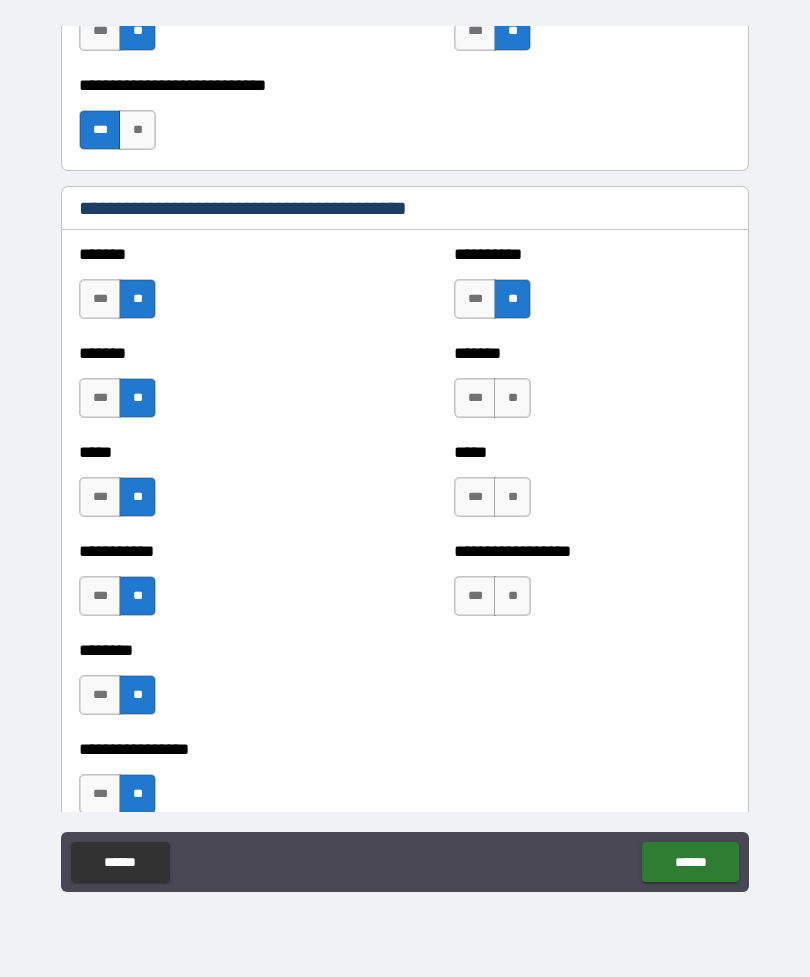 click on "**" at bounding box center [512, 398] 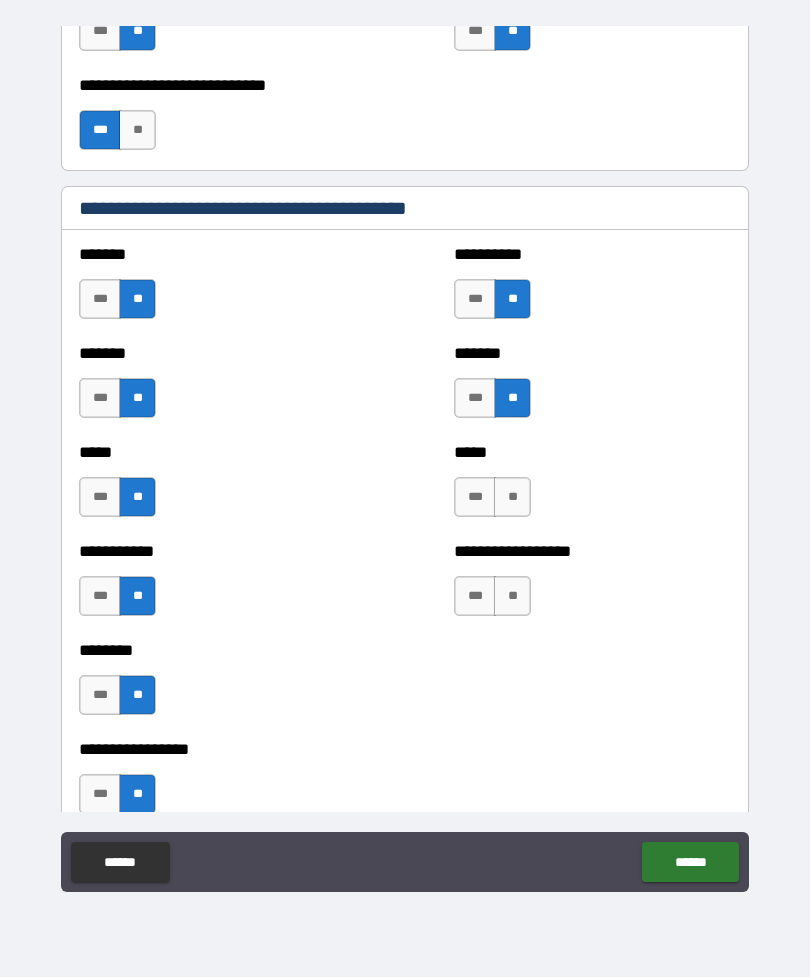 click on "**" at bounding box center [512, 497] 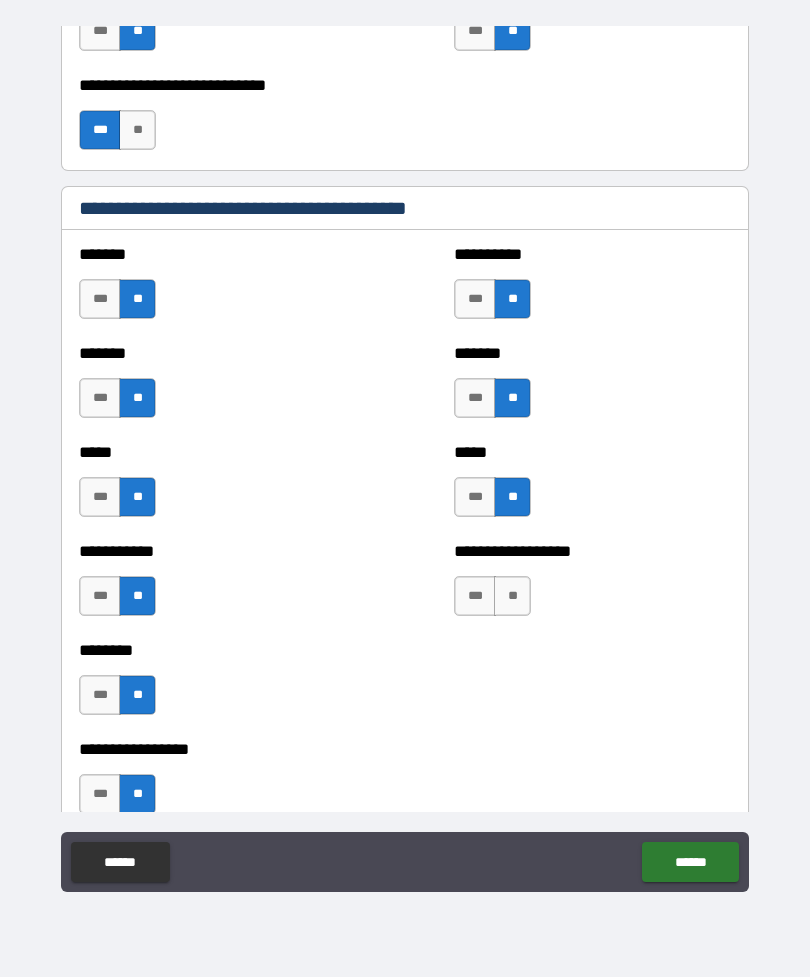 click on "**" at bounding box center [512, 596] 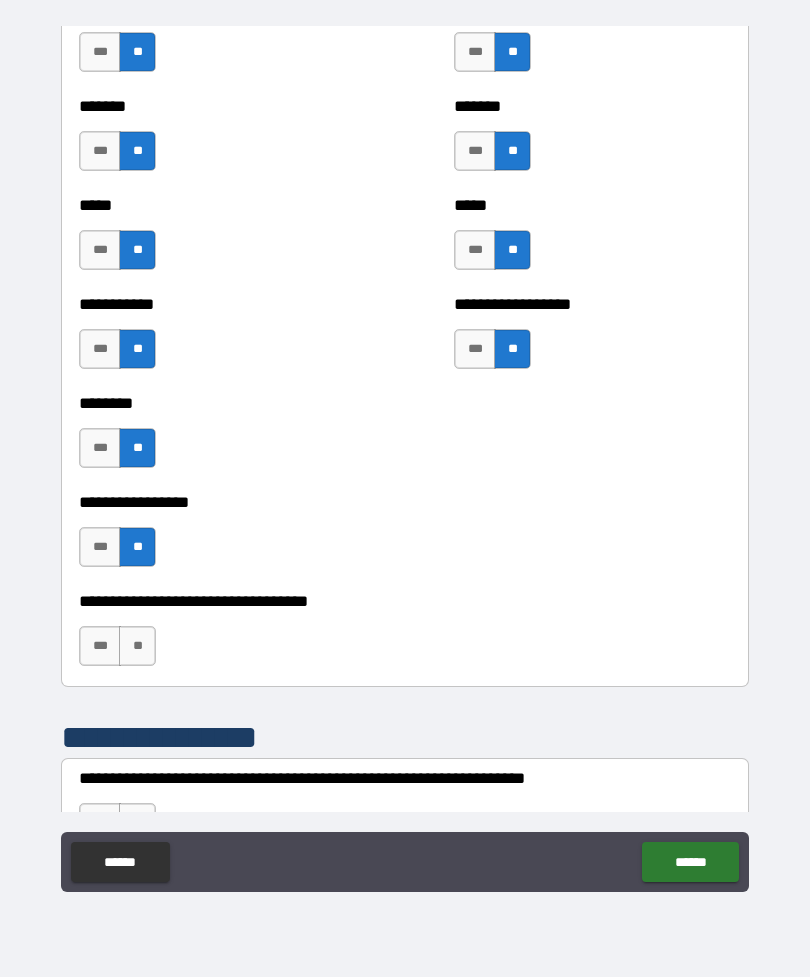 scroll, scrollTop: 3520, scrollLeft: 0, axis: vertical 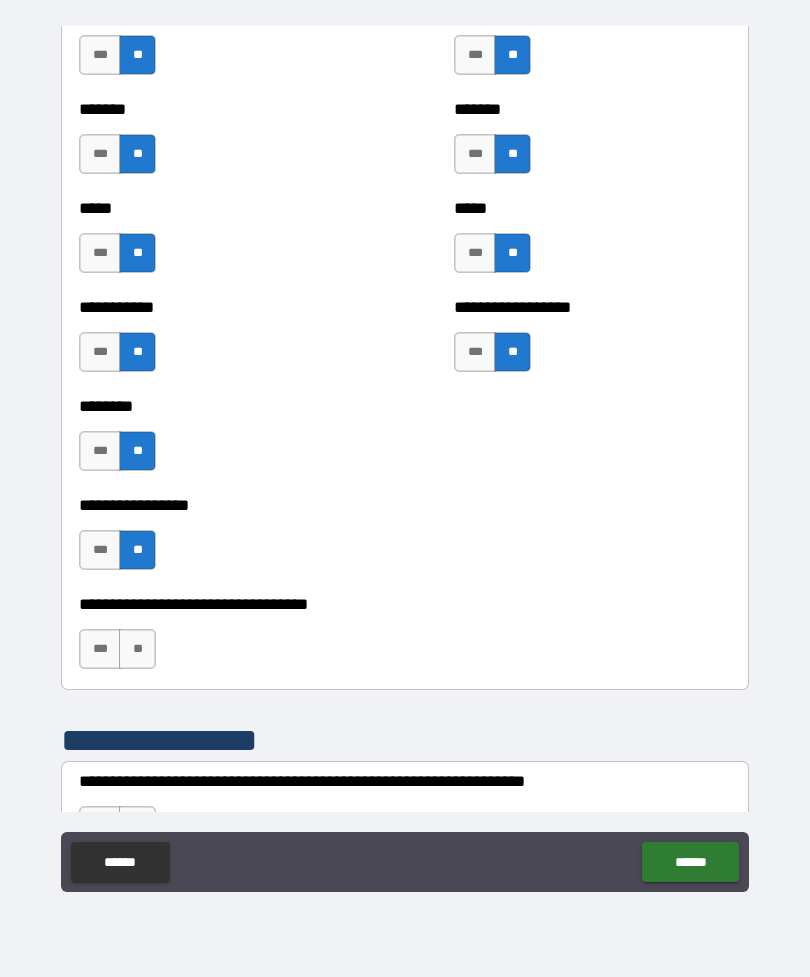 click on "**" at bounding box center (137, 649) 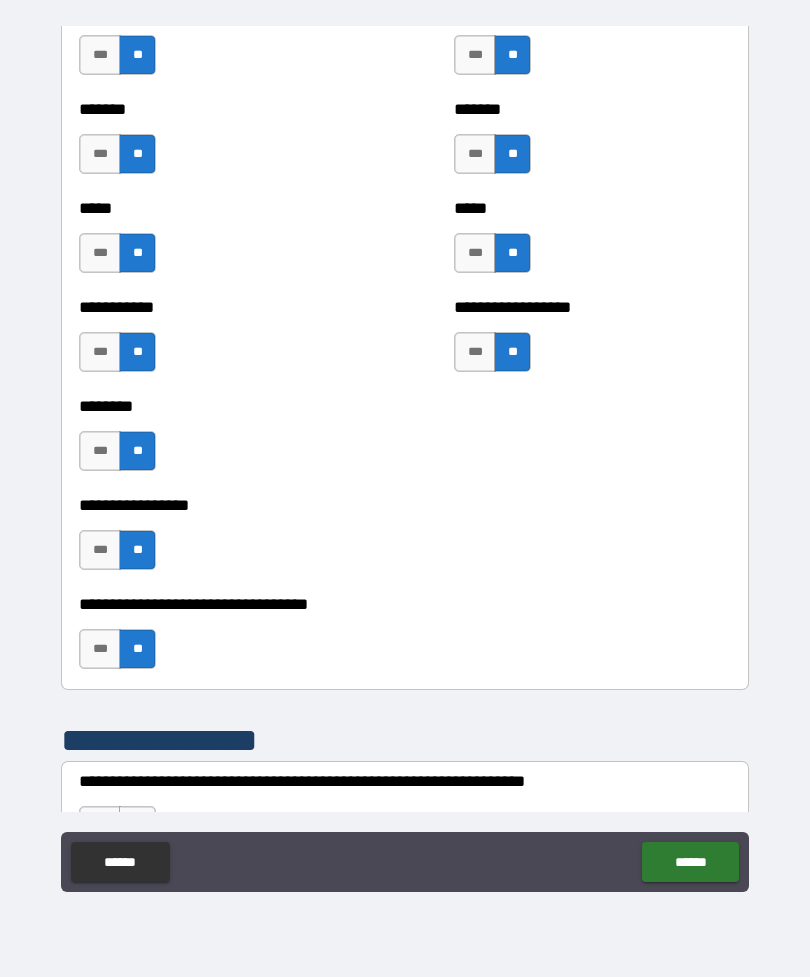 click on "***" at bounding box center (100, 550) 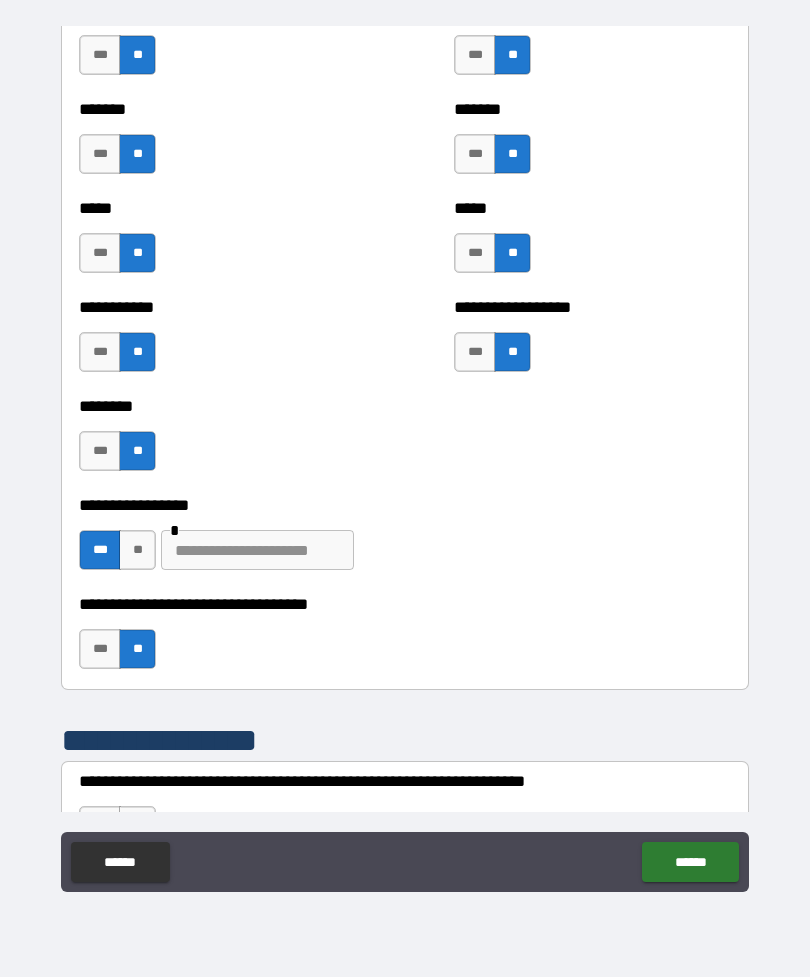 click at bounding box center (257, 550) 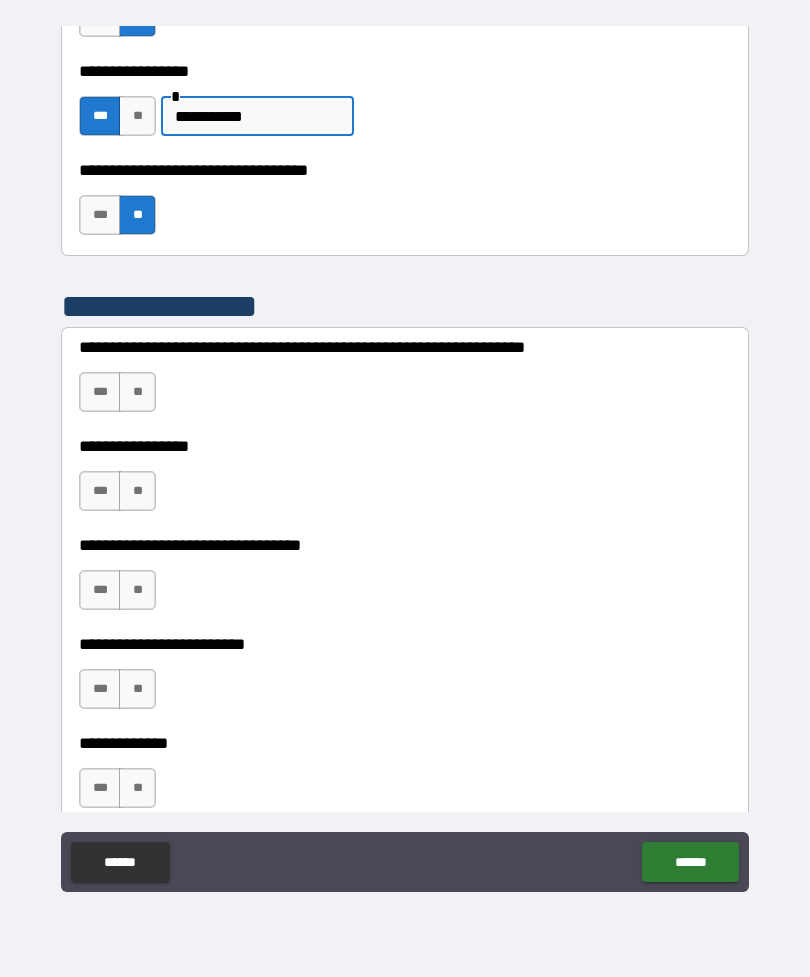 scroll, scrollTop: 3956, scrollLeft: 0, axis: vertical 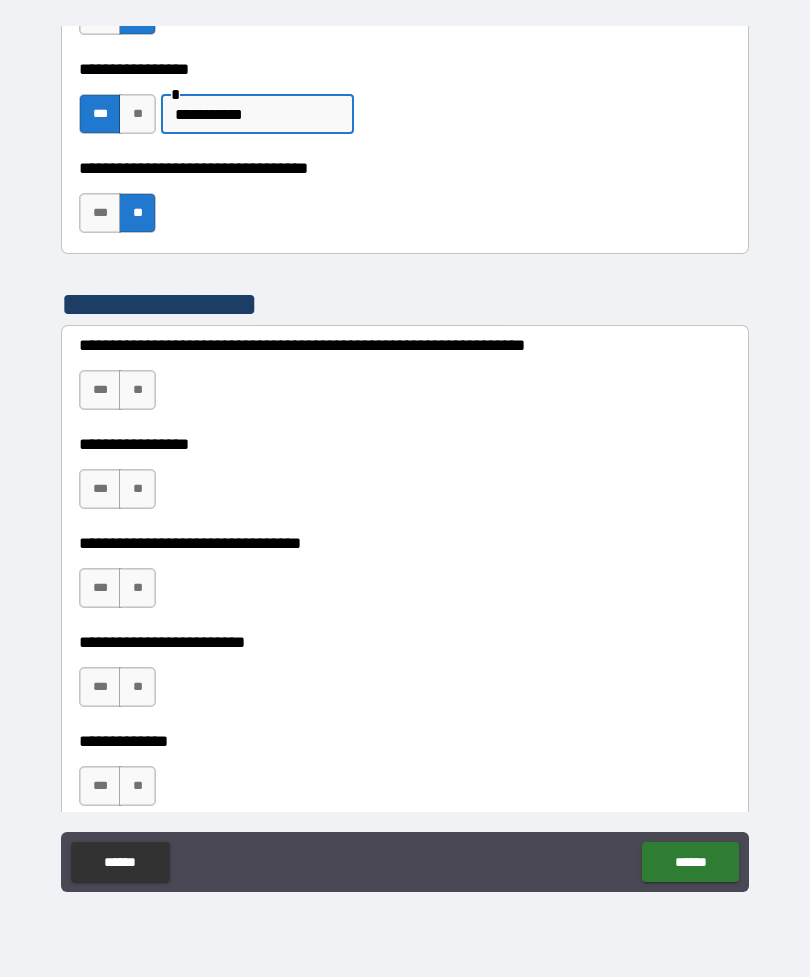 click on "**" at bounding box center [137, 390] 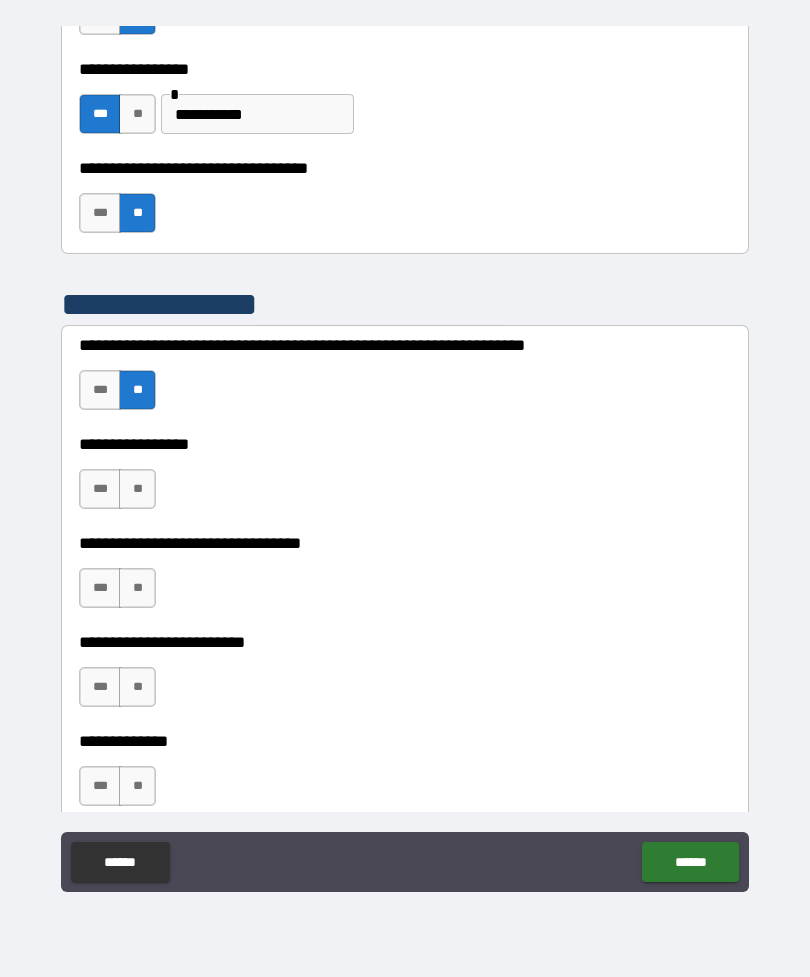 click on "**" at bounding box center (137, 489) 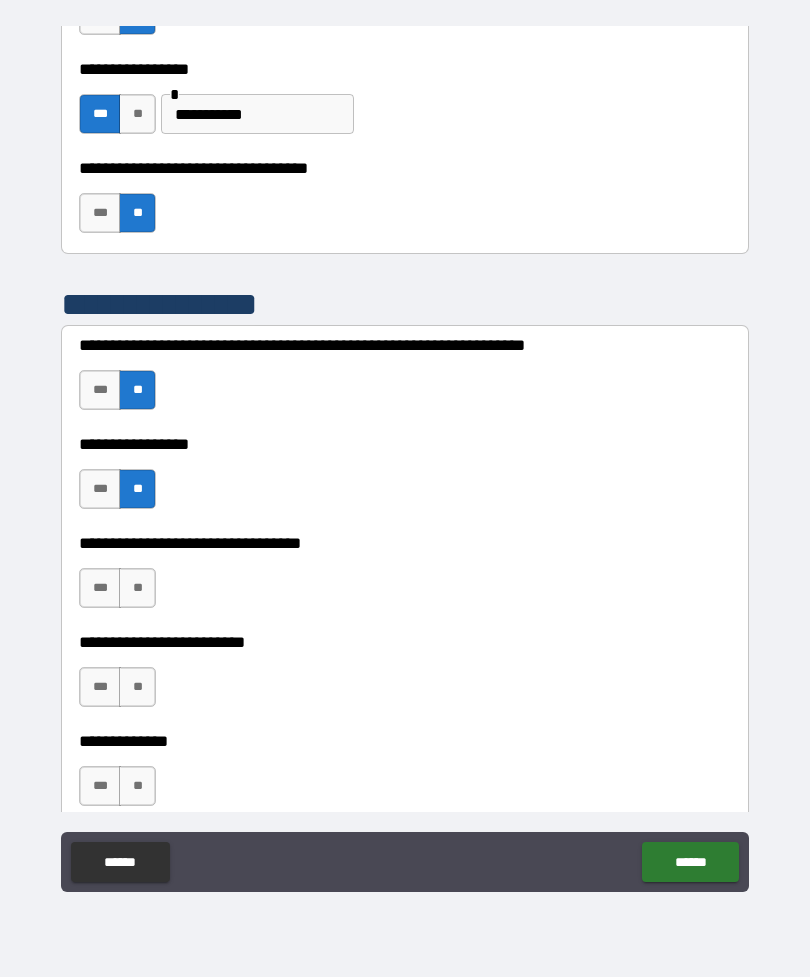 click on "**" at bounding box center (137, 588) 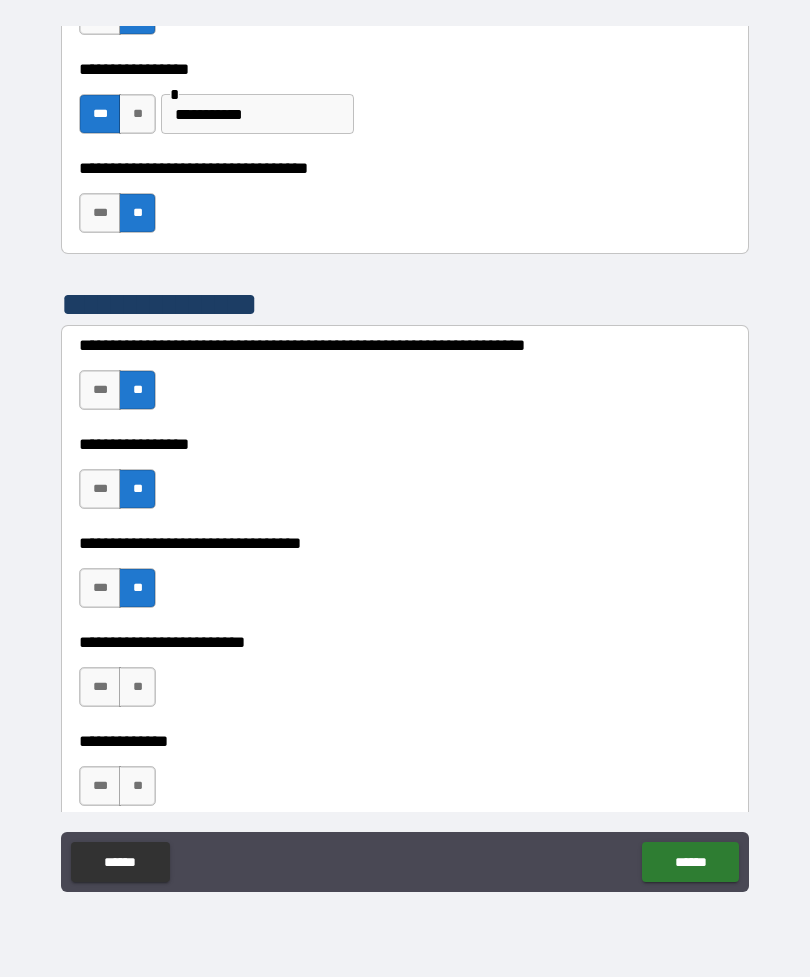 click on "**" at bounding box center (137, 687) 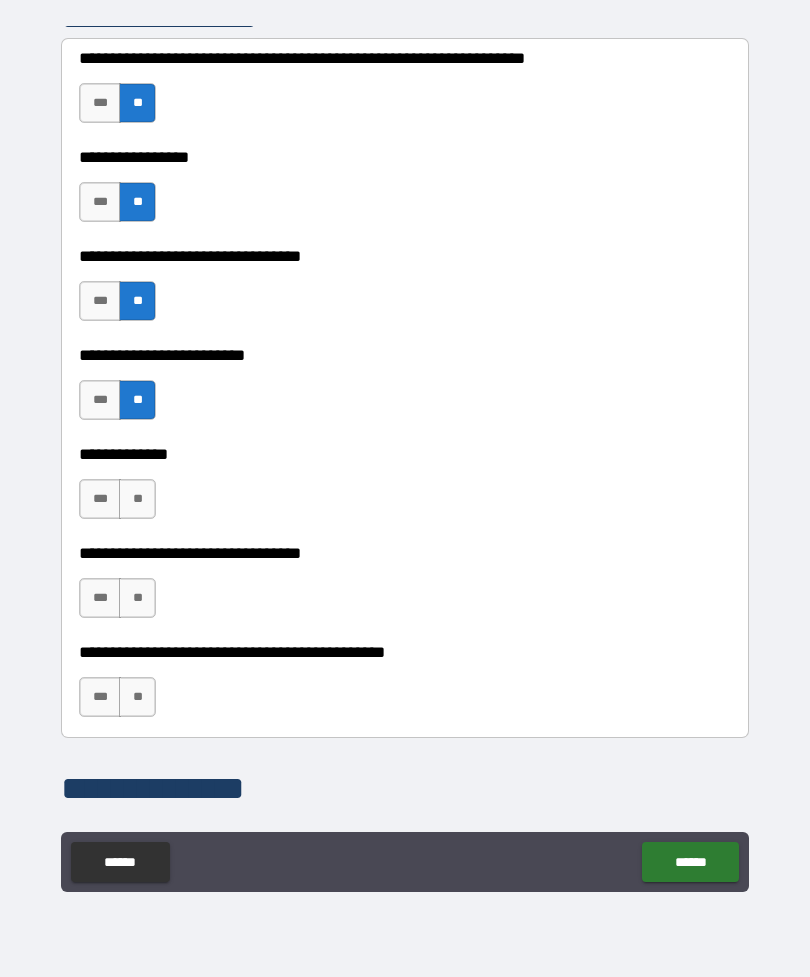 scroll, scrollTop: 4240, scrollLeft: 0, axis: vertical 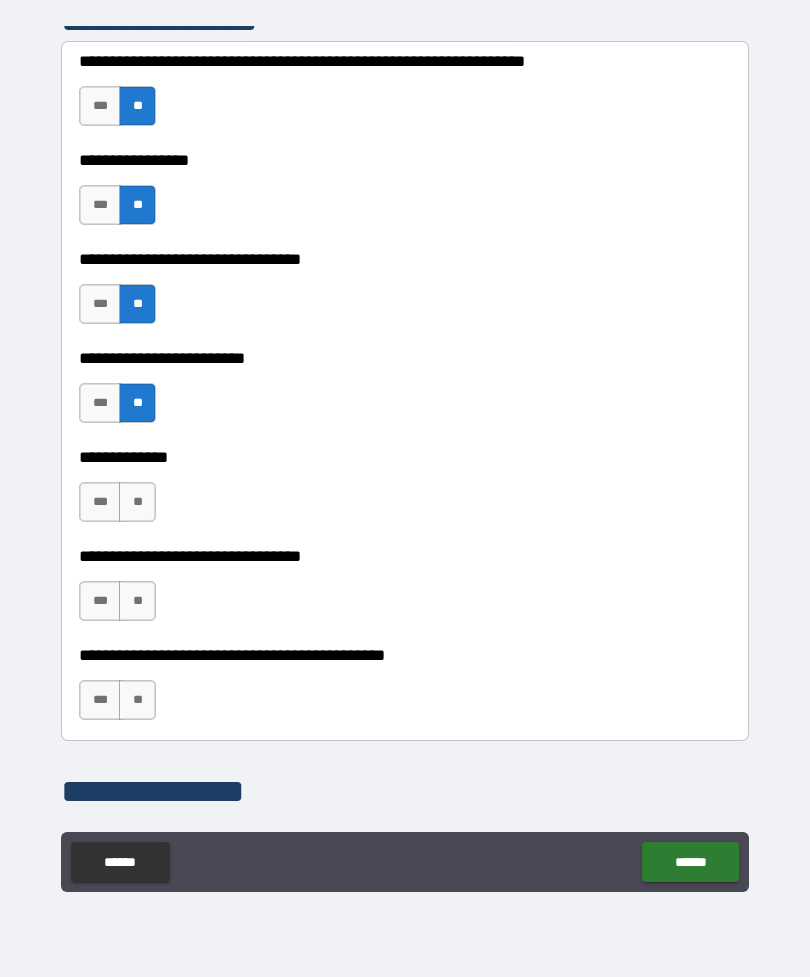 click on "**" at bounding box center [137, 502] 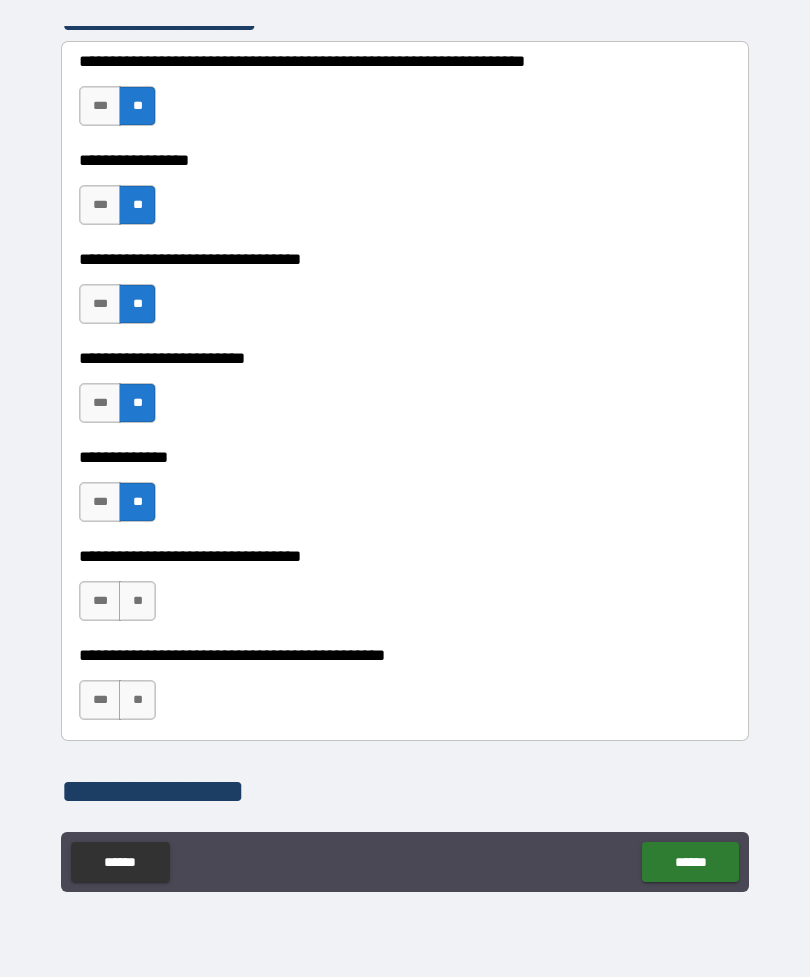 click on "**" at bounding box center (137, 601) 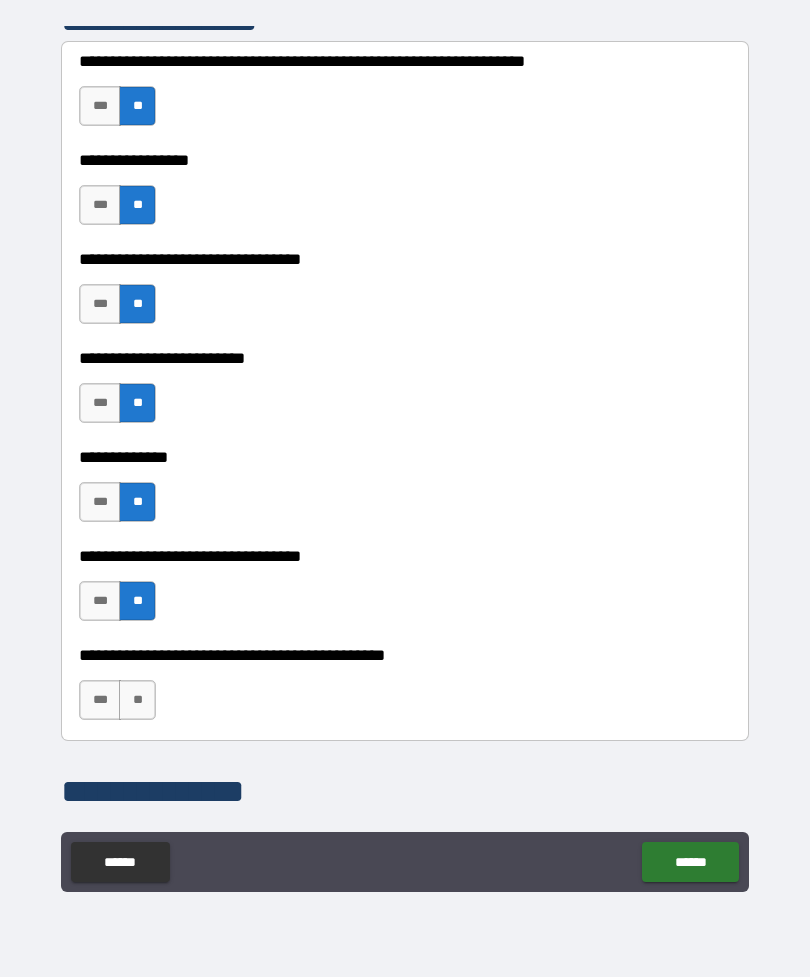 click on "**" at bounding box center [137, 700] 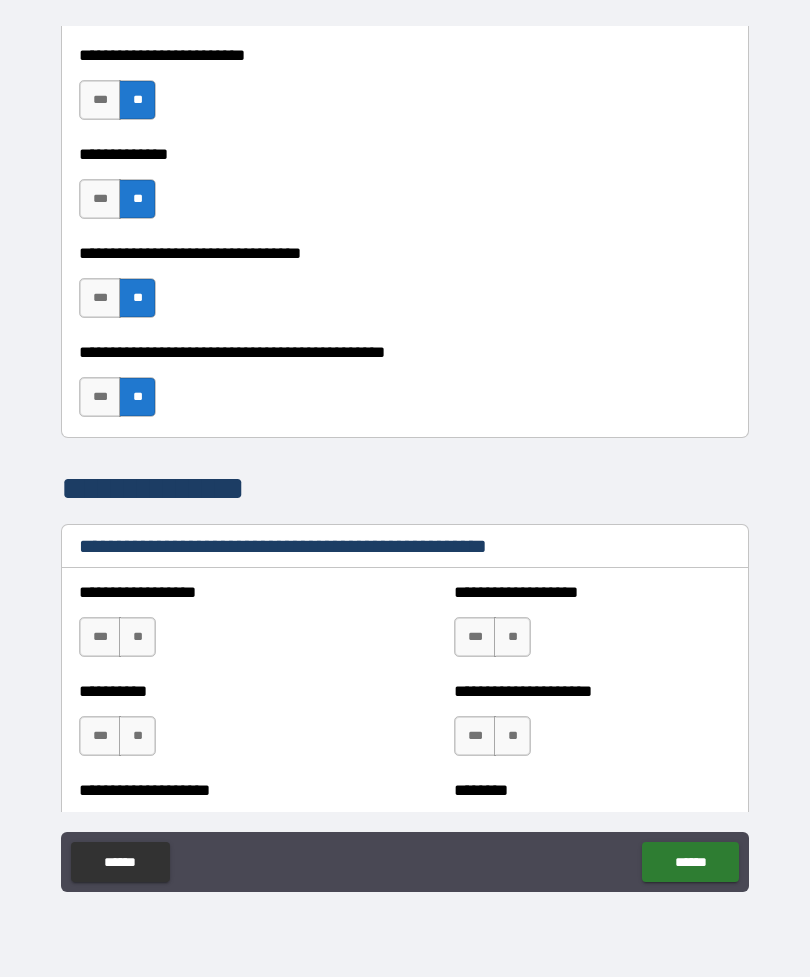 scroll, scrollTop: 4542, scrollLeft: 0, axis: vertical 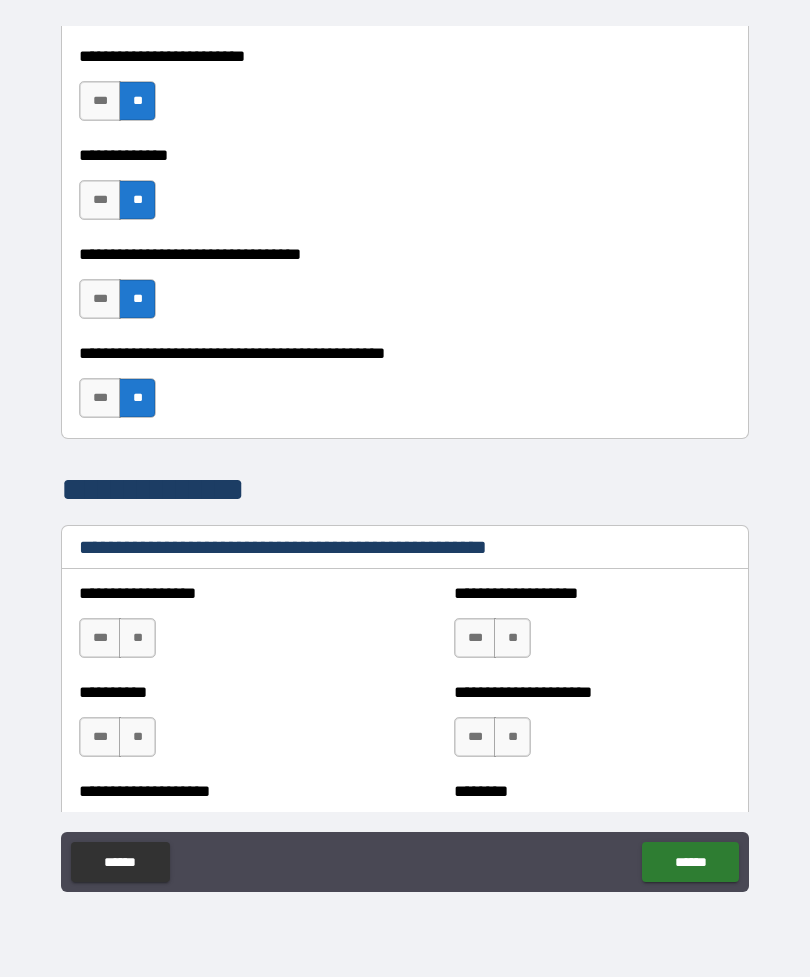 click on "***" at bounding box center (100, 398) 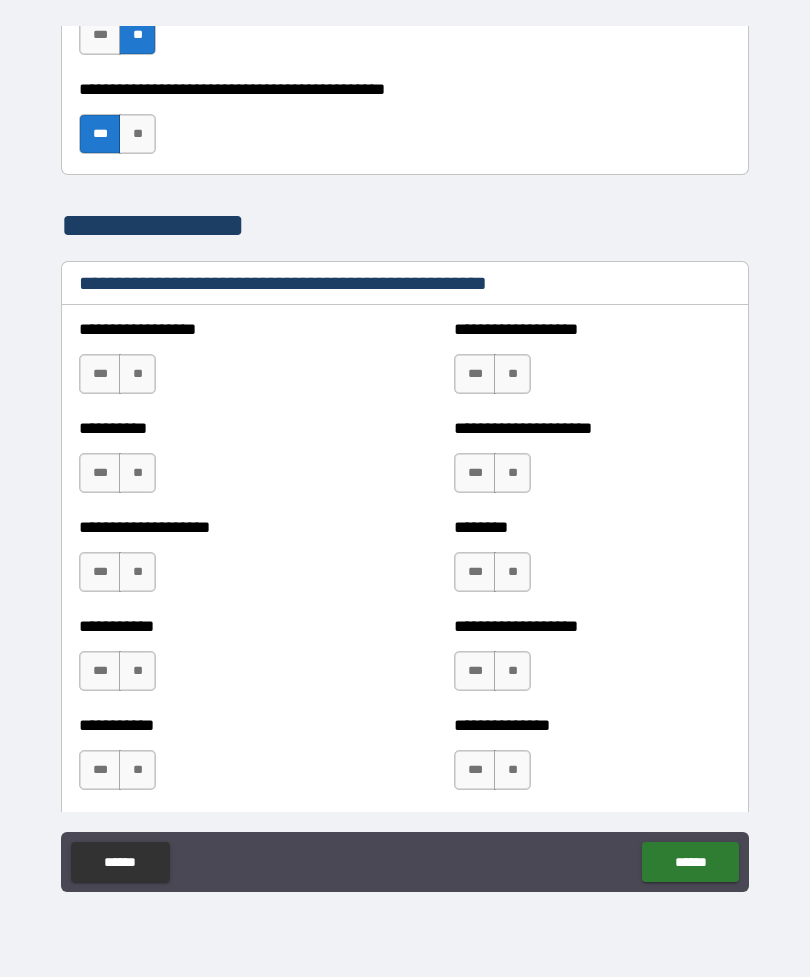 scroll, scrollTop: 4803, scrollLeft: 0, axis: vertical 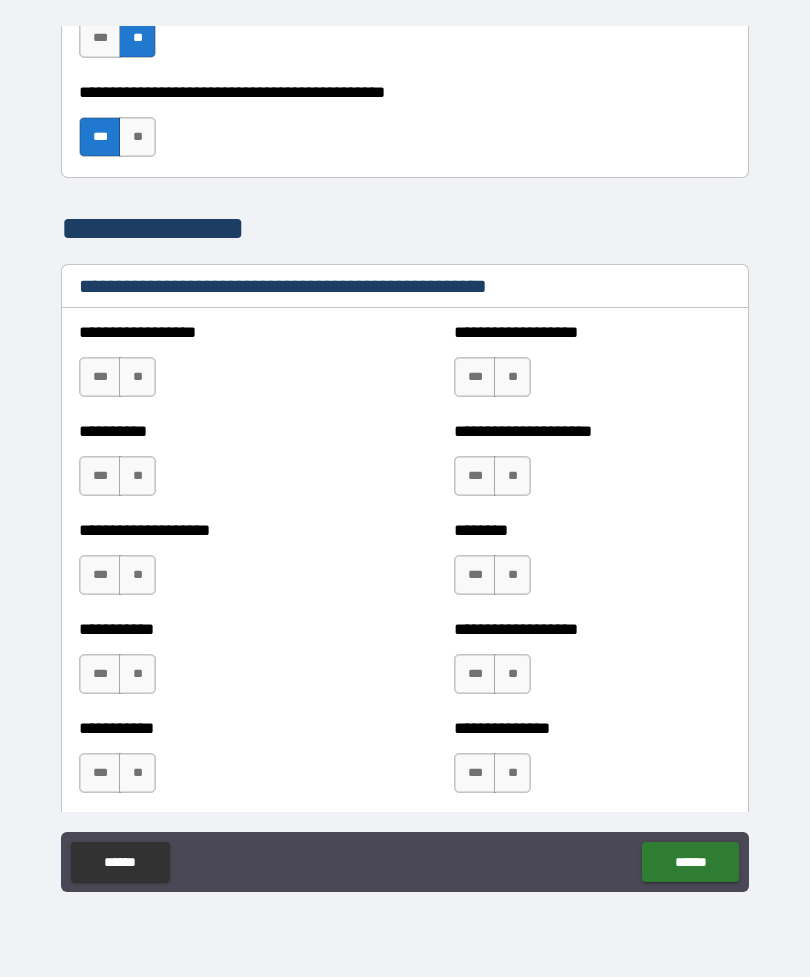 click on "**" at bounding box center [137, 377] 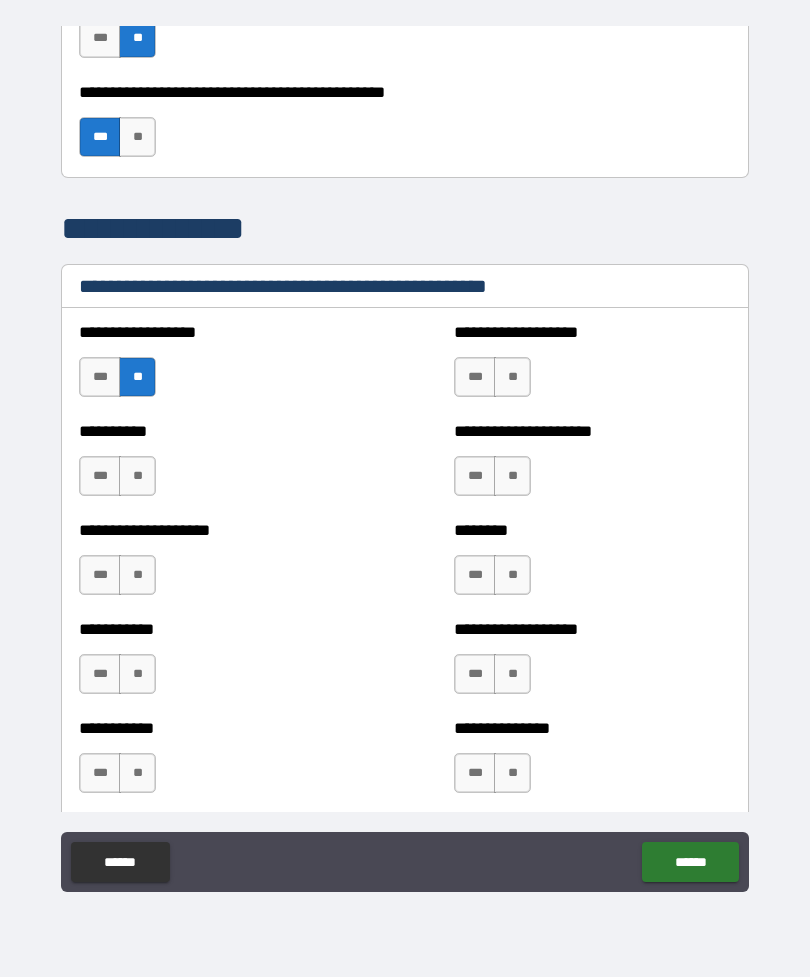 click on "**" at bounding box center (137, 476) 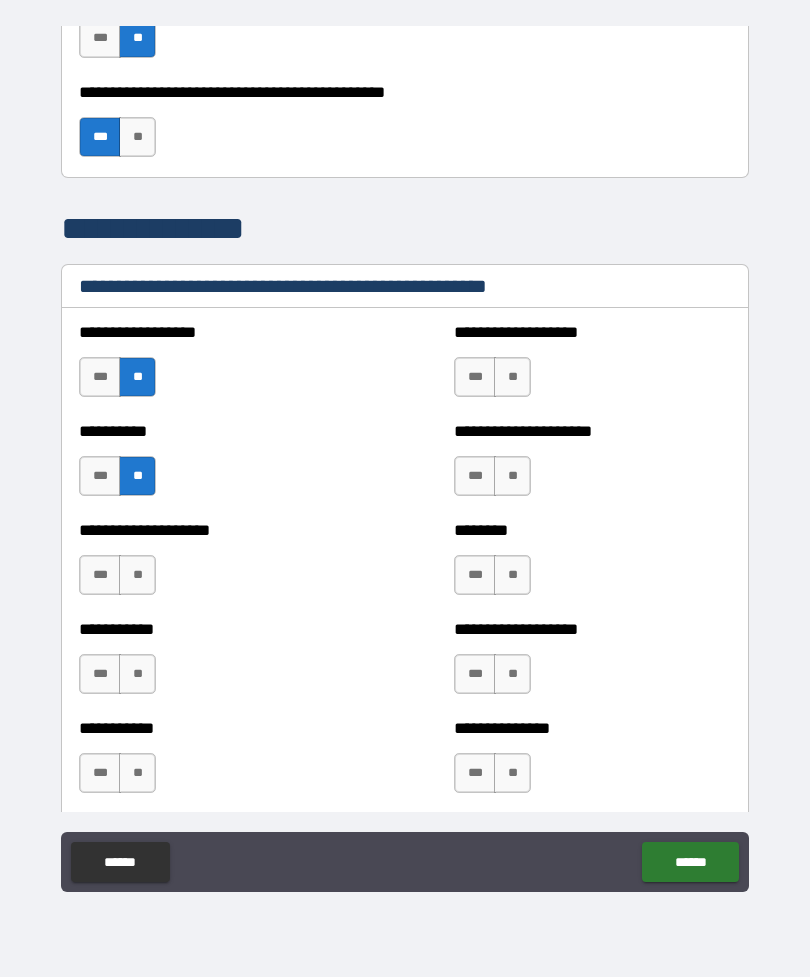 click on "**" at bounding box center [137, 575] 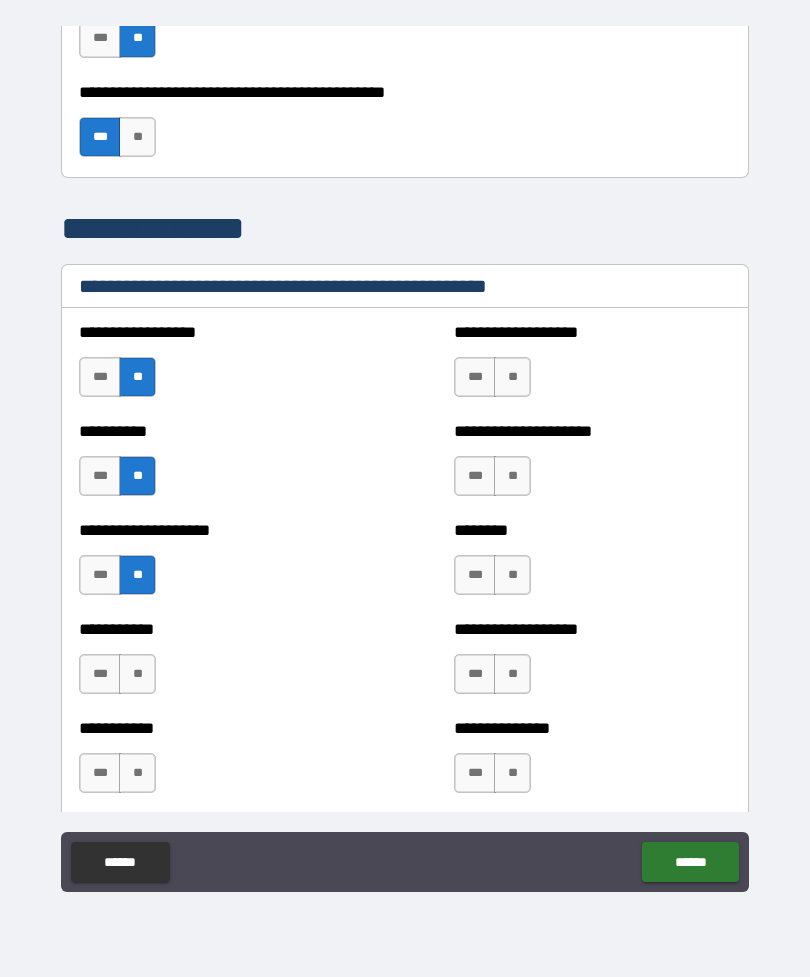 click on "**" at bounding box center (512, 377) 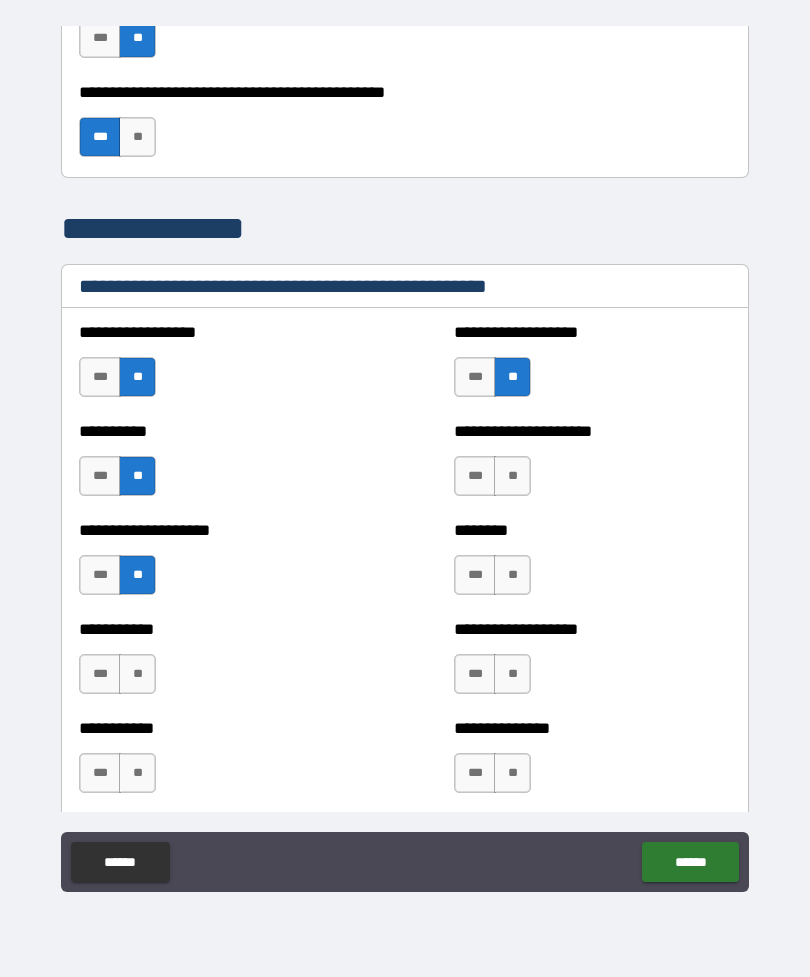 click on "**" at bounding box center [512, 476] 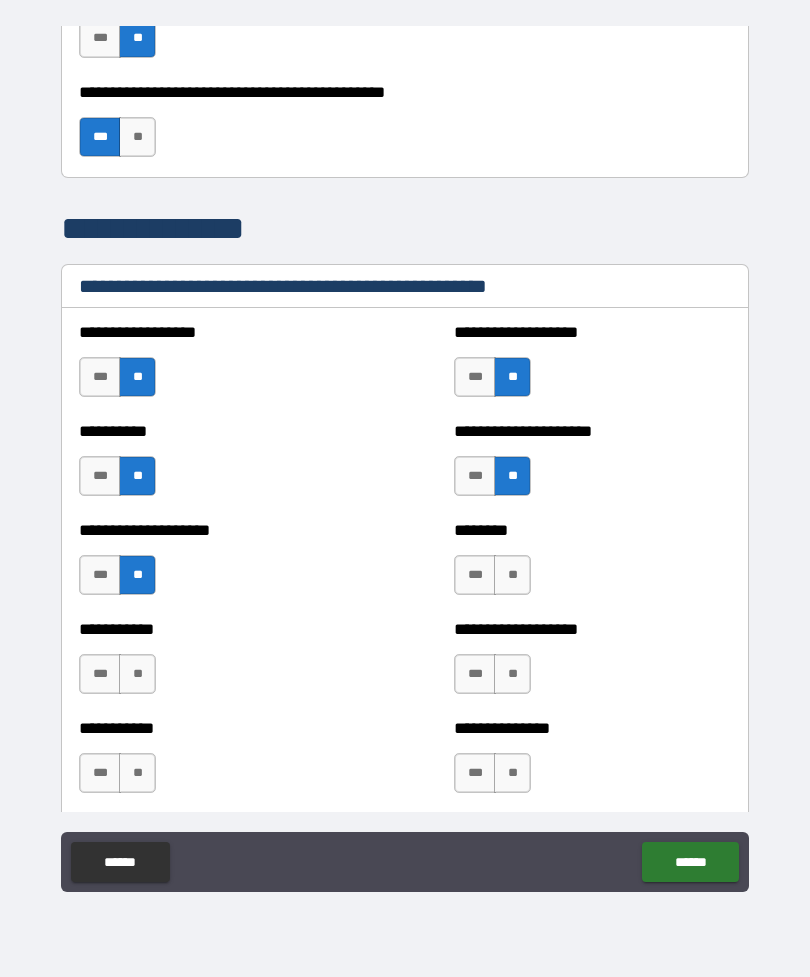 scroll, scrollTop: 4898, scrollLeft: 0, axis: vertical 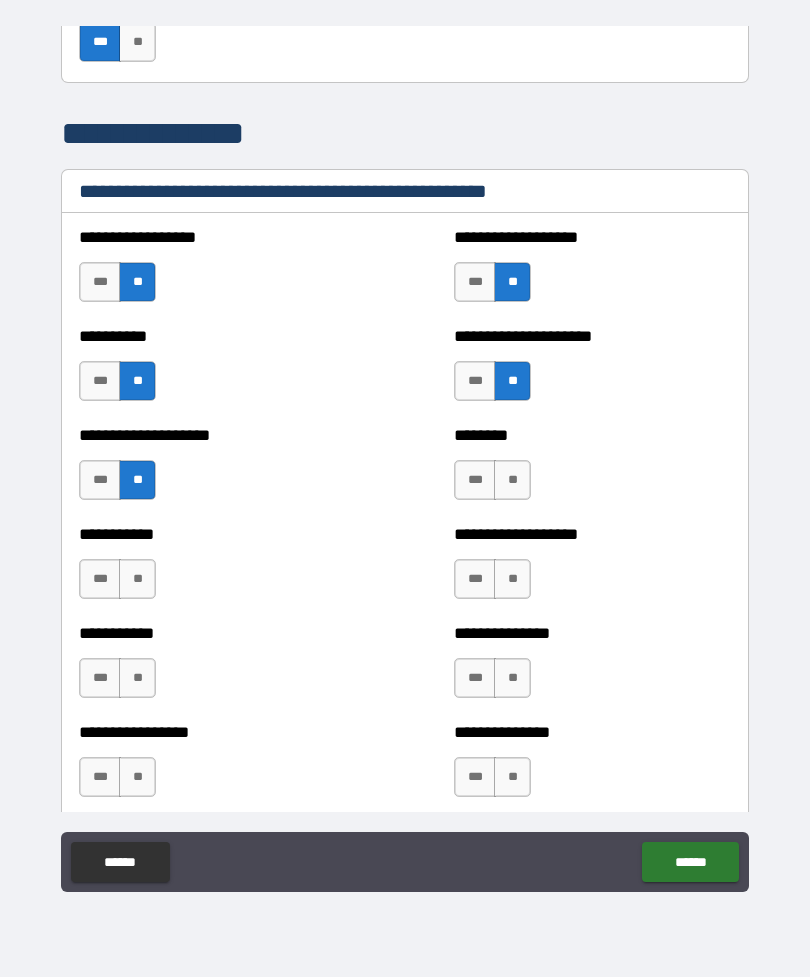click on "***" at bounding box center [475, 381] 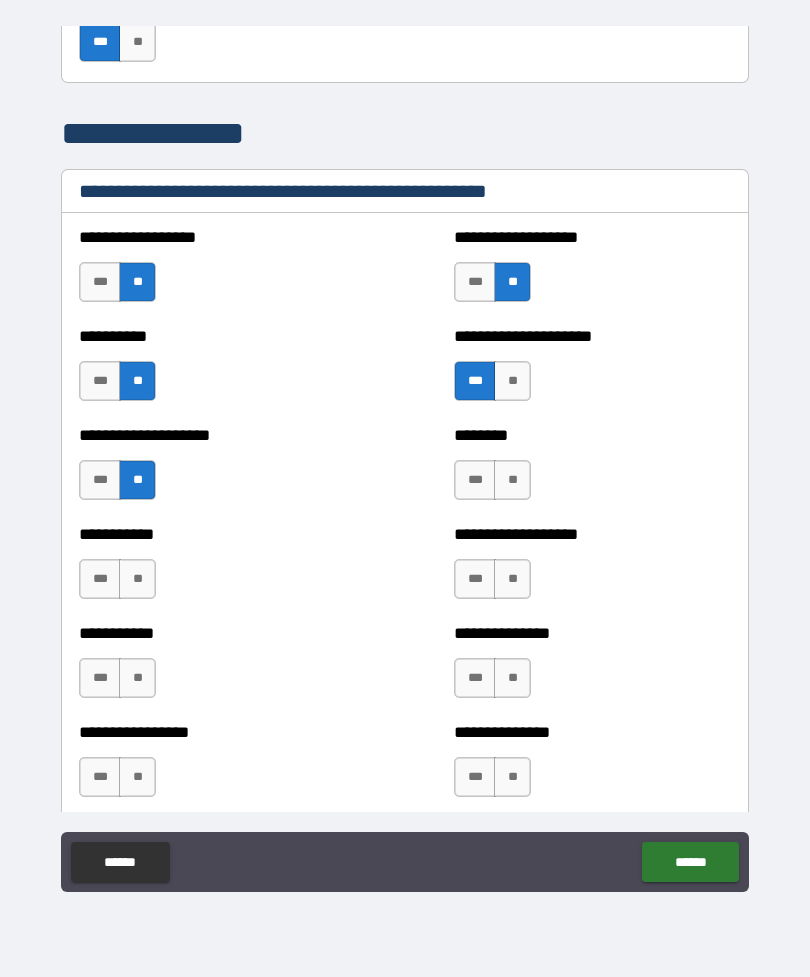 click on "**" at bounding box center [512, 480] 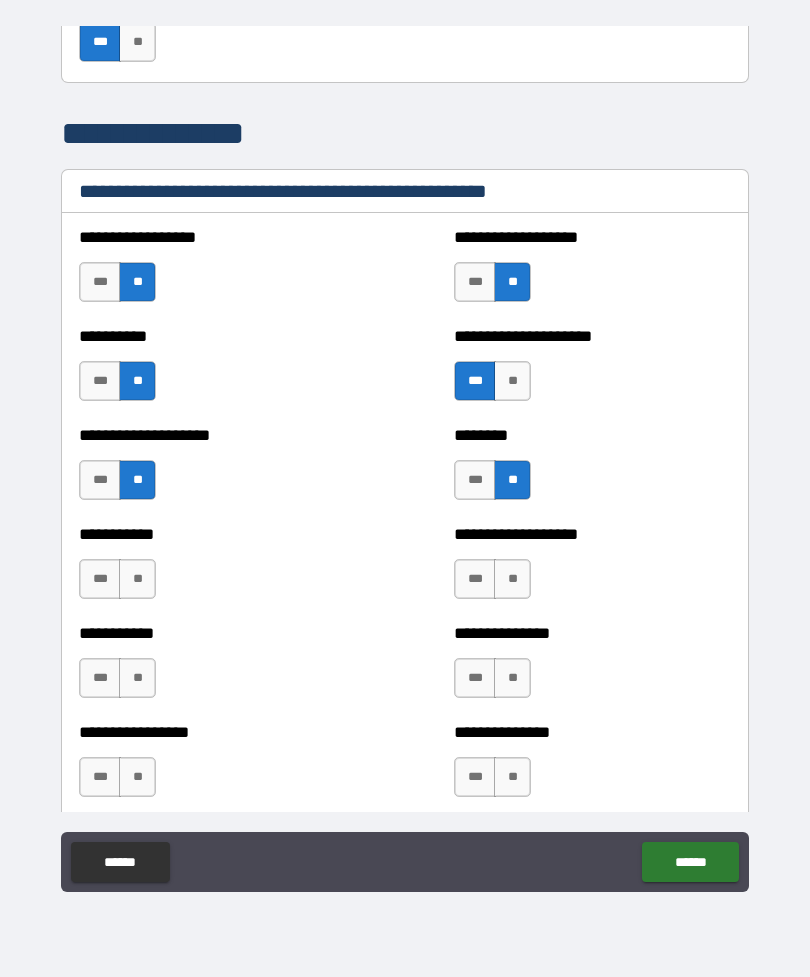 click on "**" at bounding box center (512, 579) 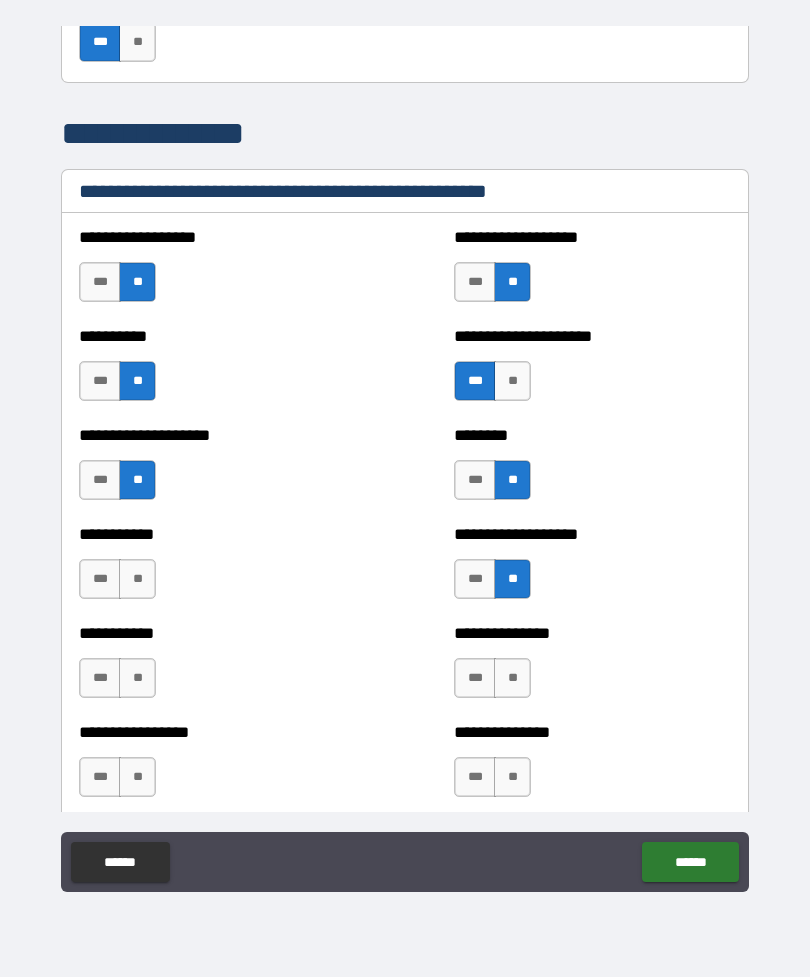 click on "**" at bounding box center (137, 579) 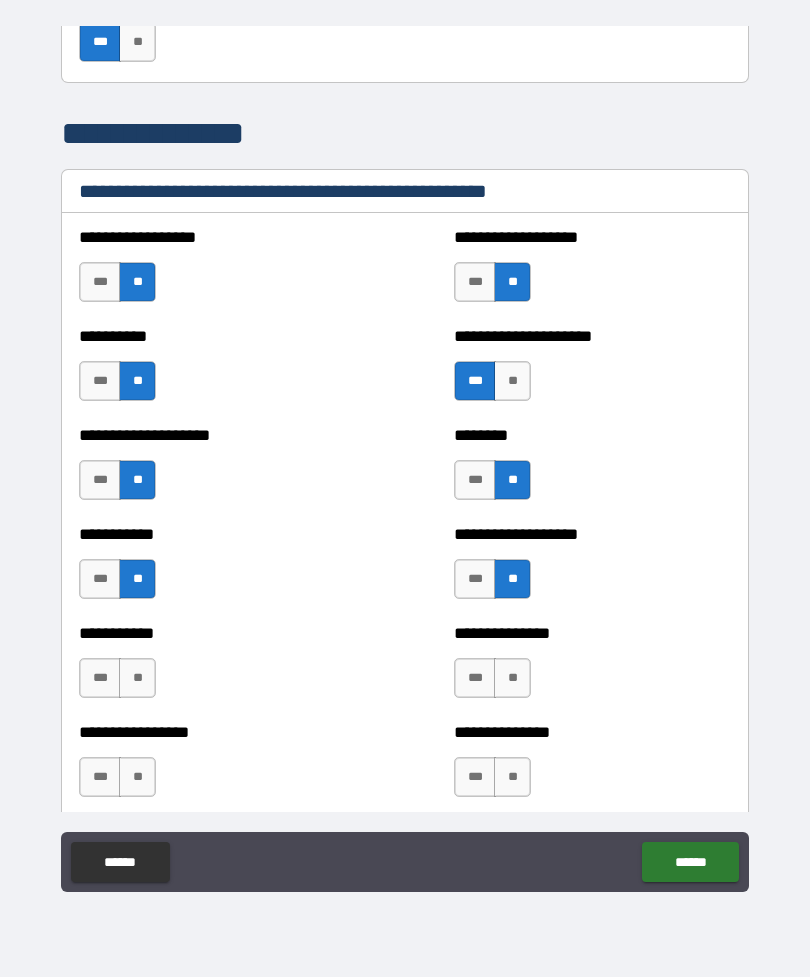 click on "**" at bounding box center [137, 678] 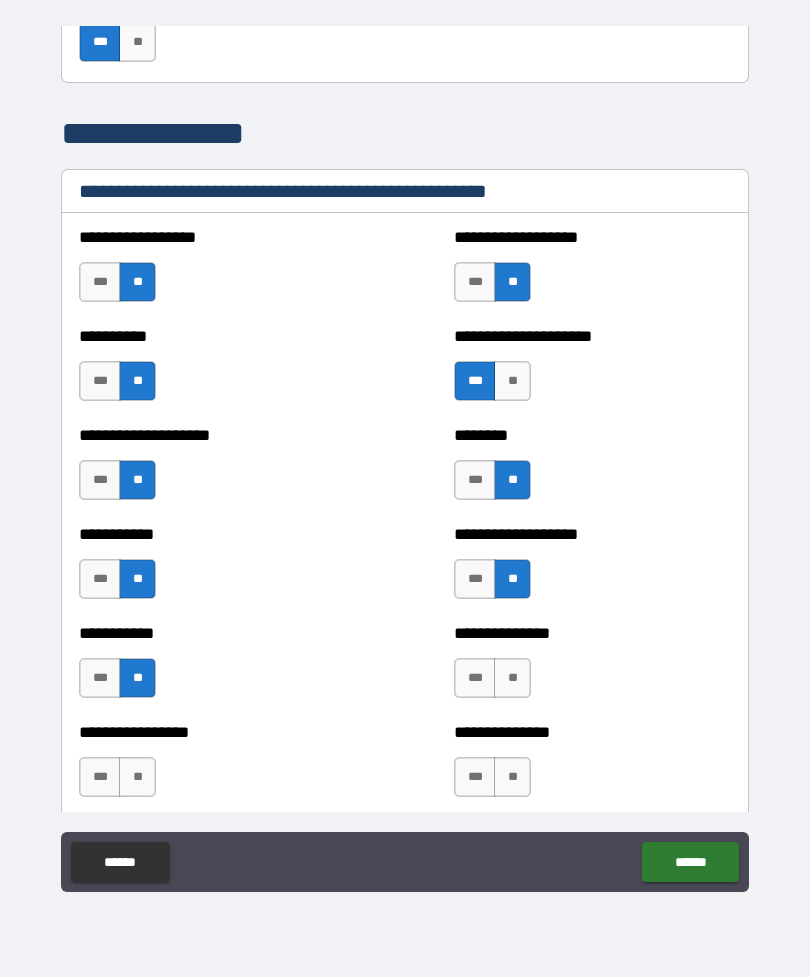 click on "**" at bounding box center [512, 678] 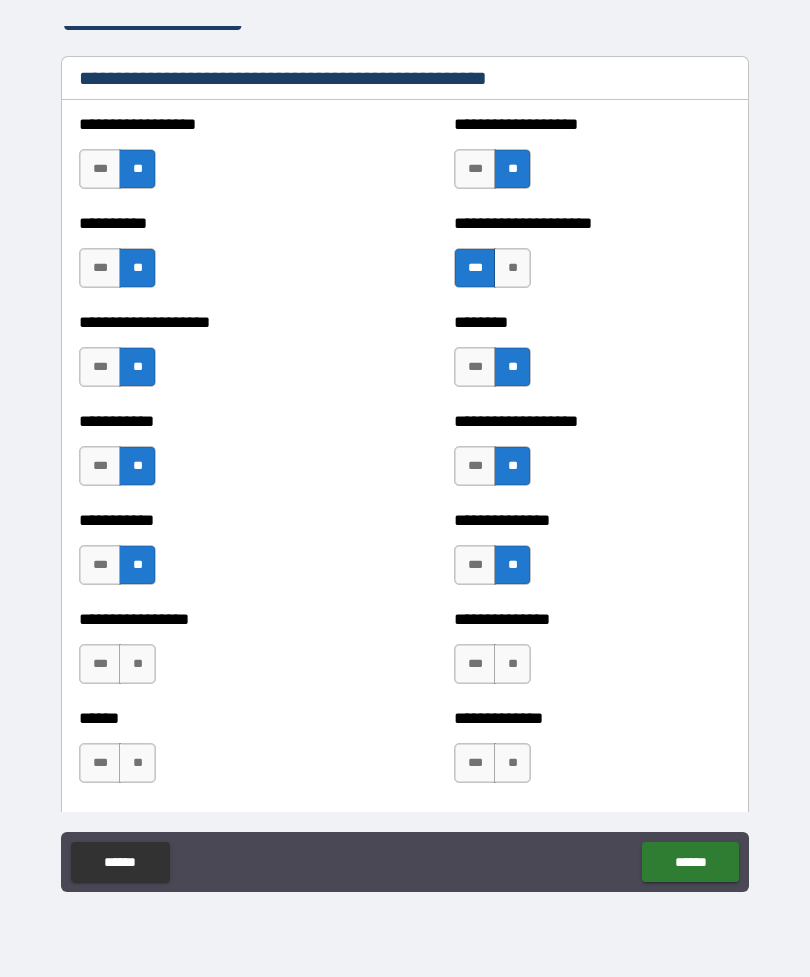 click on "**" at bounding box center [512, 664] 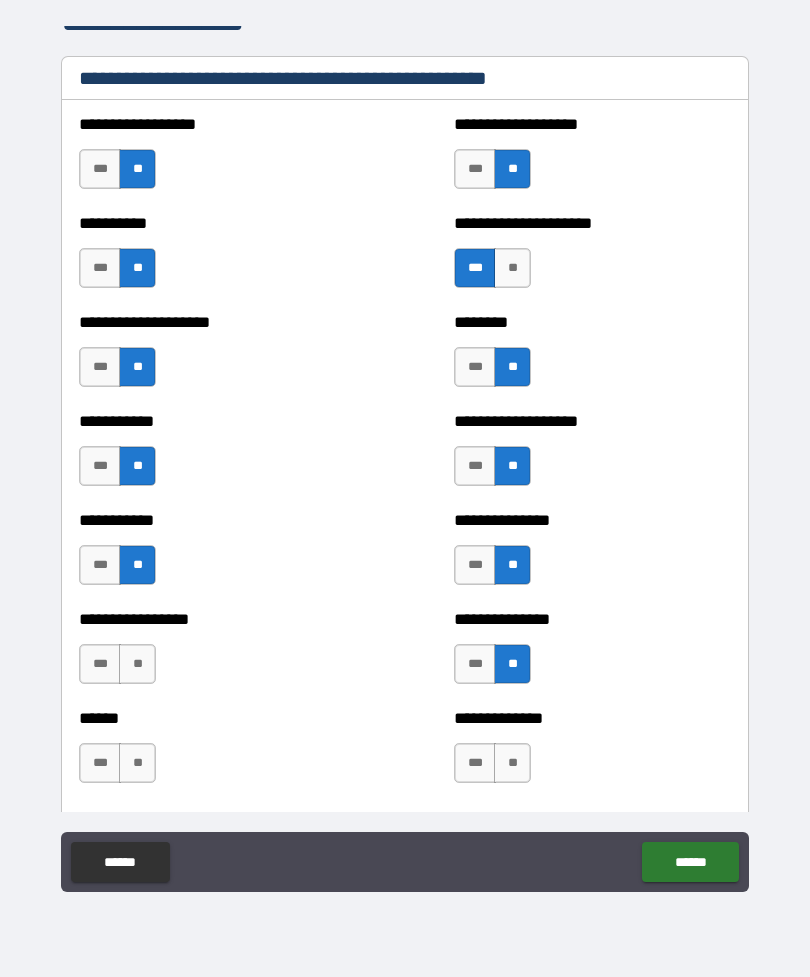 click on "**" at bounding box center (137, 664) 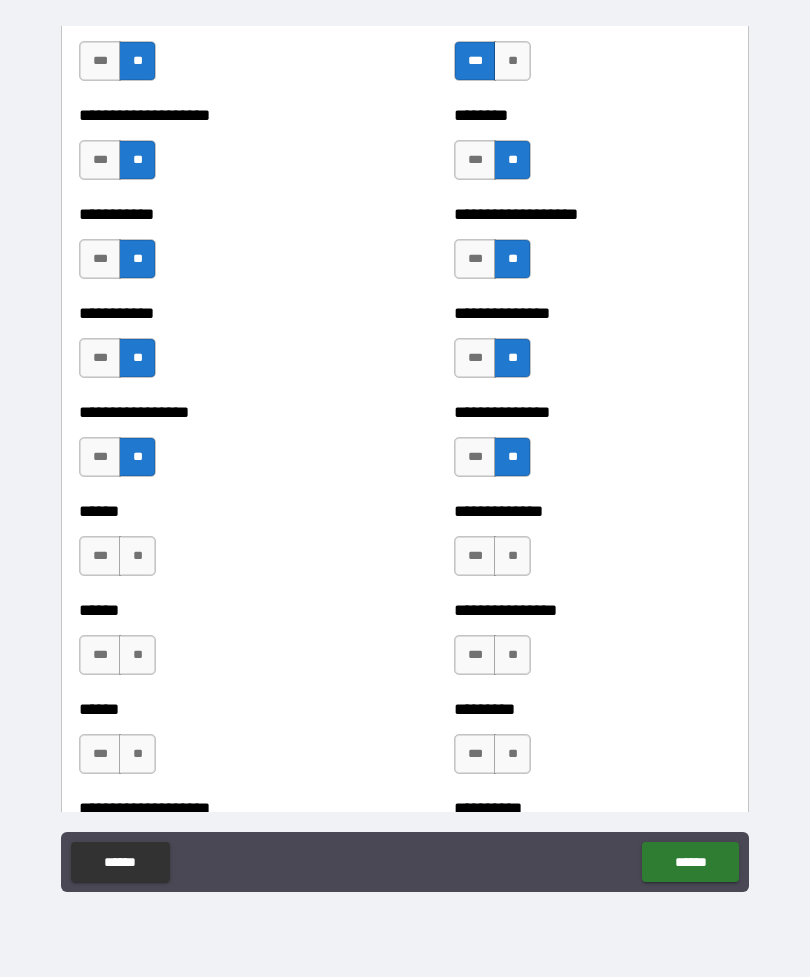 scroll, scrollTop: 5224, scrollLeft: 0, axis: vertical 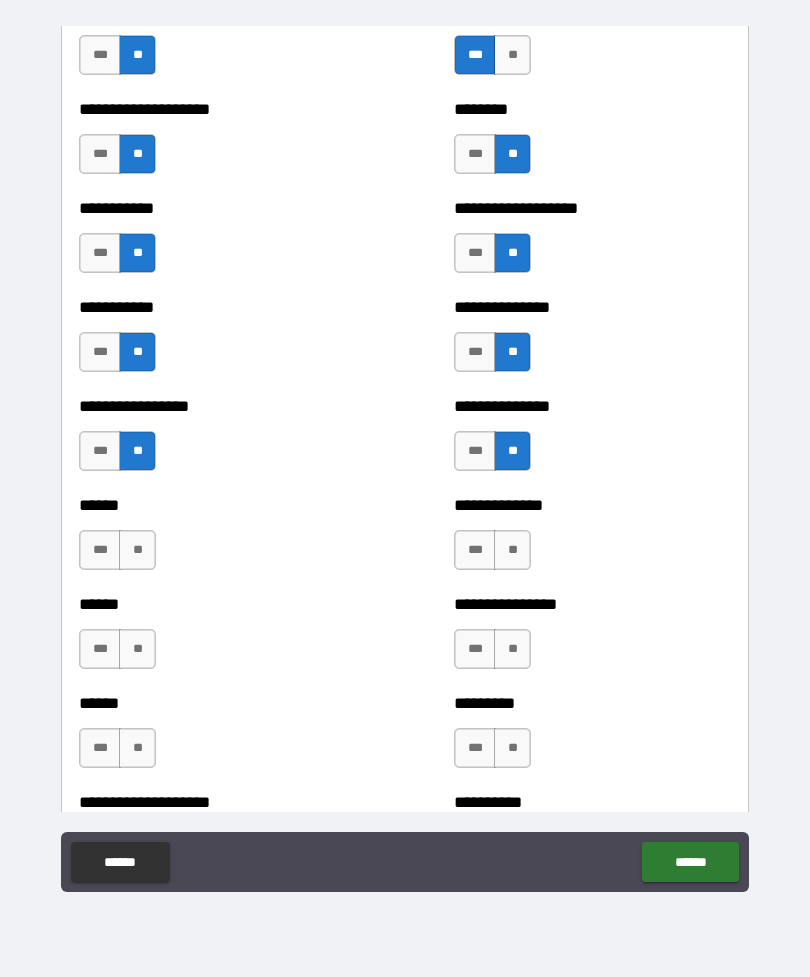 click on "**" at bounding box center [137, 550] 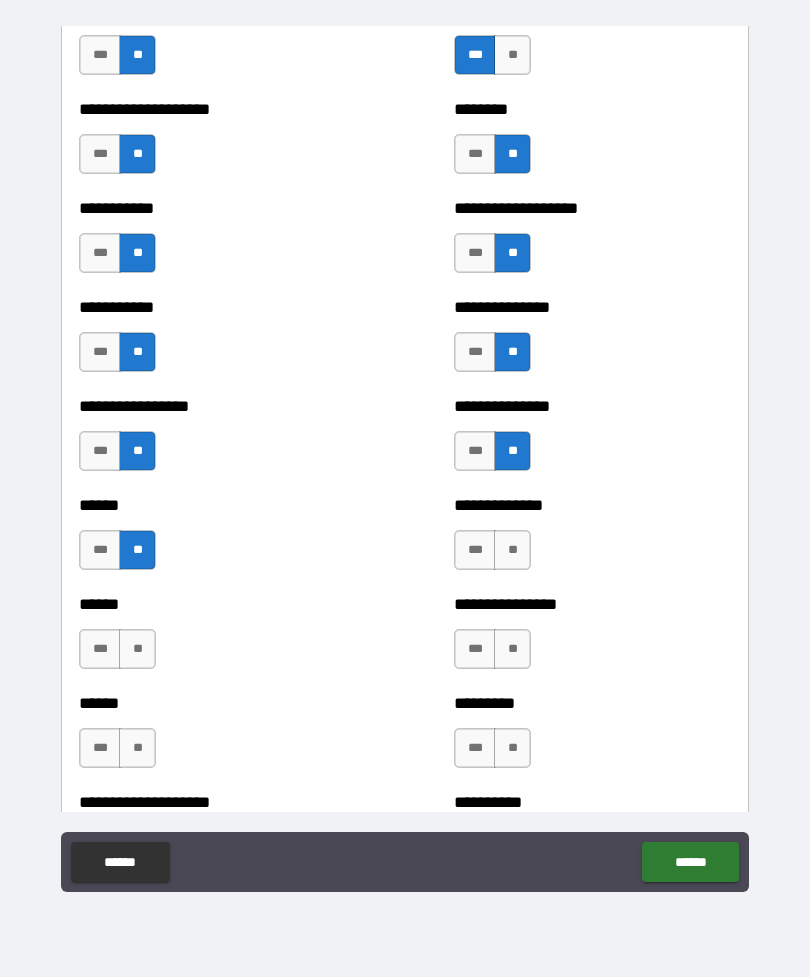 click on "**" at bounding box center [512, 550] 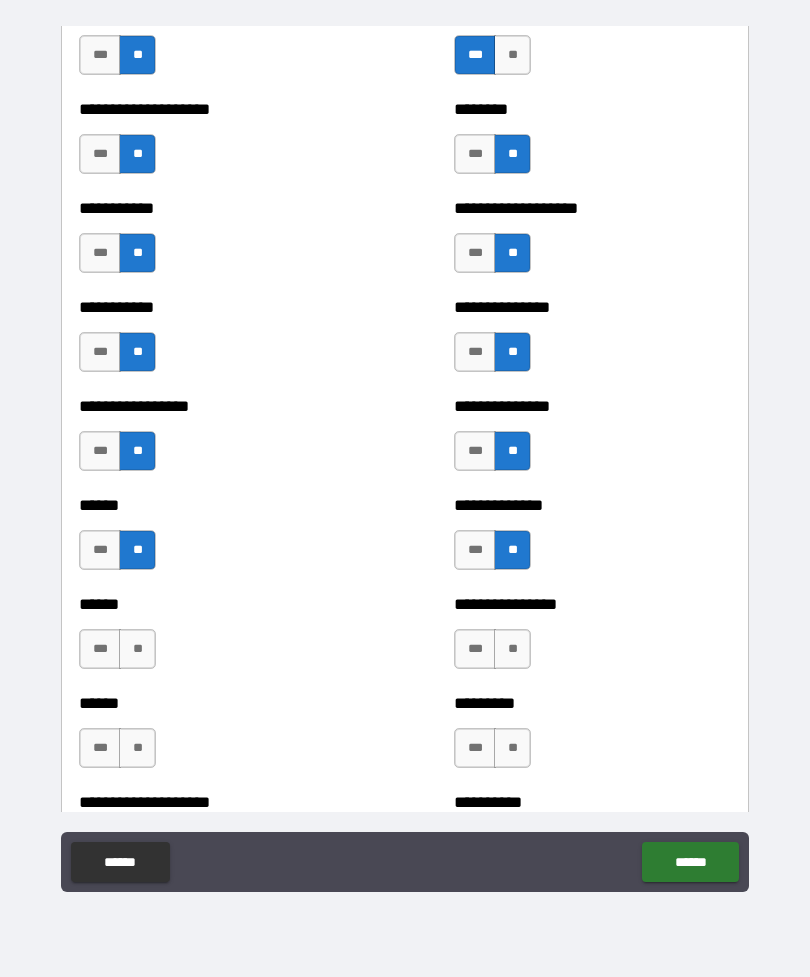 click on "**" at bounding box center (137, 649) 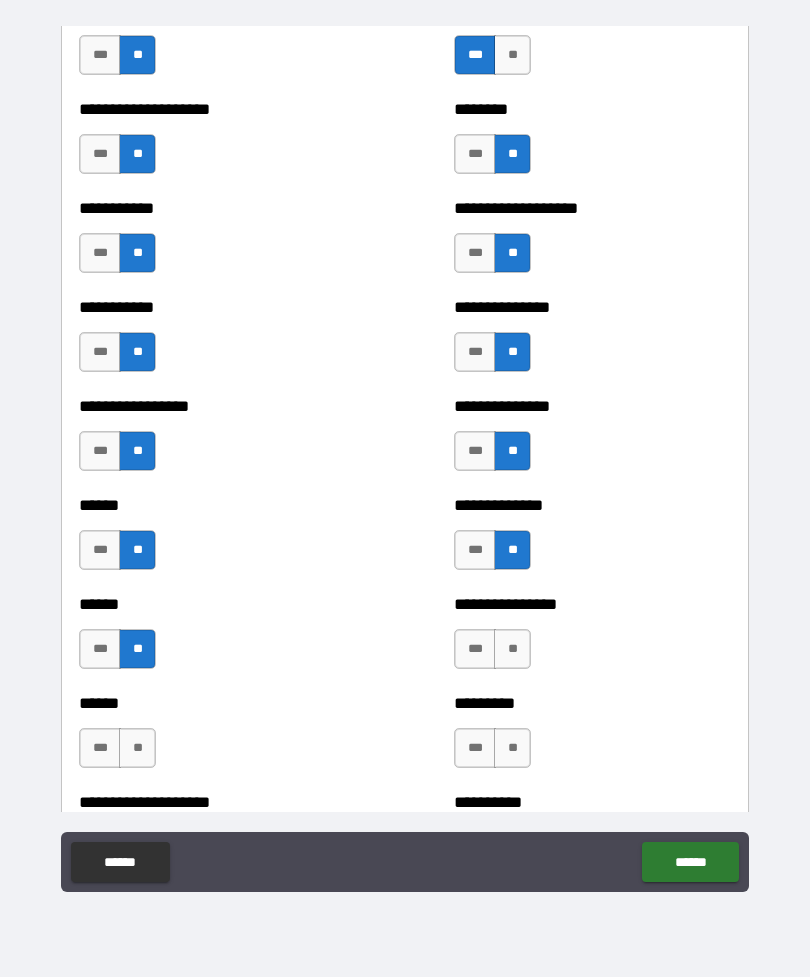 click on "**" at bounding box center (512, 649) 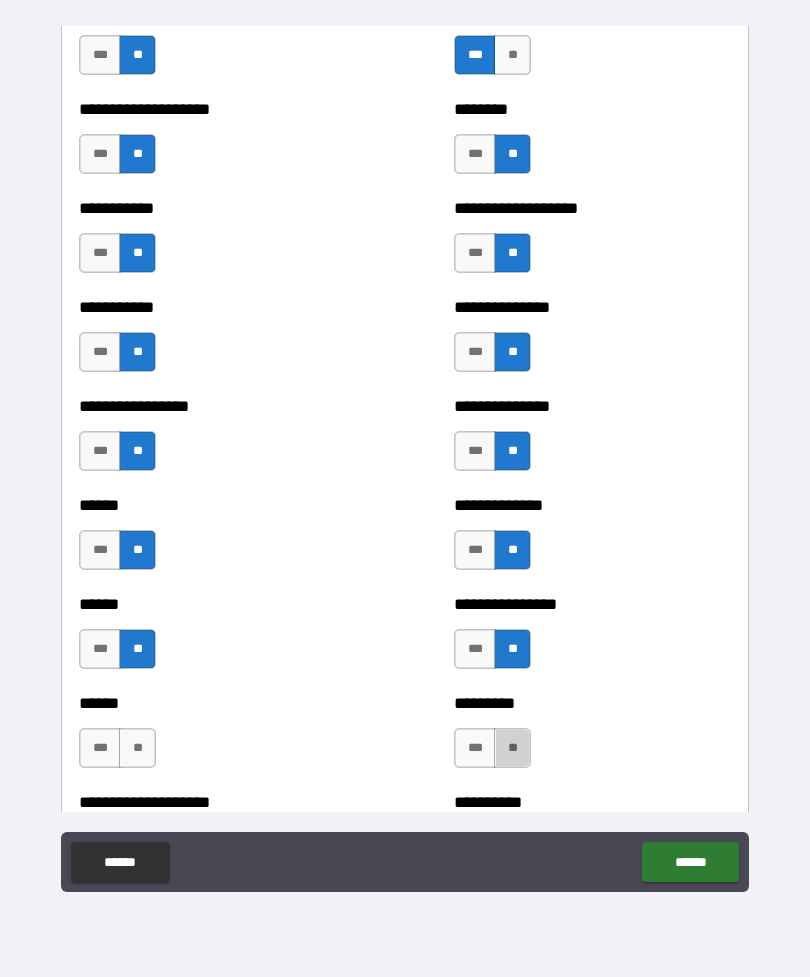 click on "**" at bounding box center (512, 748) 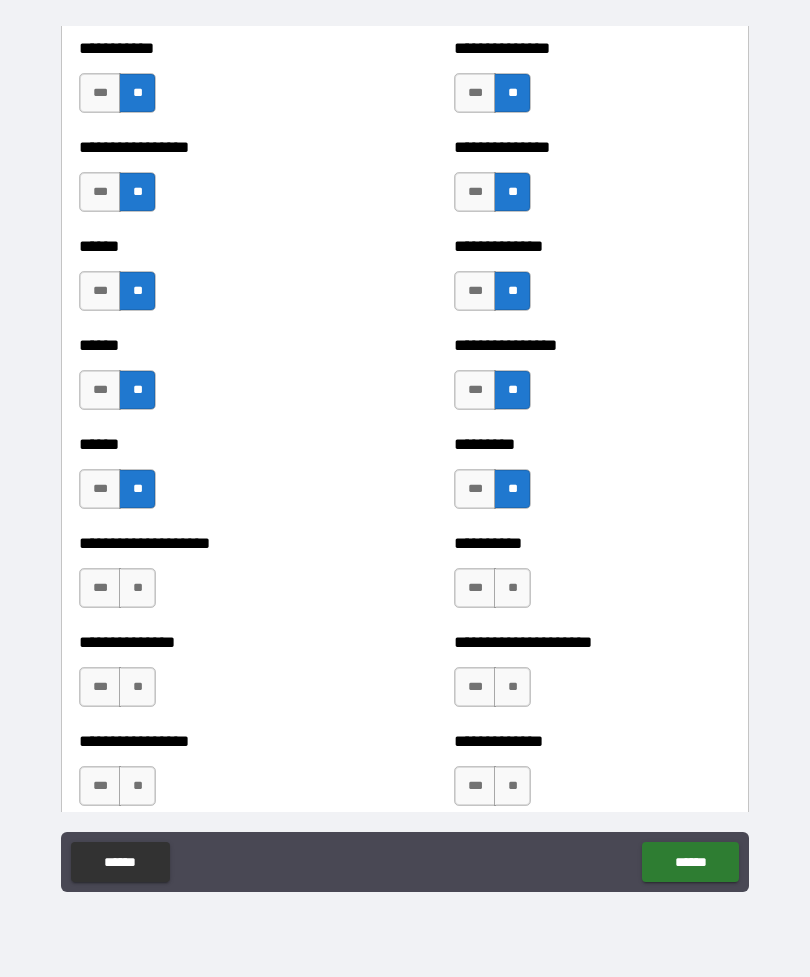 scroll, scrollTop: 5482, scrollLeft: 0, axis: vertical 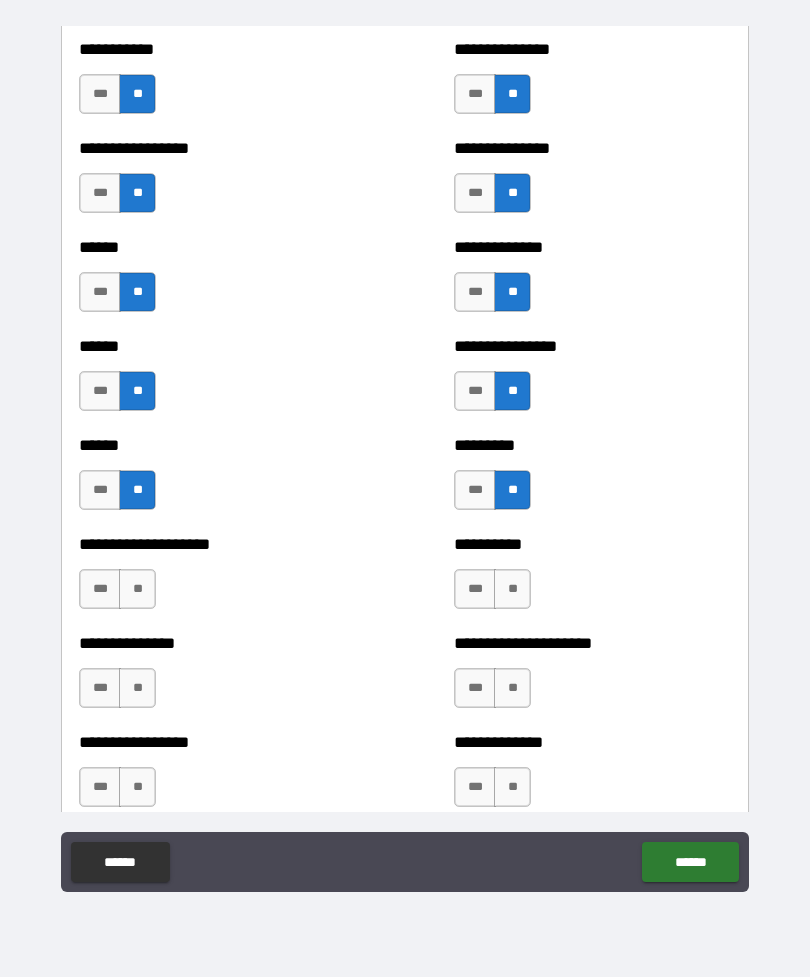 click on "**" at bounding box center [137, 589] 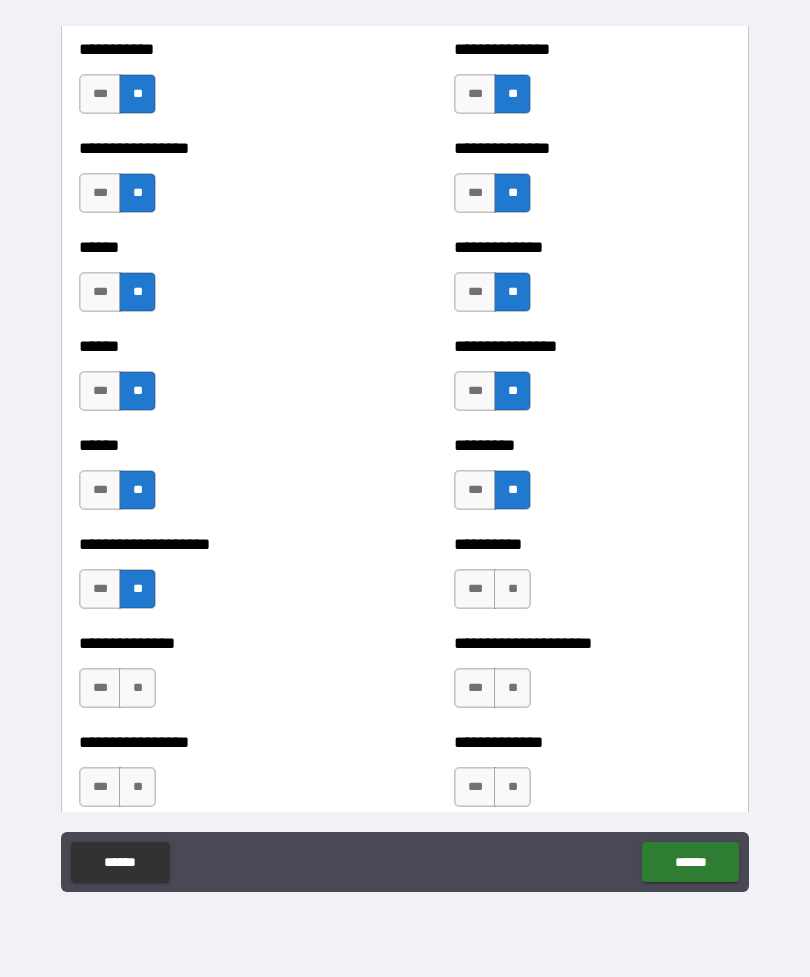 click on "**" at bounding box center [512, 589] 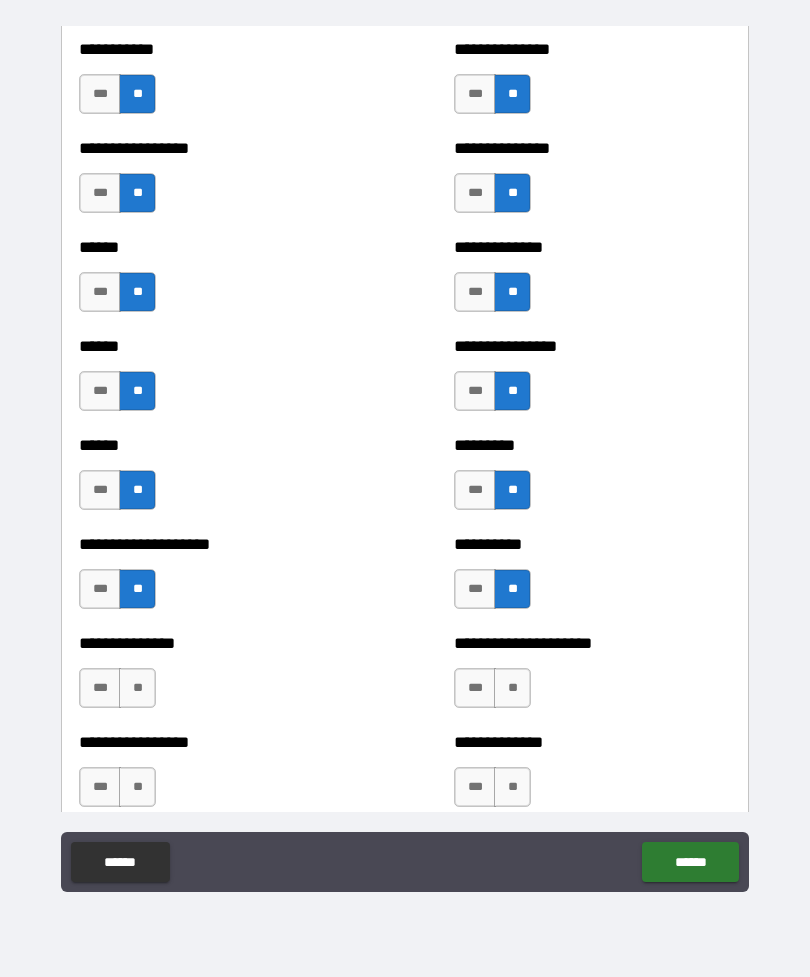 click on "**" at bounding box center (512, 688) 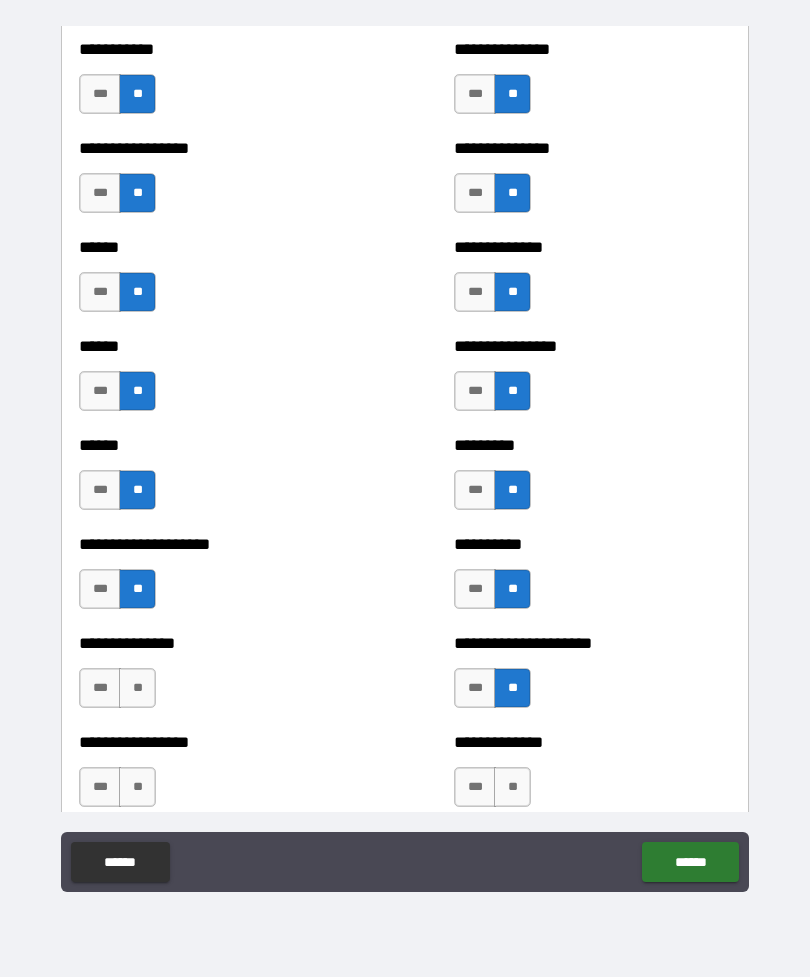 click on "**" at bounding box center (137, 688) 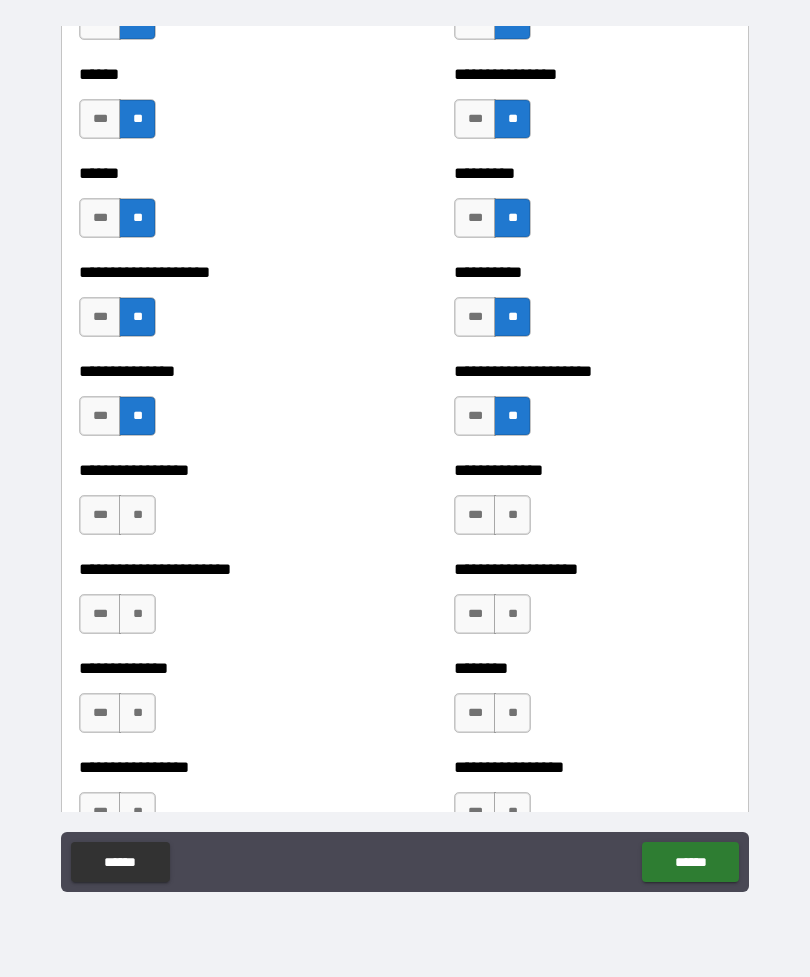 scroll, scrollTop: 5750, scrollLeft: 0, axis: vertical 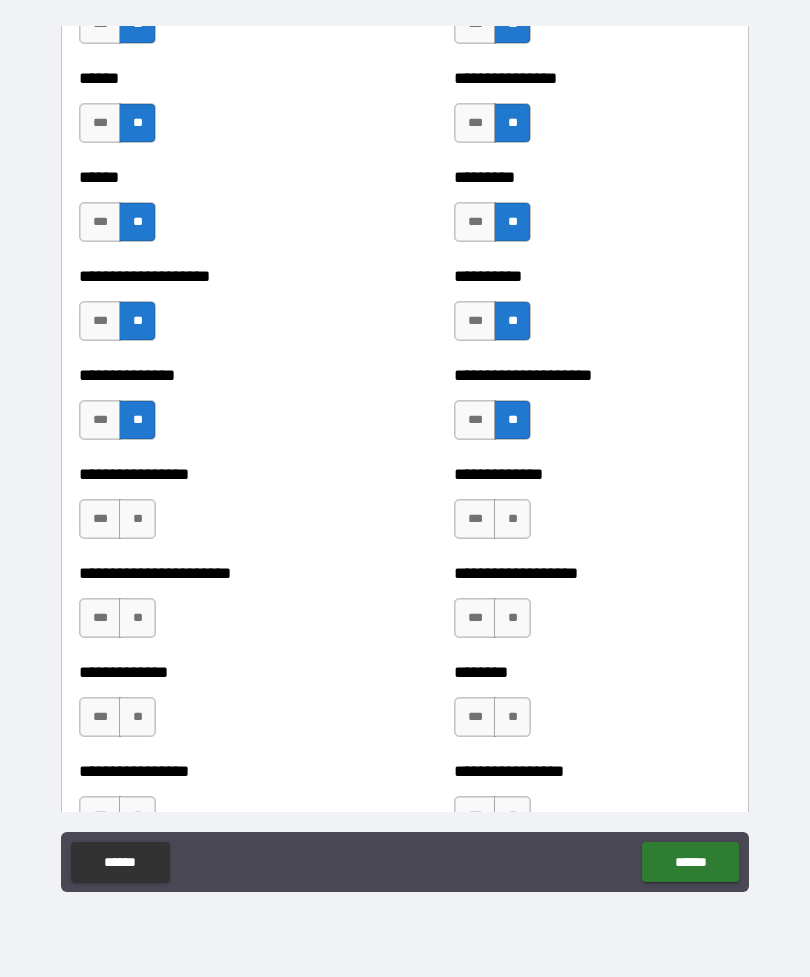 click on "**" at bounding box center (137, 519) 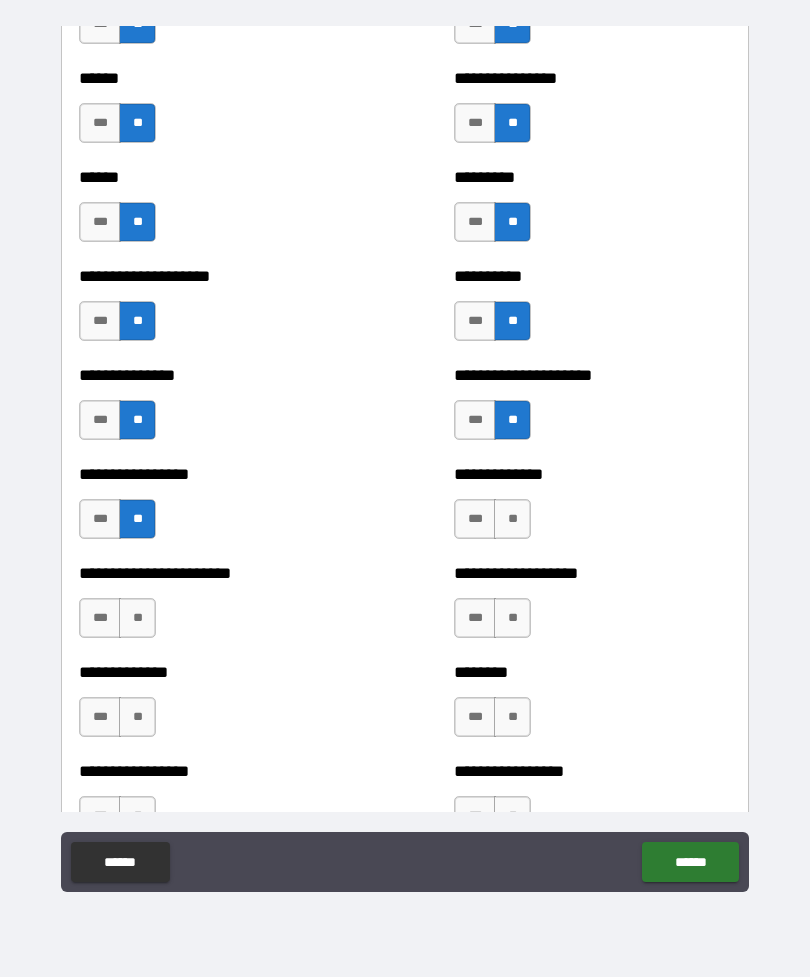 click on "**" at bounding box center (512, 519) 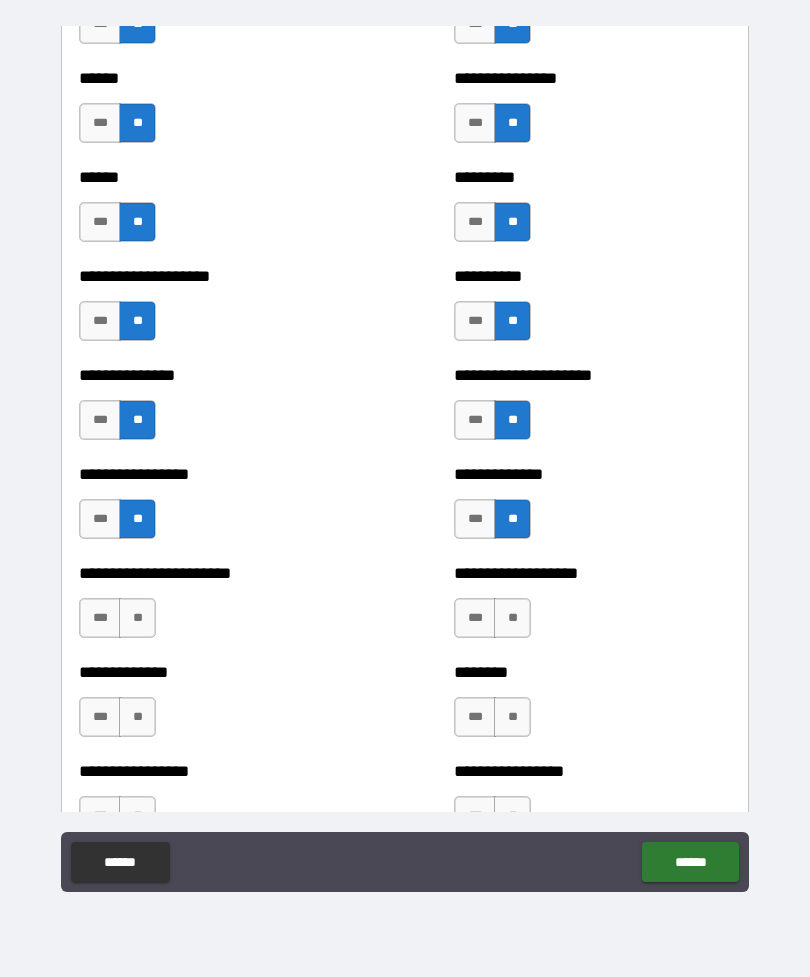 click on "**" at bounding box center [512, 618] 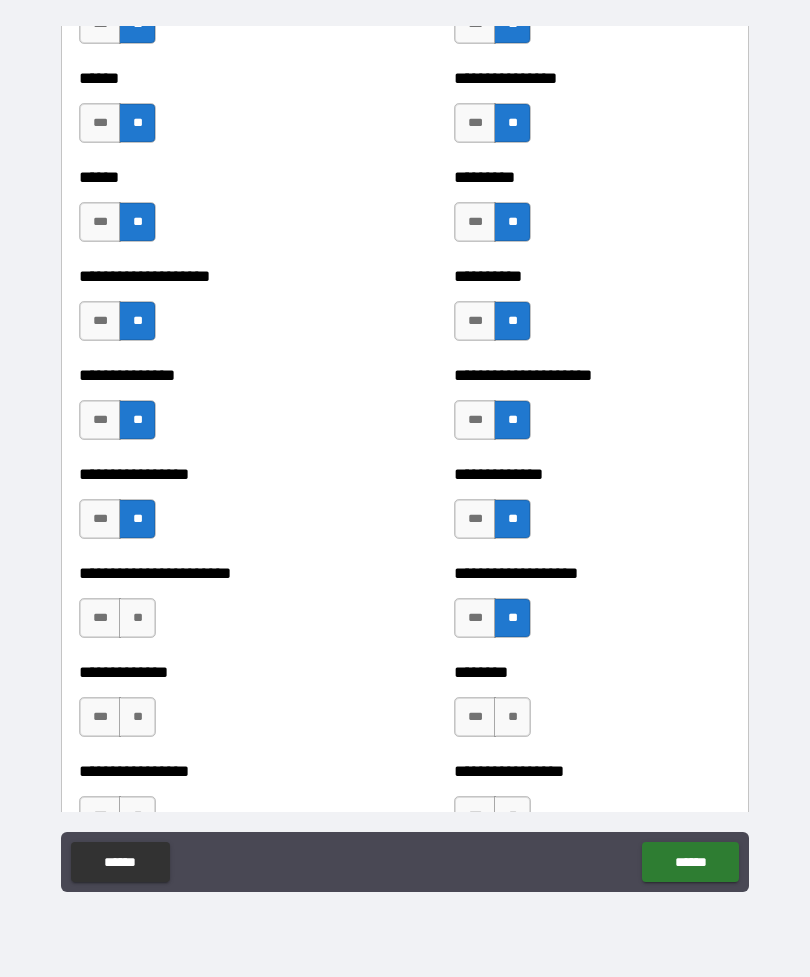 click on "**" at bounding box center [137, 618] 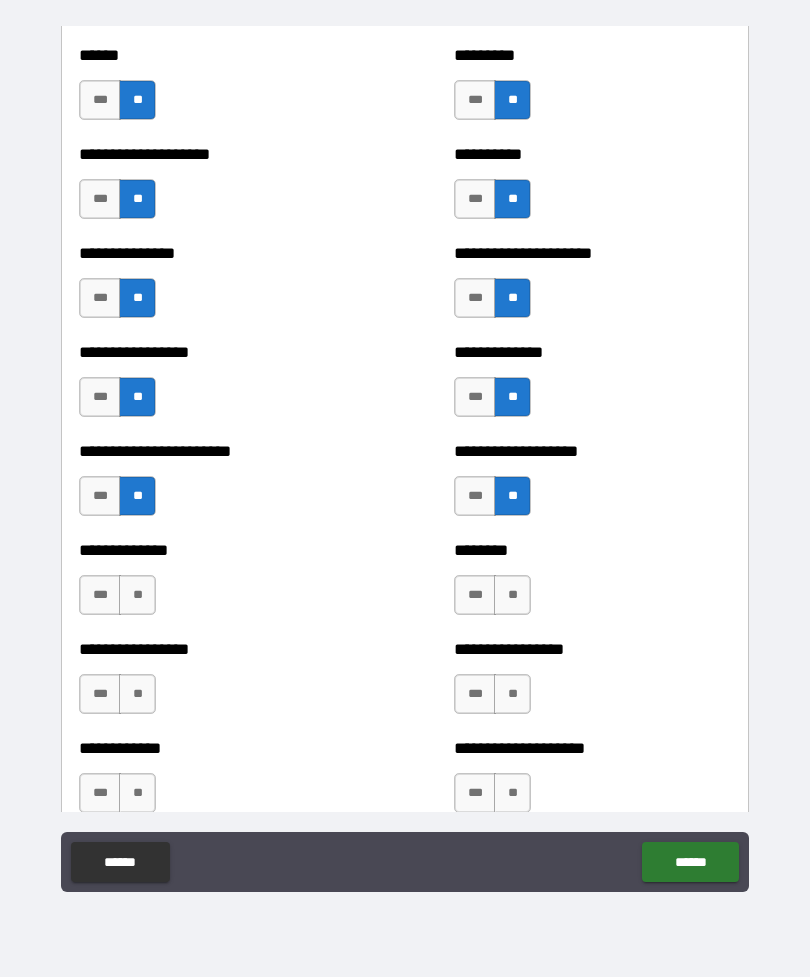scroll, scrollTop: 5947, scrollLeft: 0, axis: vertical 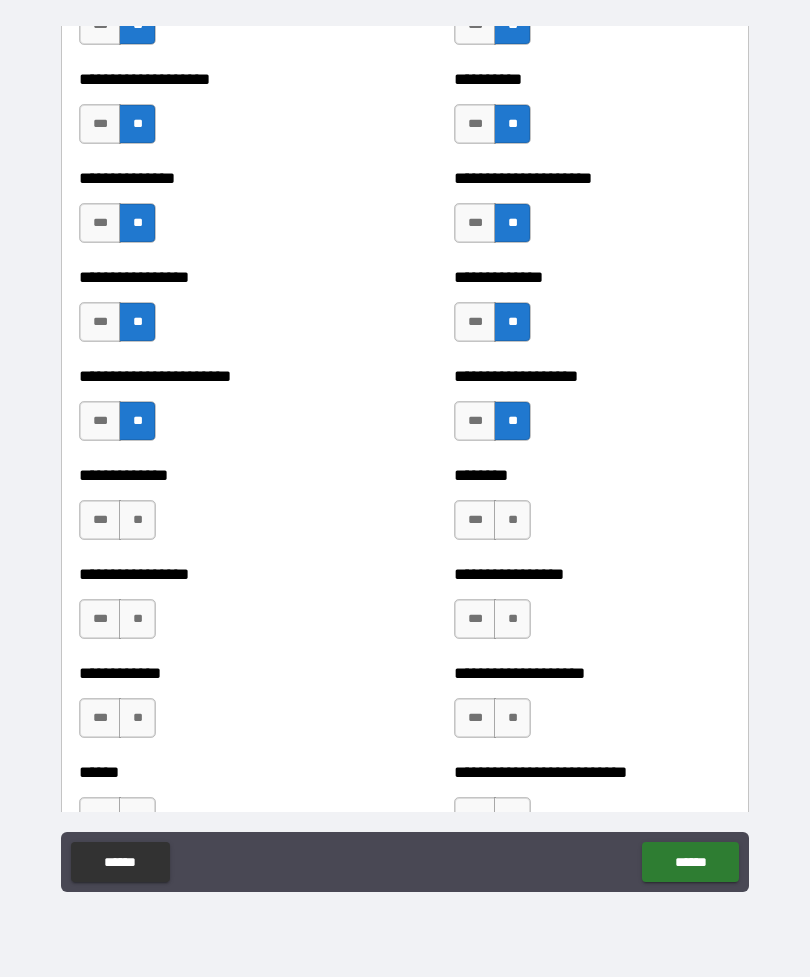 click on "**" at bounding box center [512, 520] 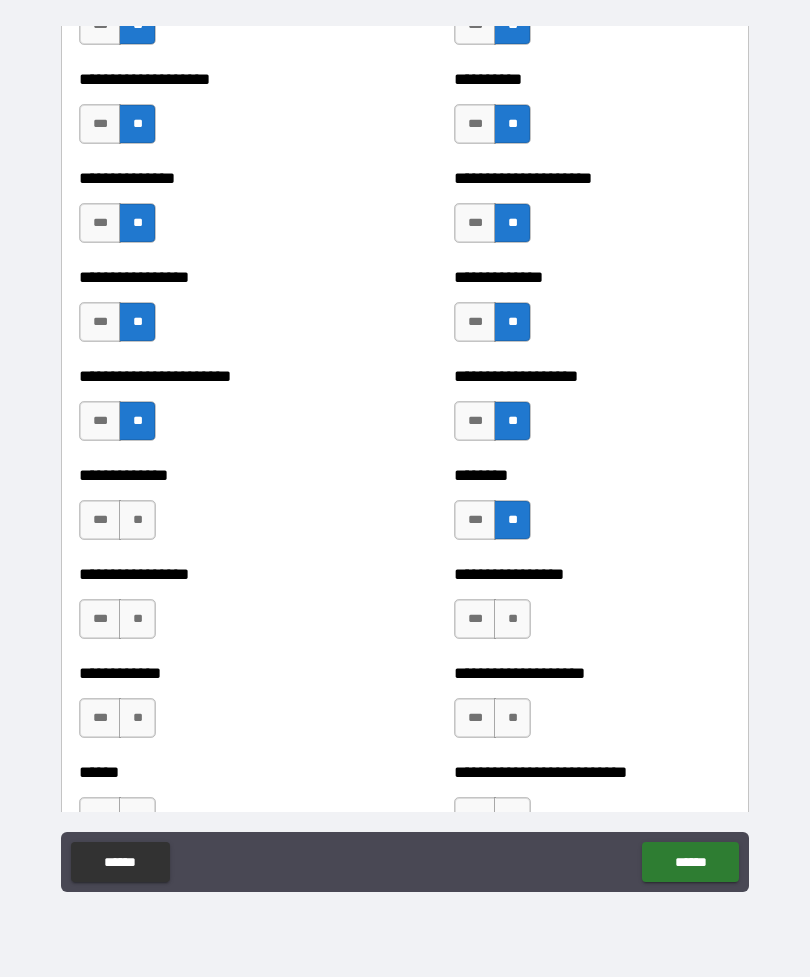 click on "**" at bounding box center [137, 520] 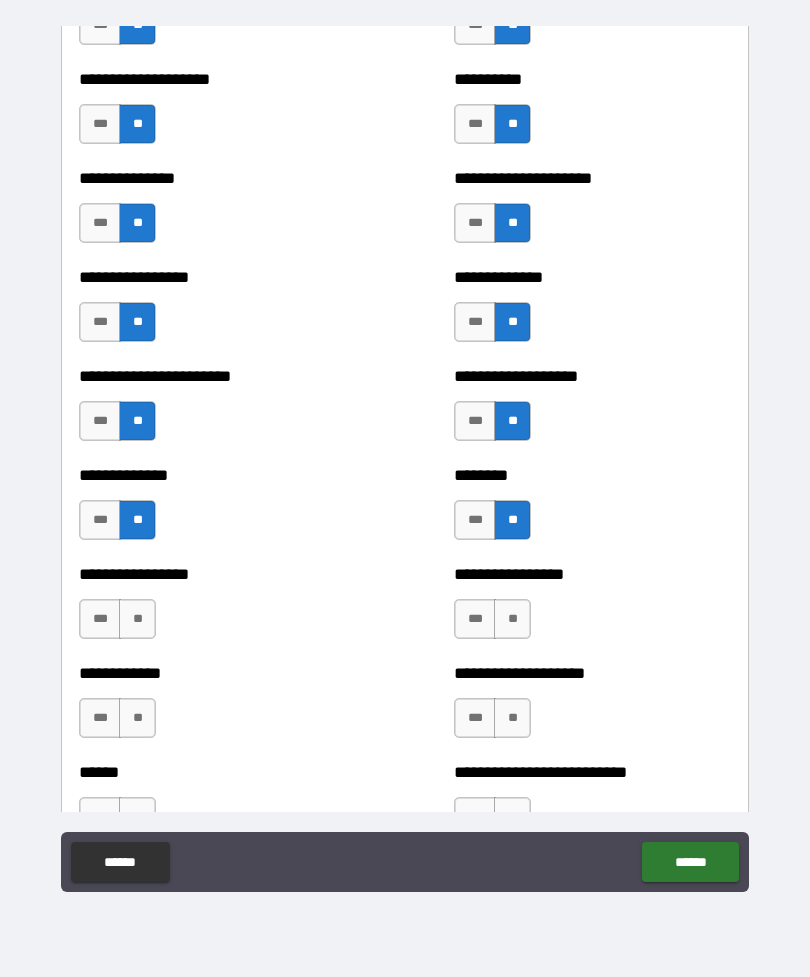 click on "**" at bounding box center (137, 619) 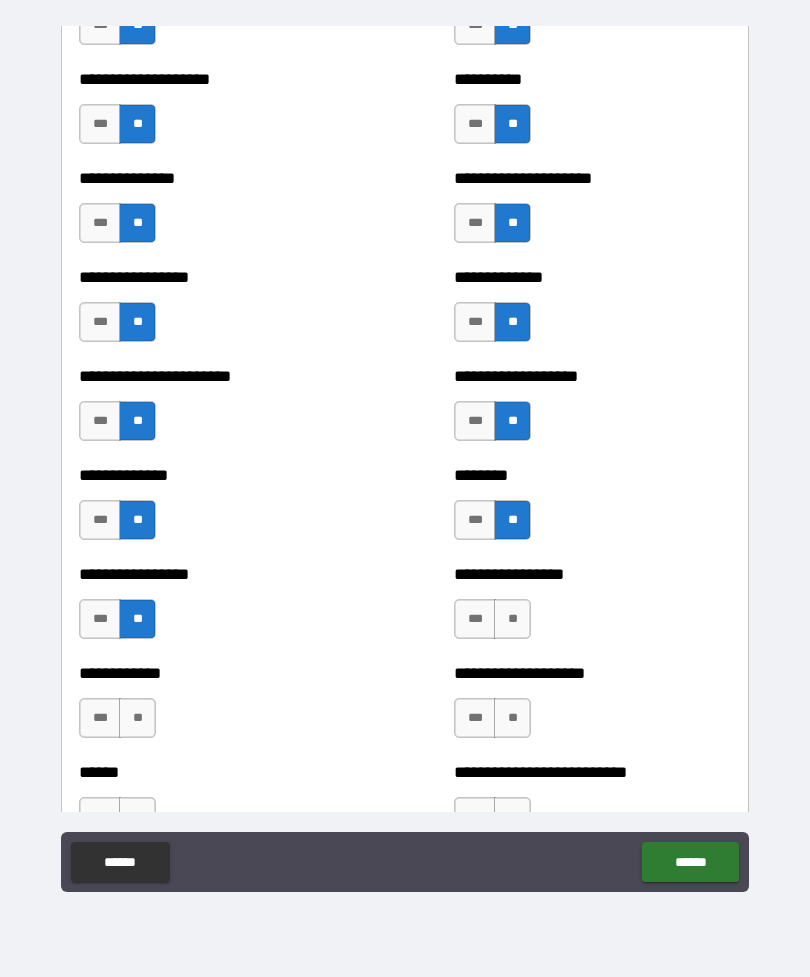 click on "**" at bounding box center [512, 619] 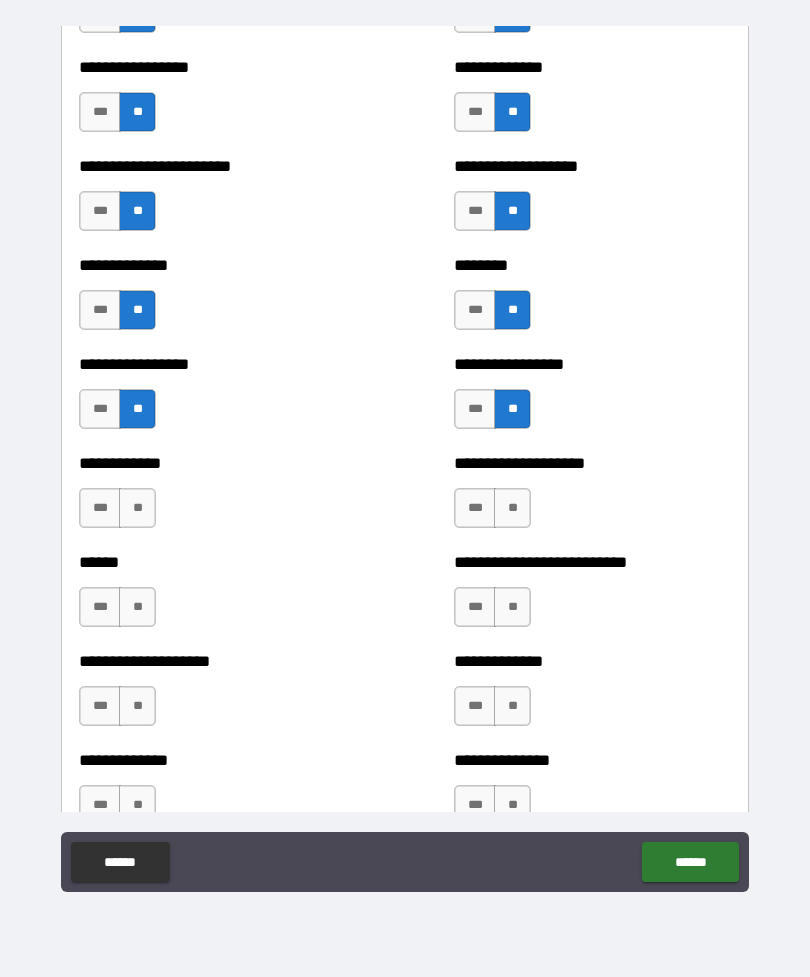 scroll, scrollTop: 6155, scrollLeft: 0, axis: vertical 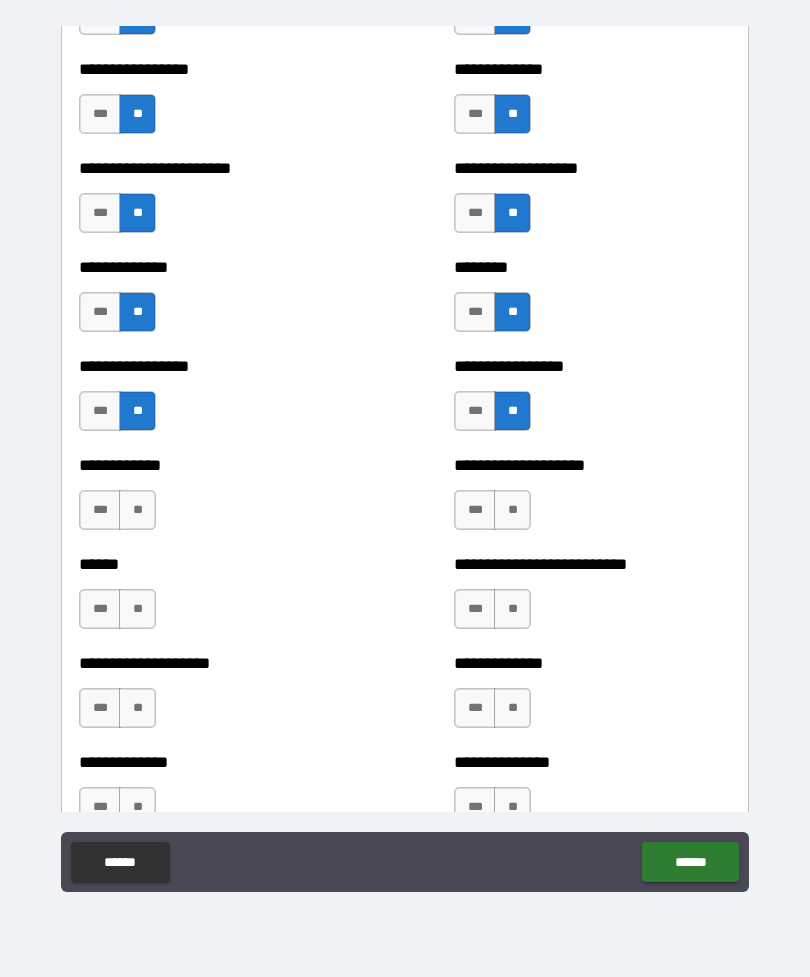 click on "**" at bounding box center (137, 510) 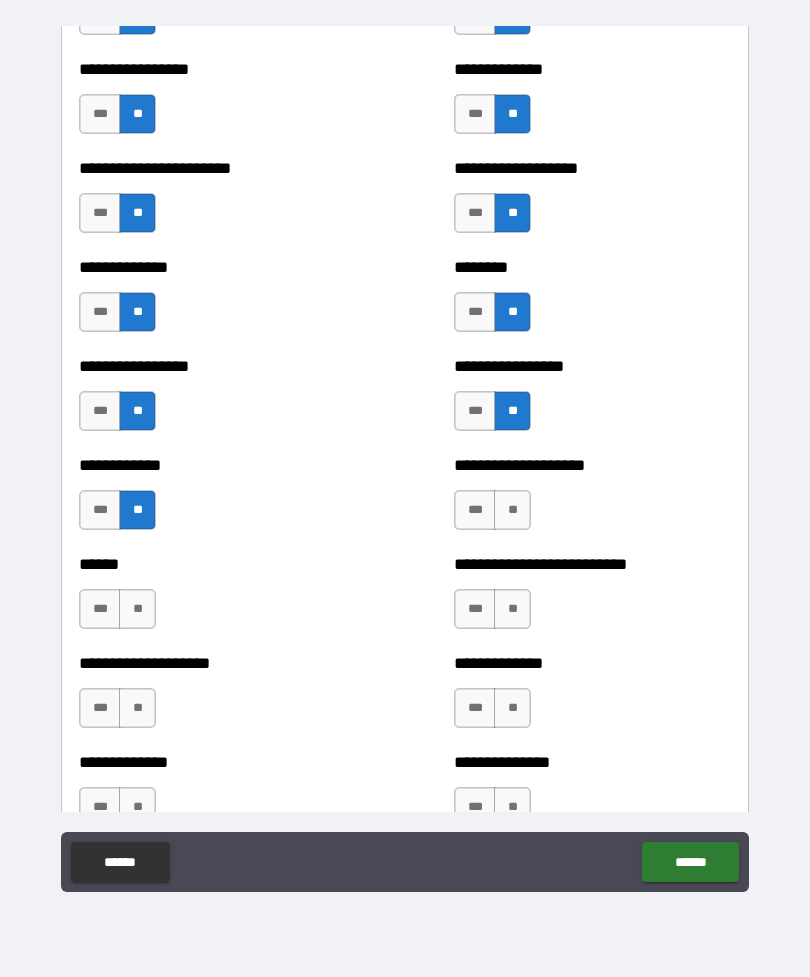 click on "**" at bounding box center [512, 510] 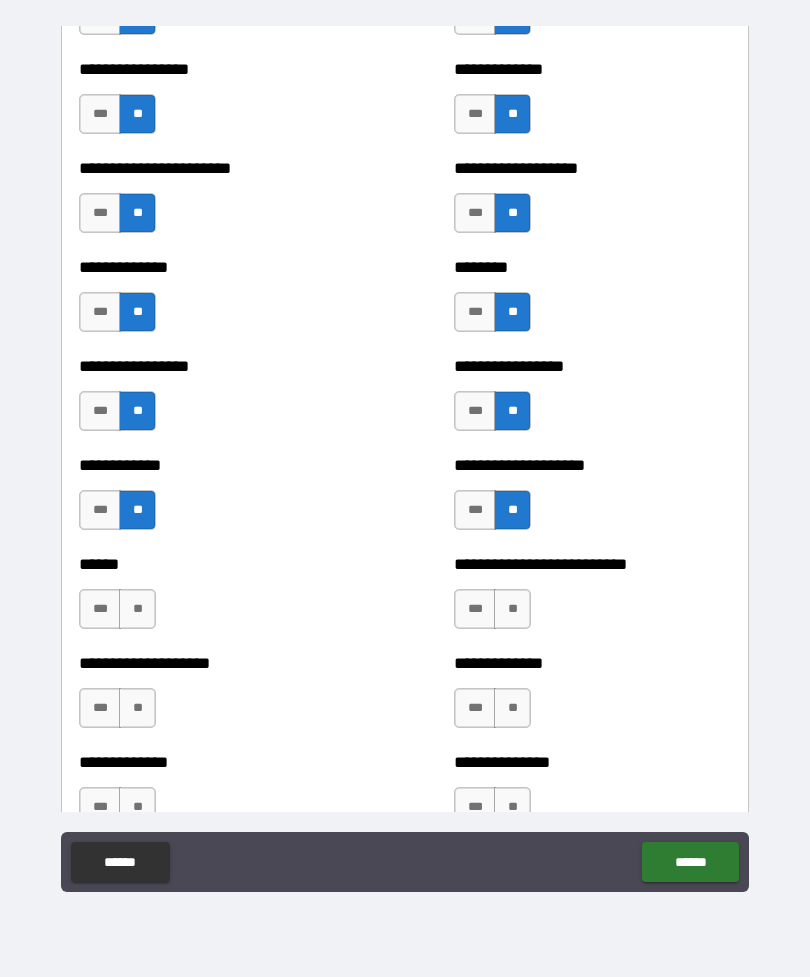 click on "**" at bounding box center (137, 609) 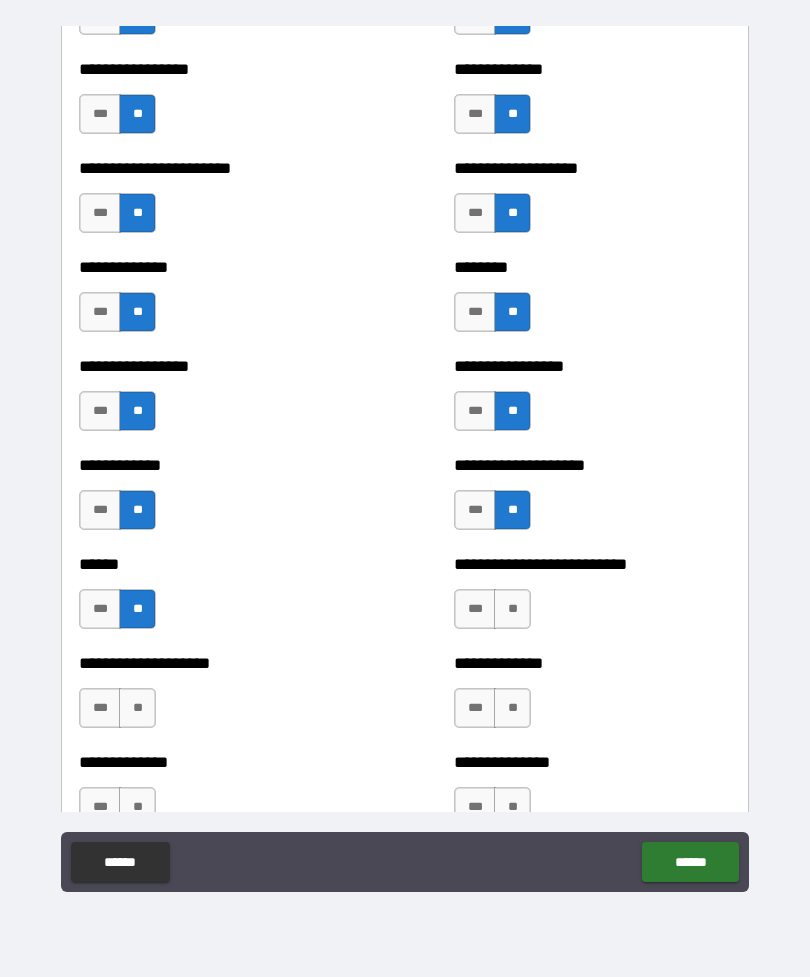 click on "**" at bounding box center [512, 609] 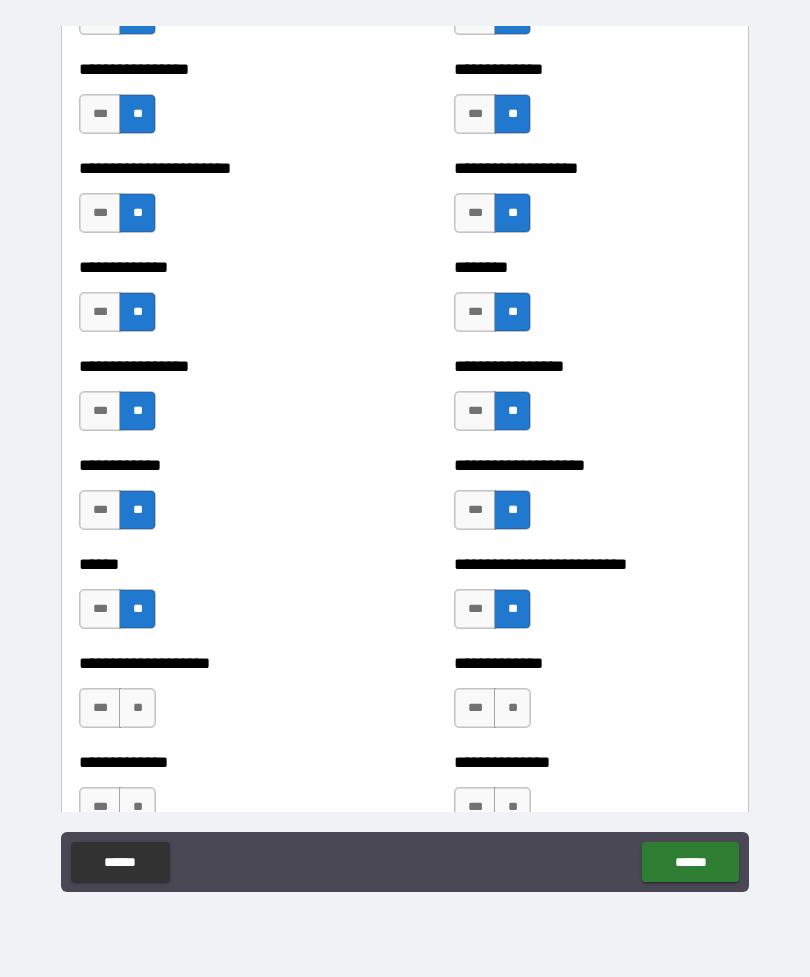 click on "**" at bounding box center [137, 708] 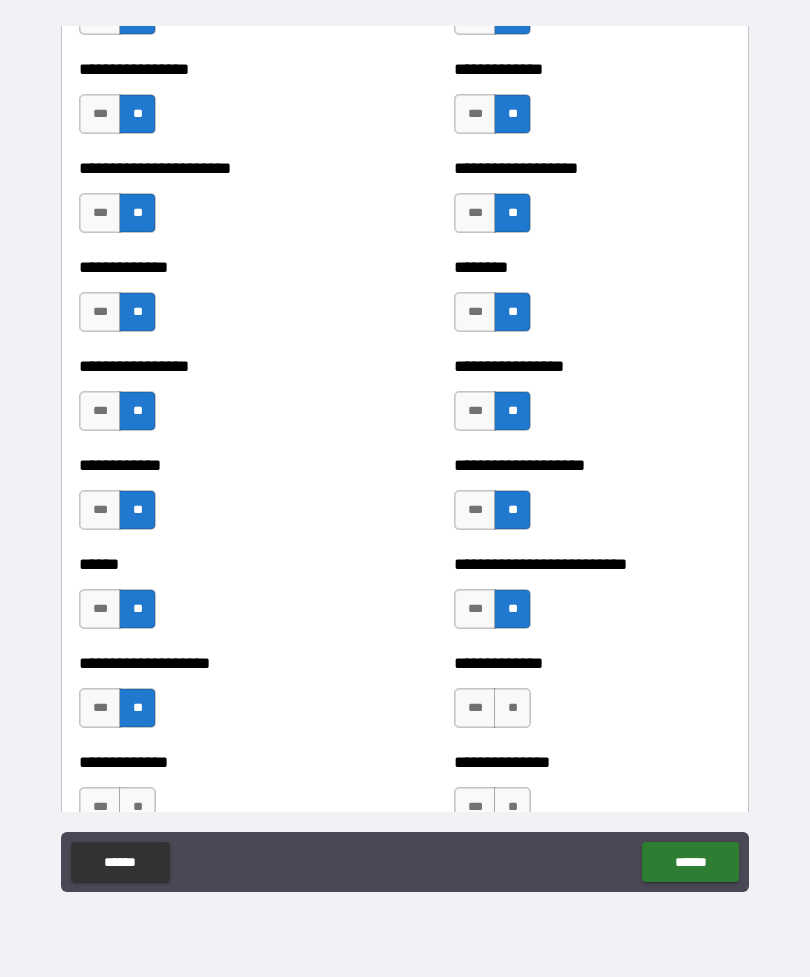 click on "**" at bounding box center [512, 708] 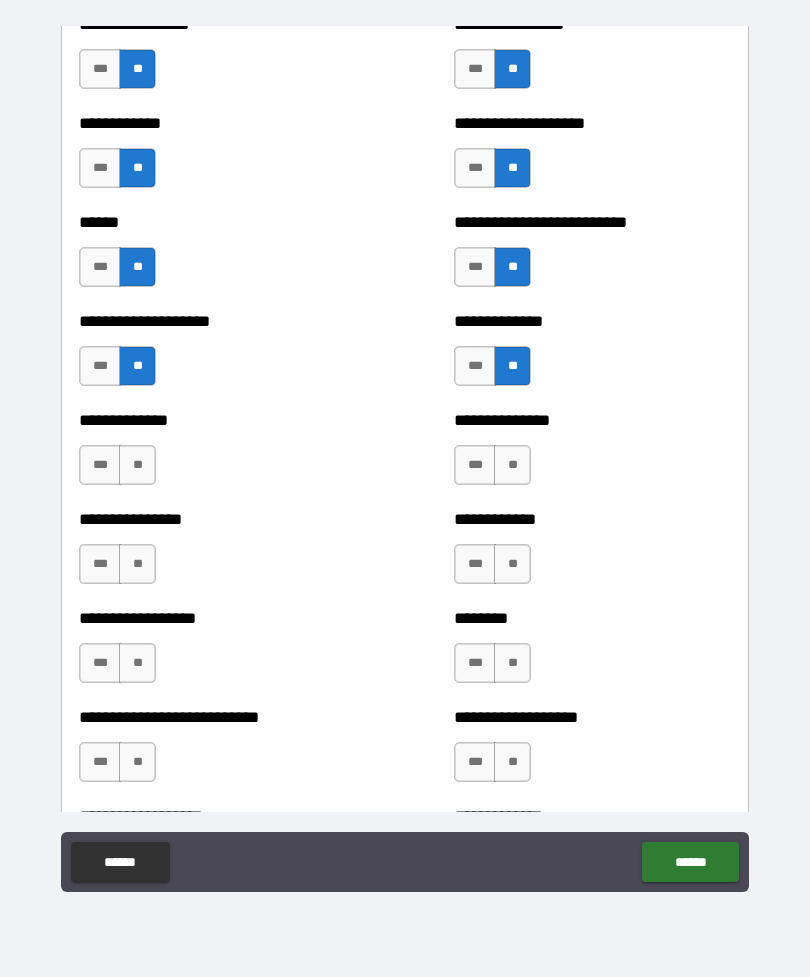 scroll, scrollTop: 6496, scrollLeft: 0, axis: vertical 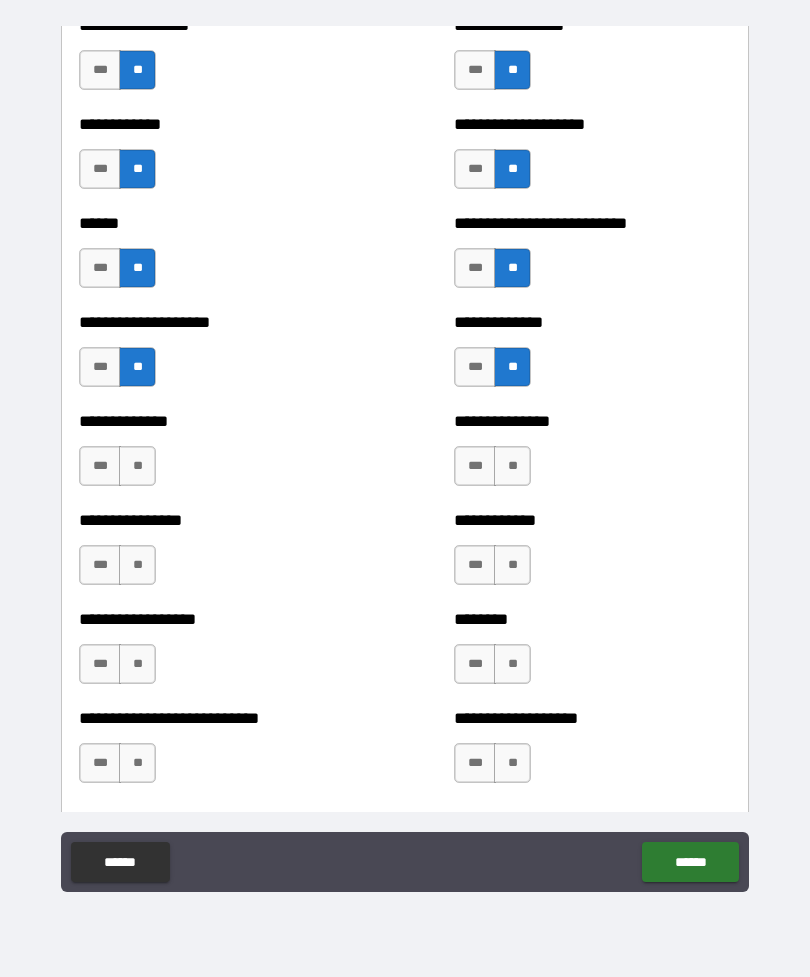 click on "**" at bounding box center (512, 466) 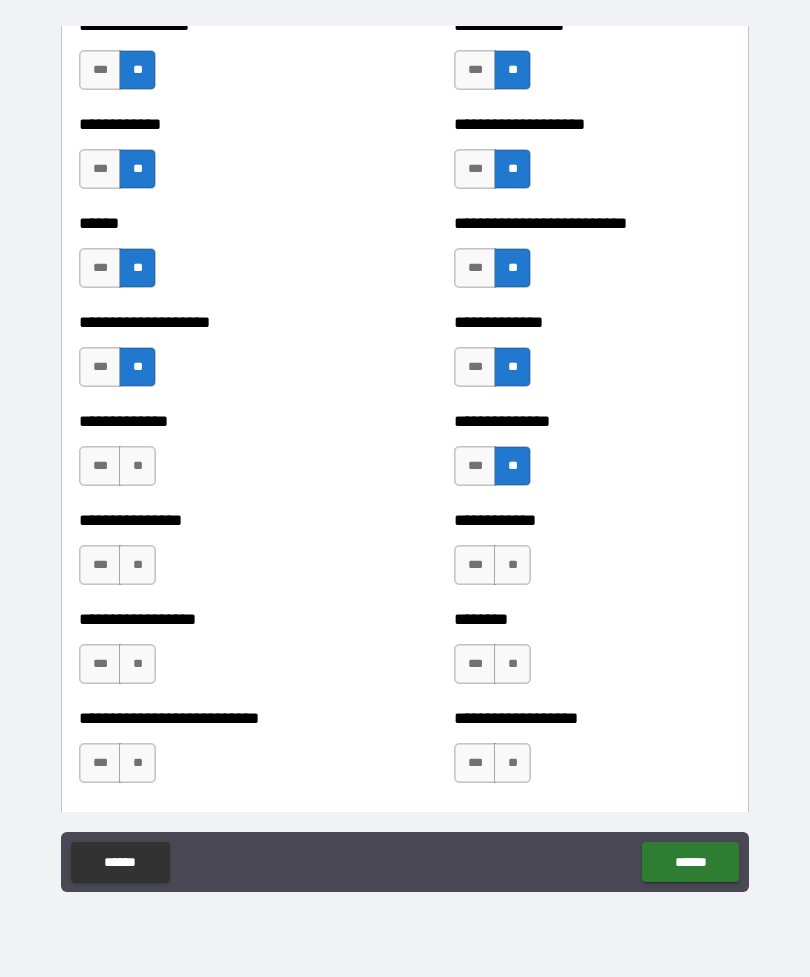 click on "**" at bounding box center [137, 466] 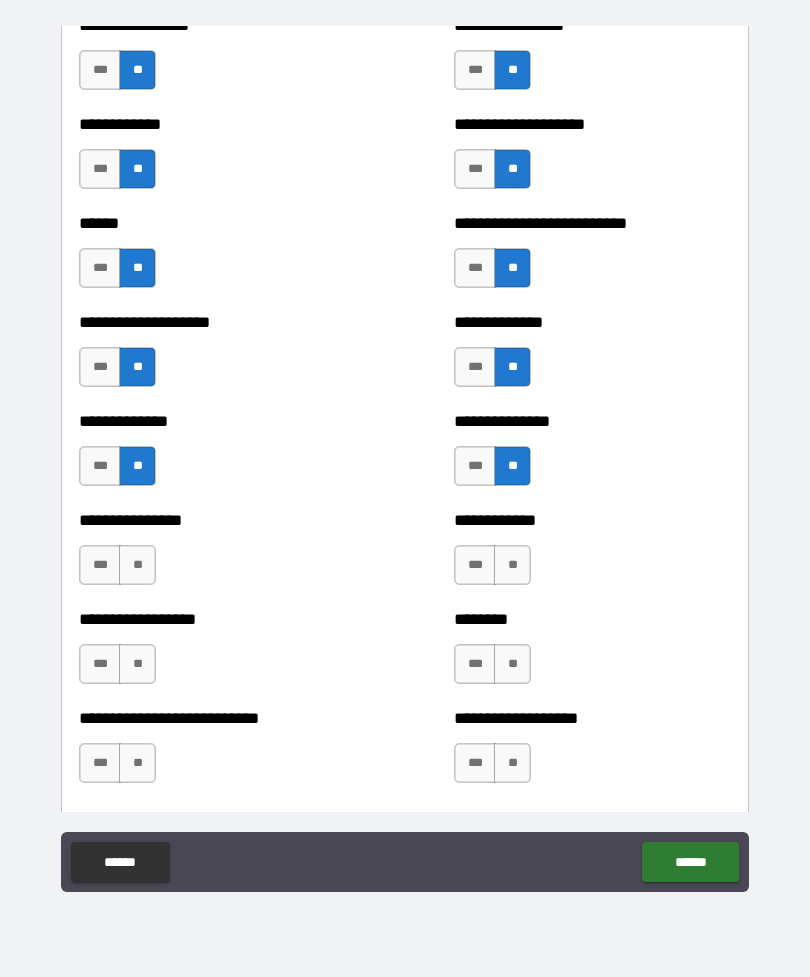 click on "**" at bounding box center [137, 565] 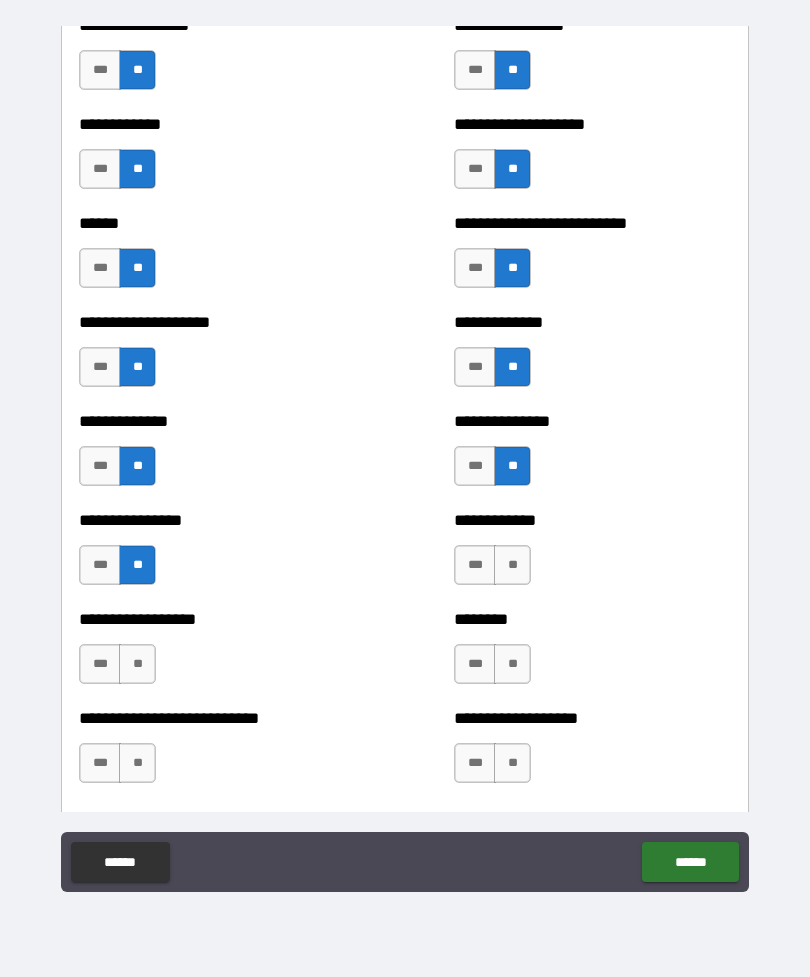 click on "**" at bounding box center (512, 565) 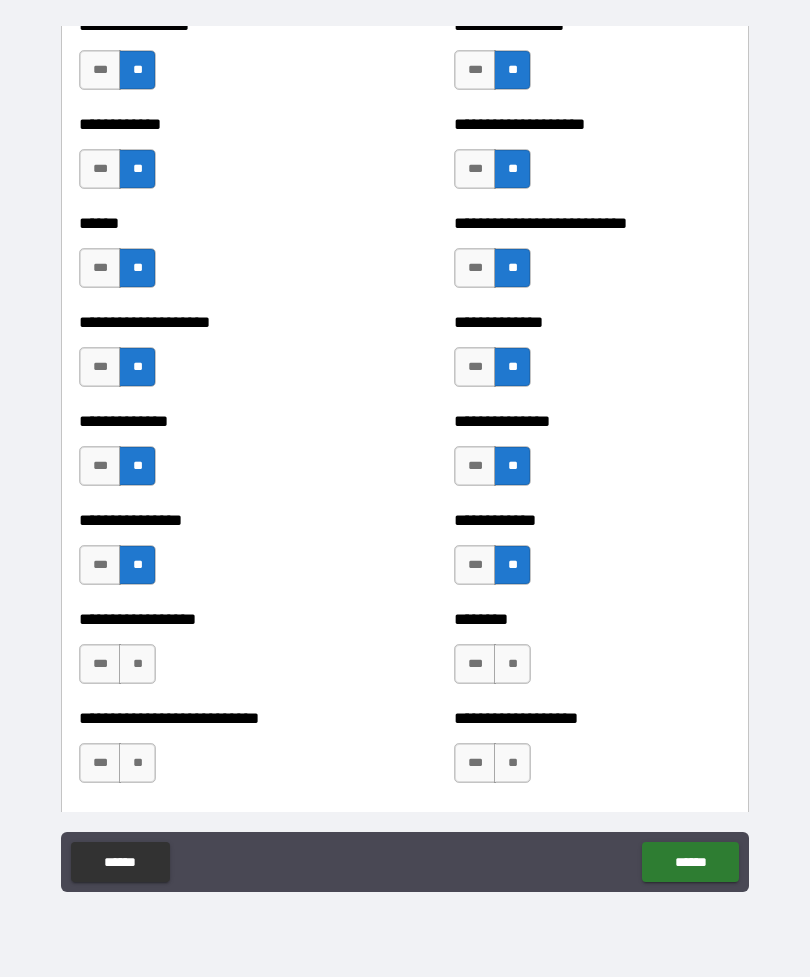 click on "**" at bounding box center [137, 664] 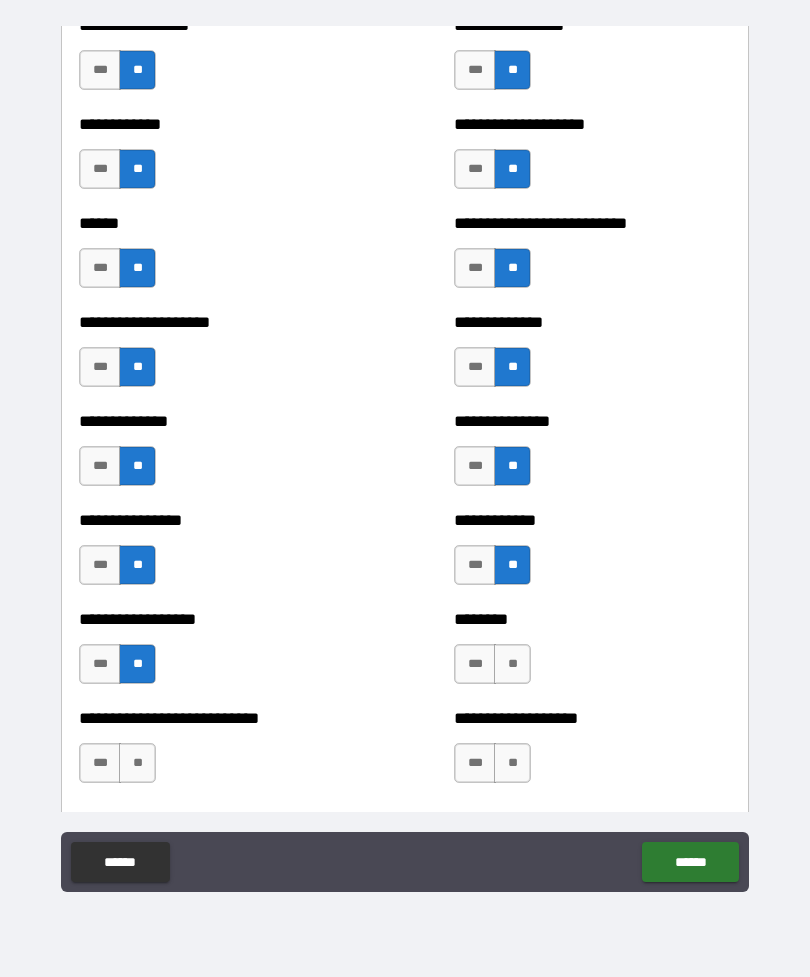 click on "**" at bounding box center [512, 664] 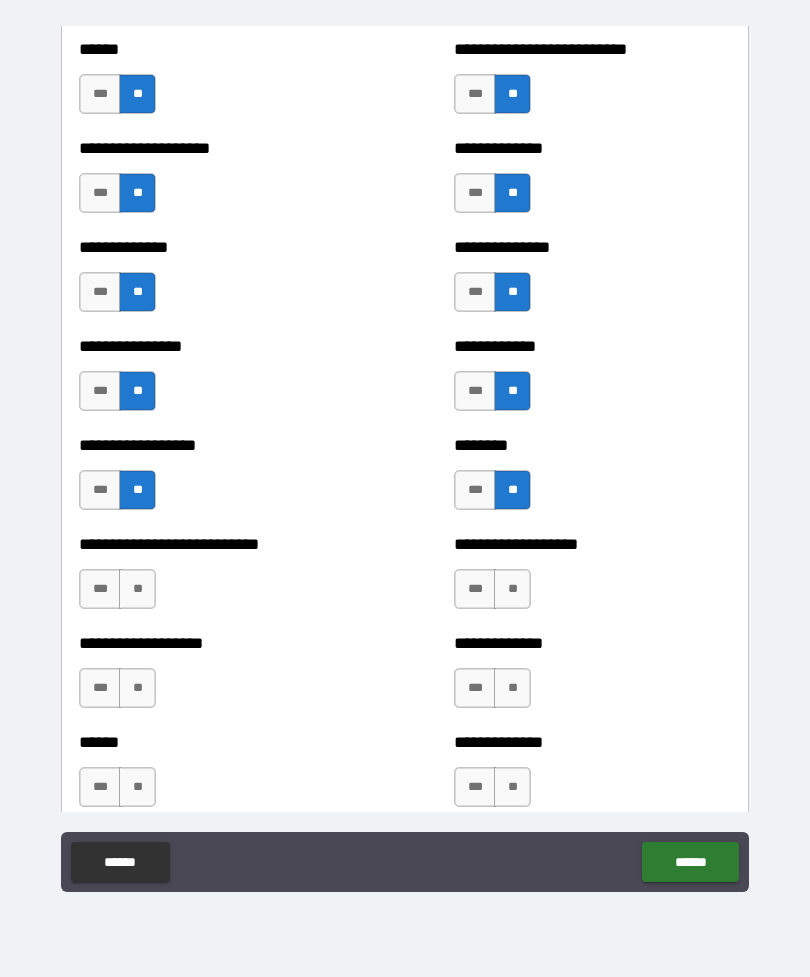 scroll, scrollTop: 6740, scrollLeft: 0, axis: vertical 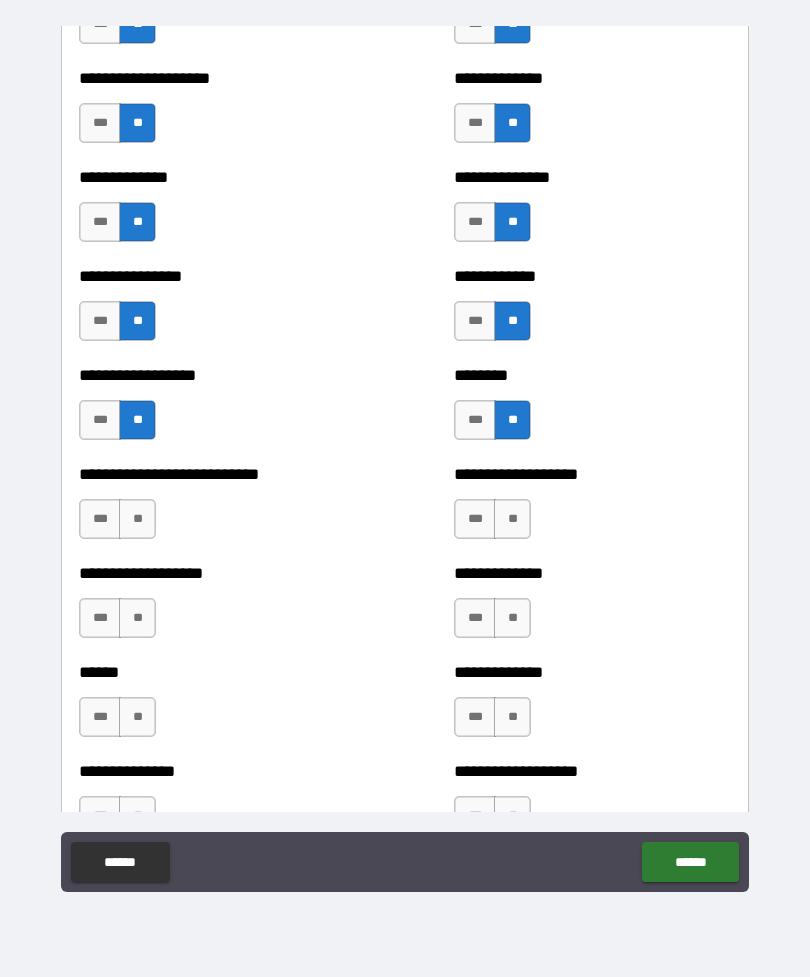 click on "**" at bounding box center (512, 519) 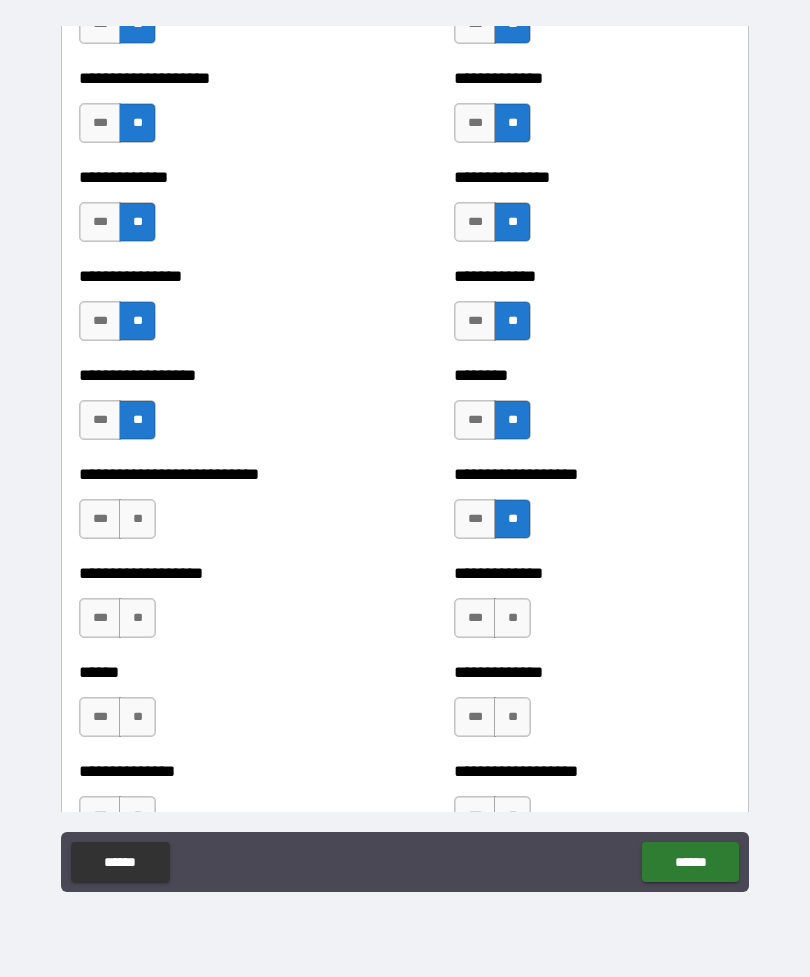click on "**" at bounding box center (137, 519) 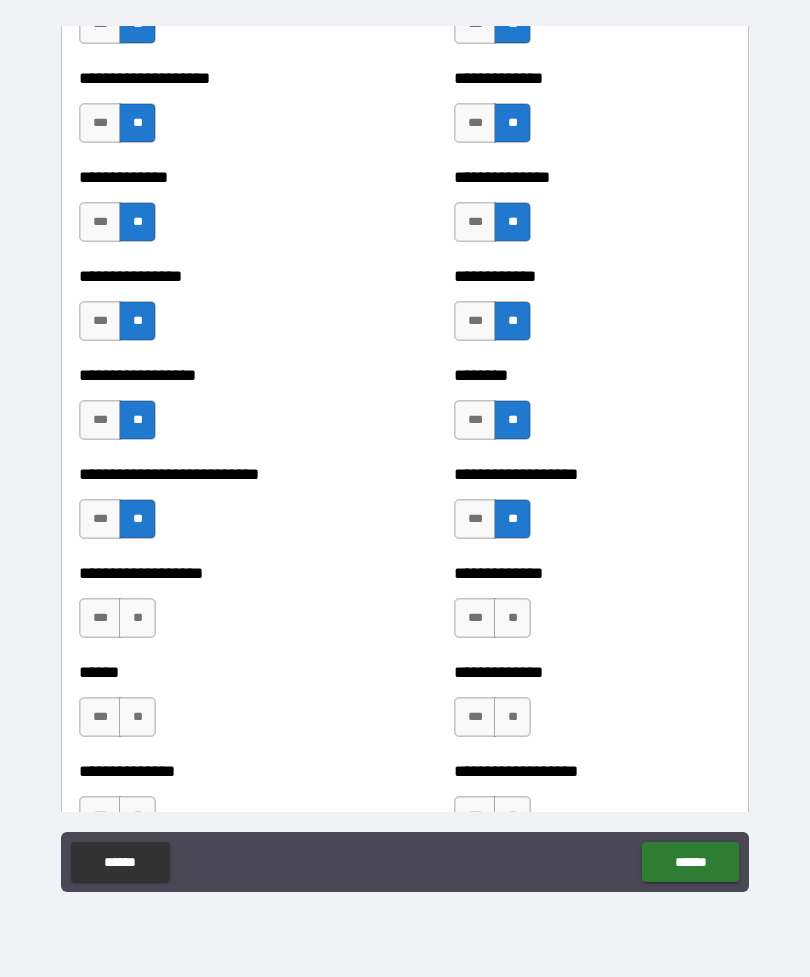click on "***" at bounding box center [100, 519] 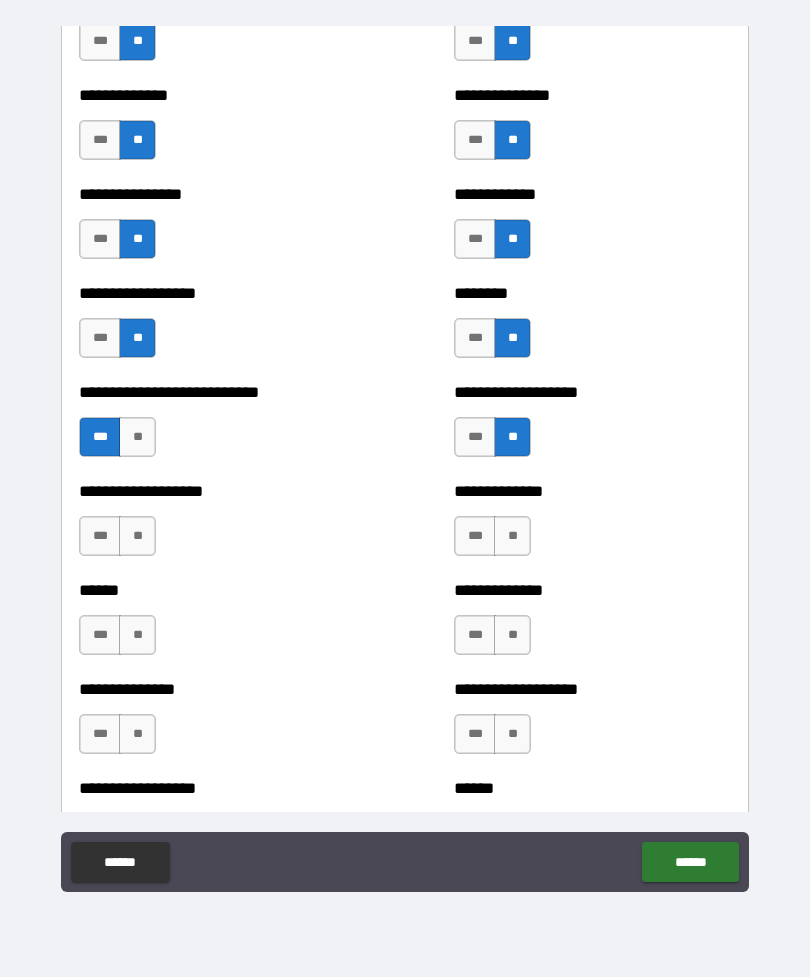 scroll, scrollTop: 6833, scrollLeft: 0, axis: vertical 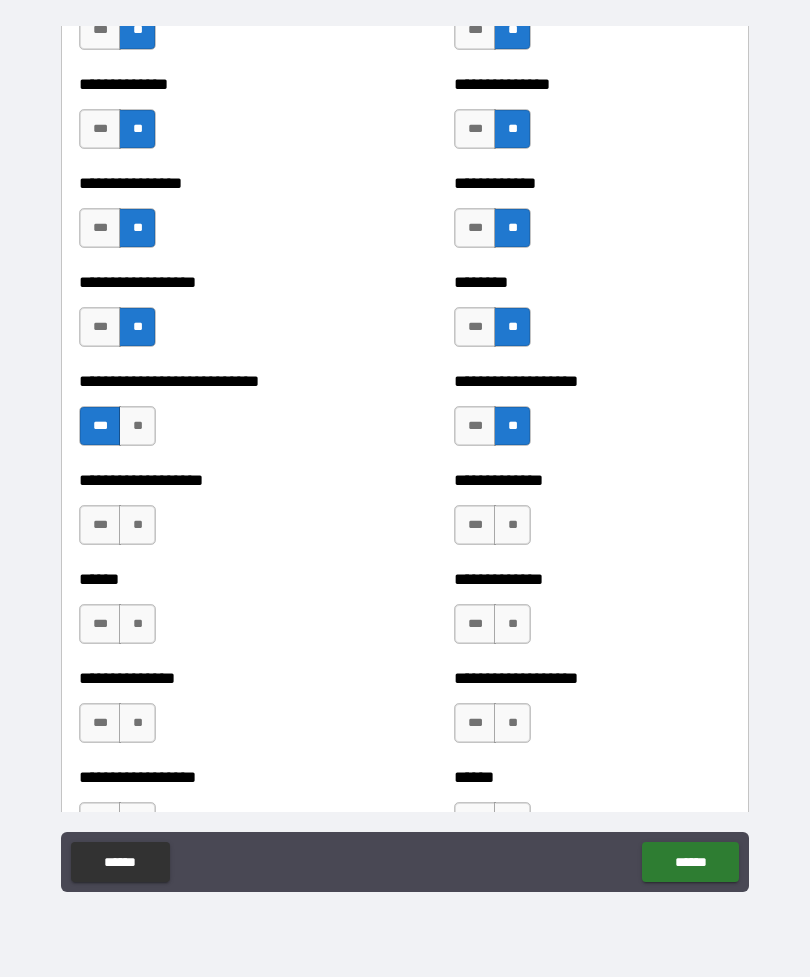 click on "**" at bounding box center [137, 525] 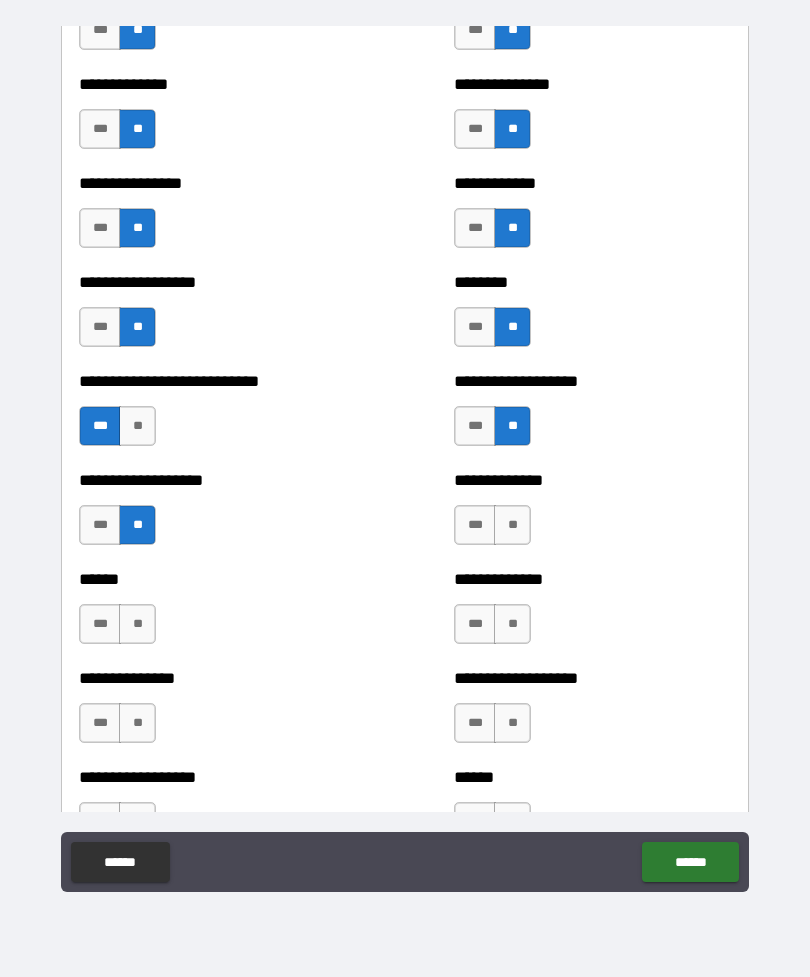 click on "**" at bounding box center [512, 525] 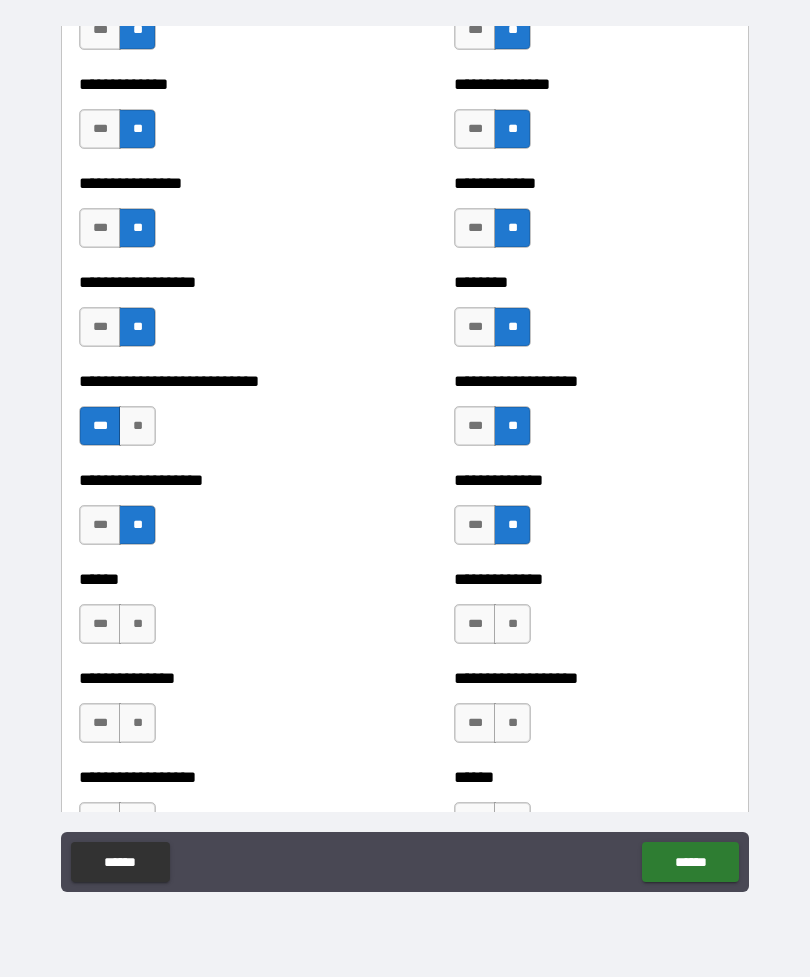 click on "**" at bounding box center [137, 624] 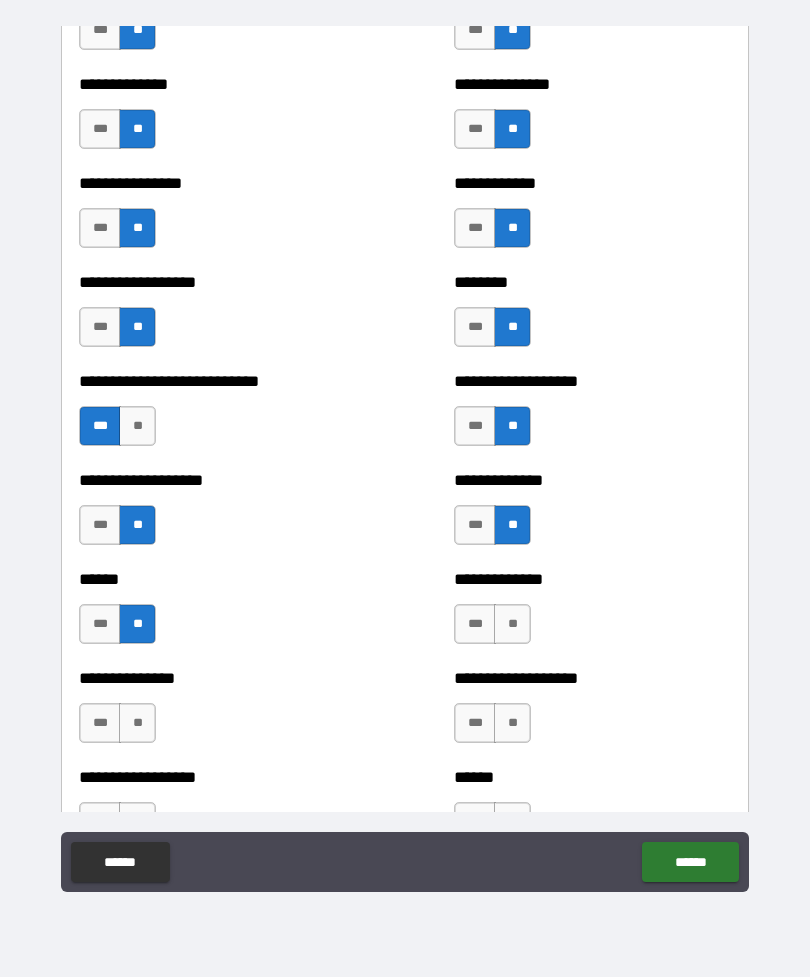 click on "**" at bounding box center (512, 624) 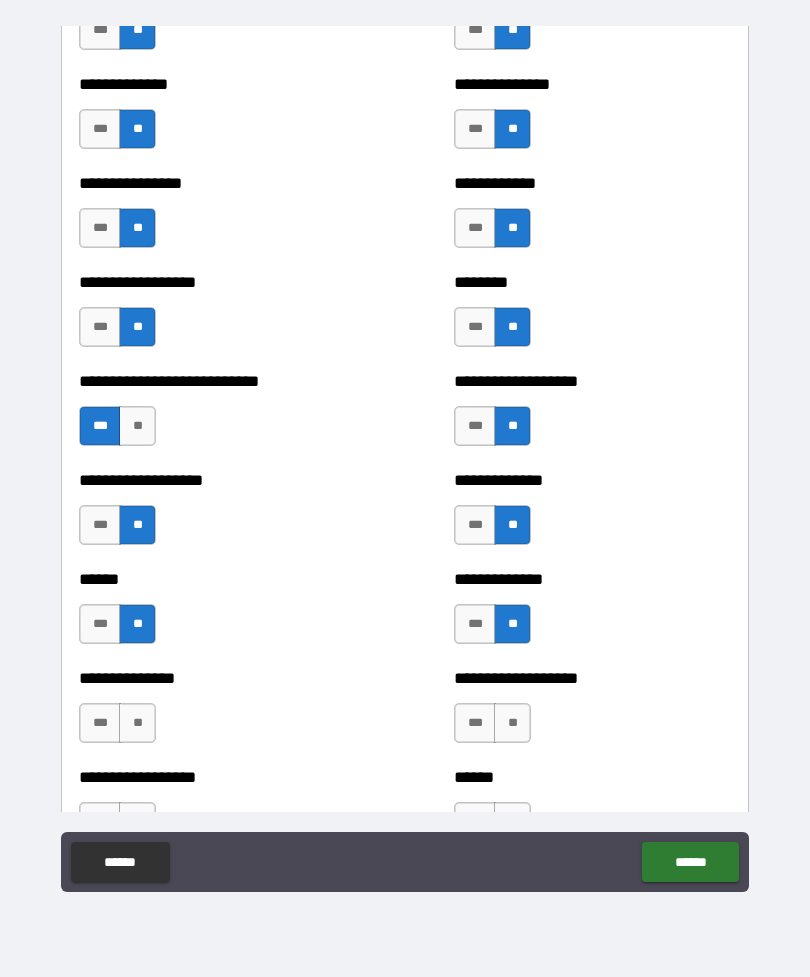 click on "**" at bounding box center [137, 723] 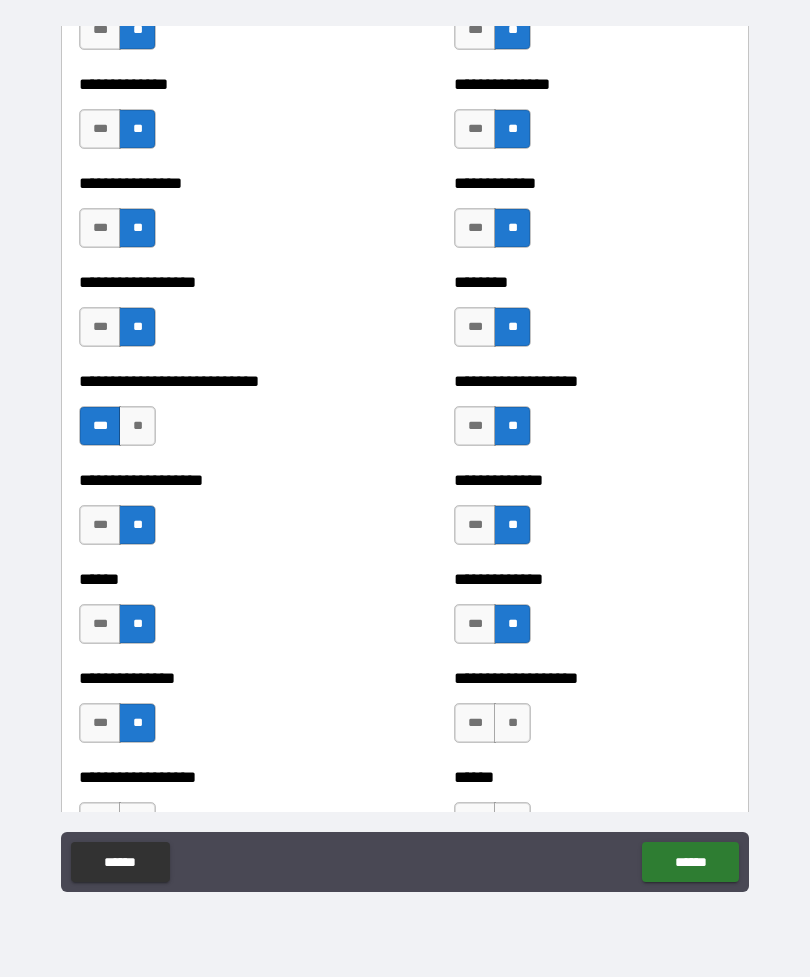 click on "**" at bounding box center [512, 723] 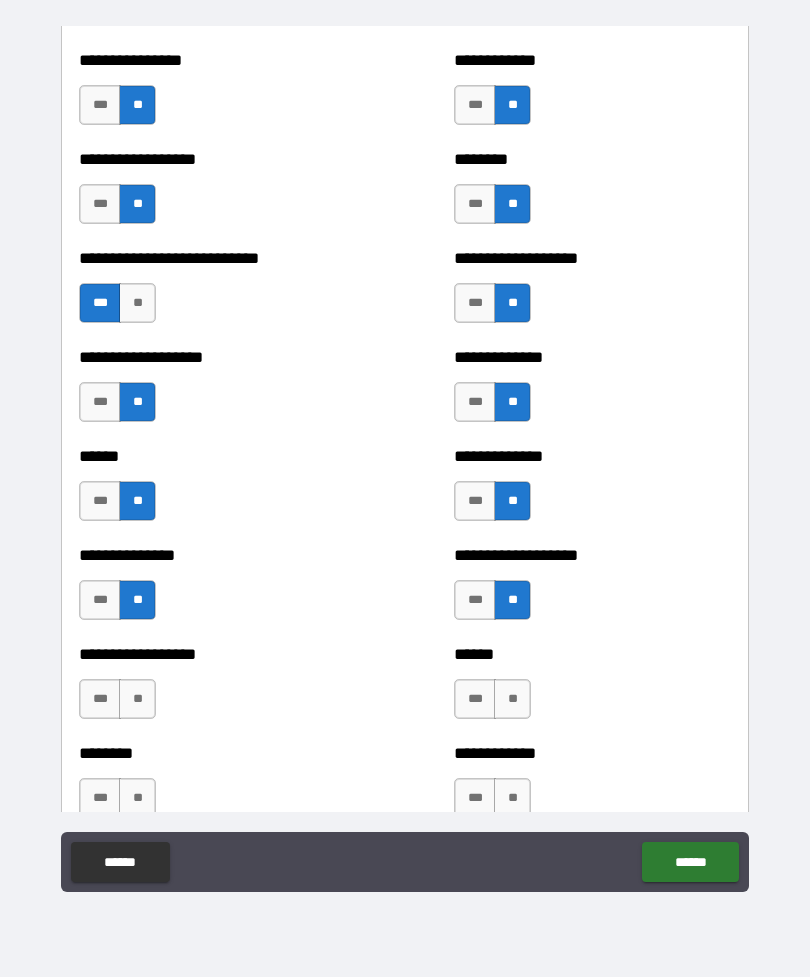 scroll, scrollTop: 7024, scrollLeft: 0, axis: vertical 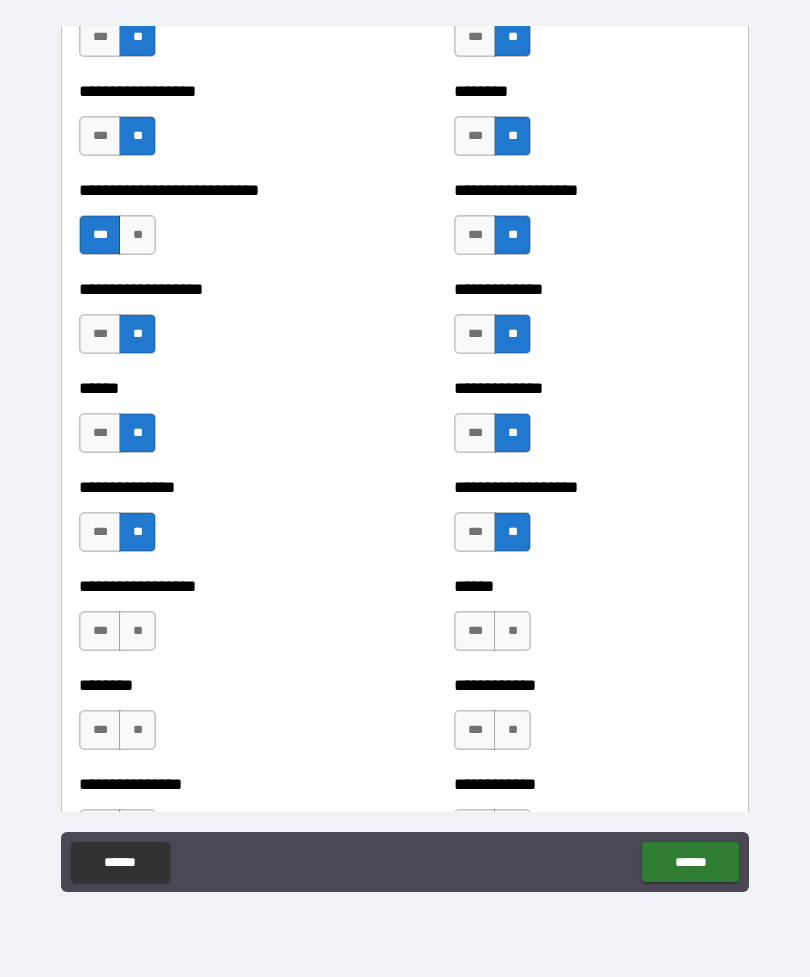 click on "**" at bounding box center (137, 631) 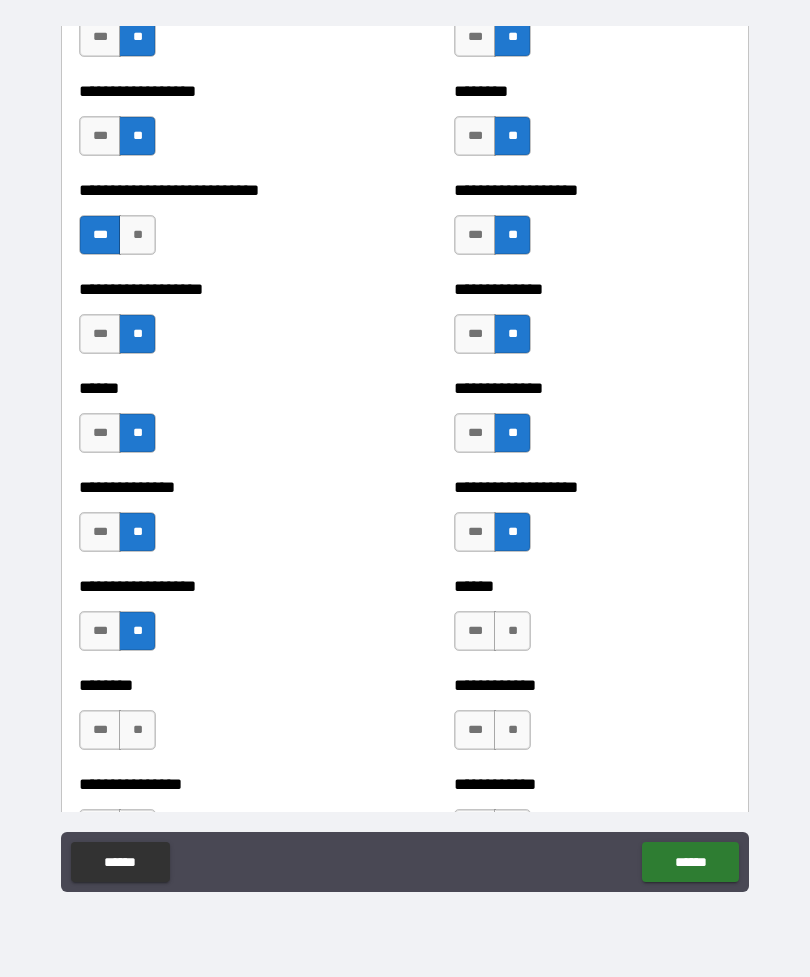 click on "**" at bounding box center [512, 631] 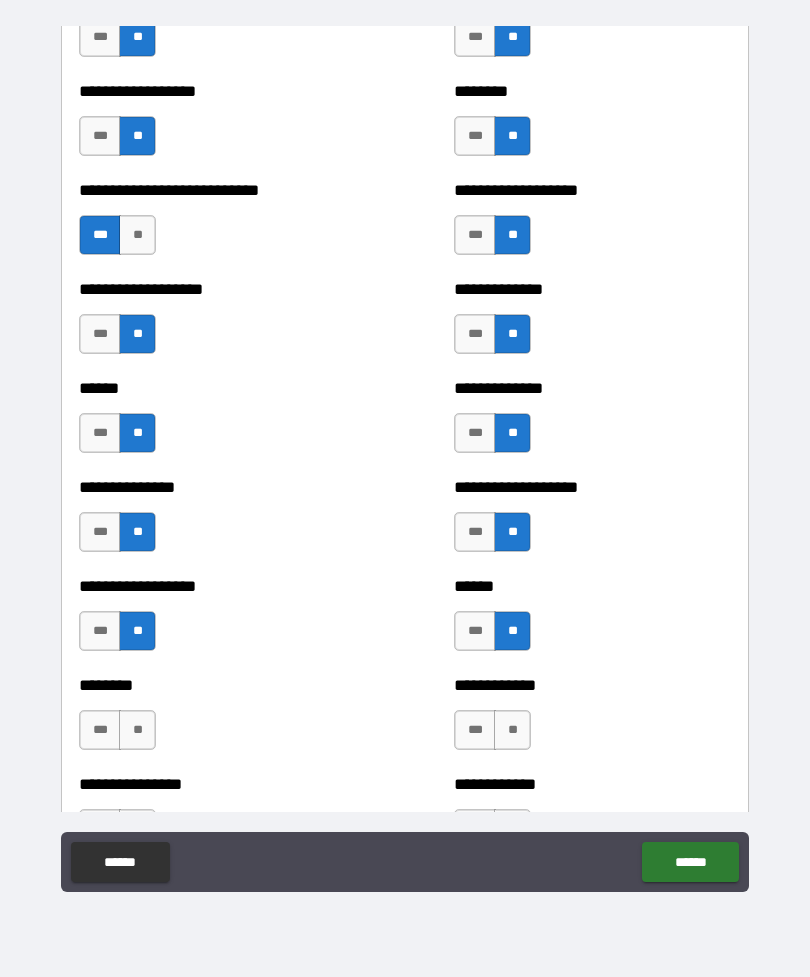 click on "**" at bounding box center (137, 730) 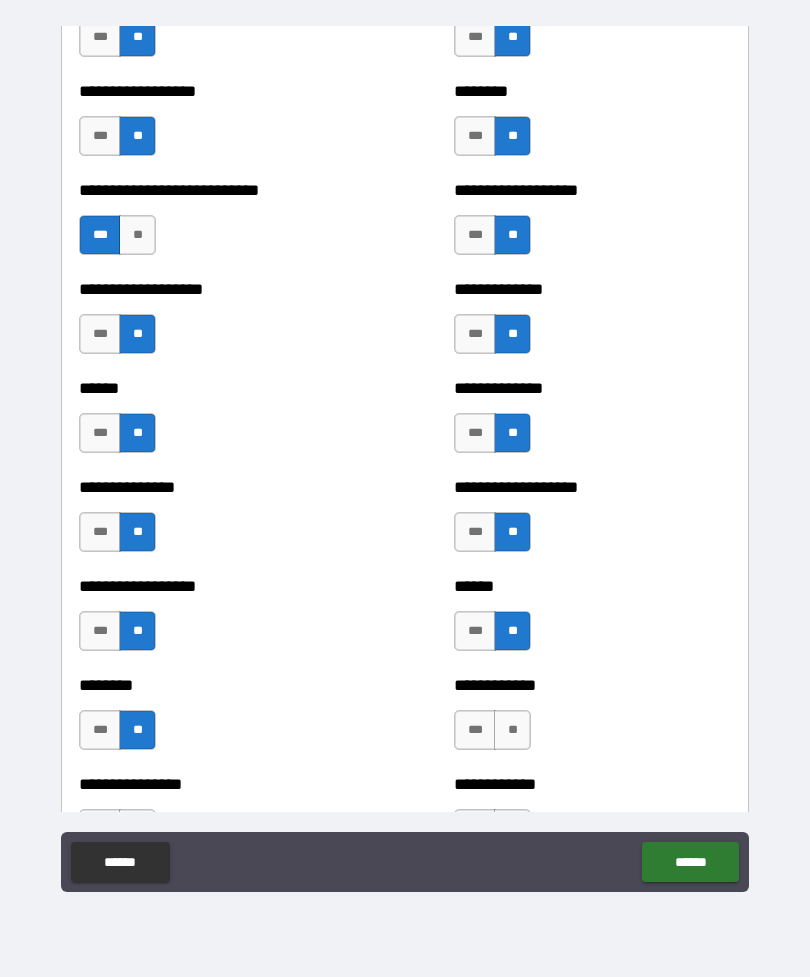 click on "**" at bounding box center (512, 730) 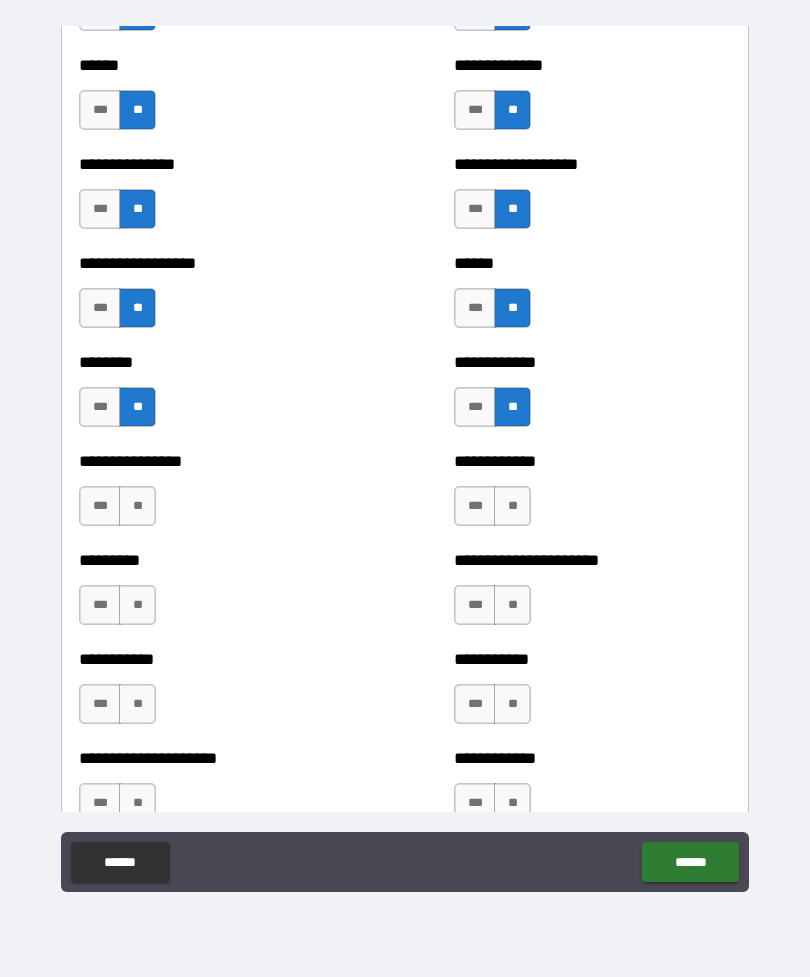 scroll, scrollTop: 7348, scrollLeft: 0, axis: vertical 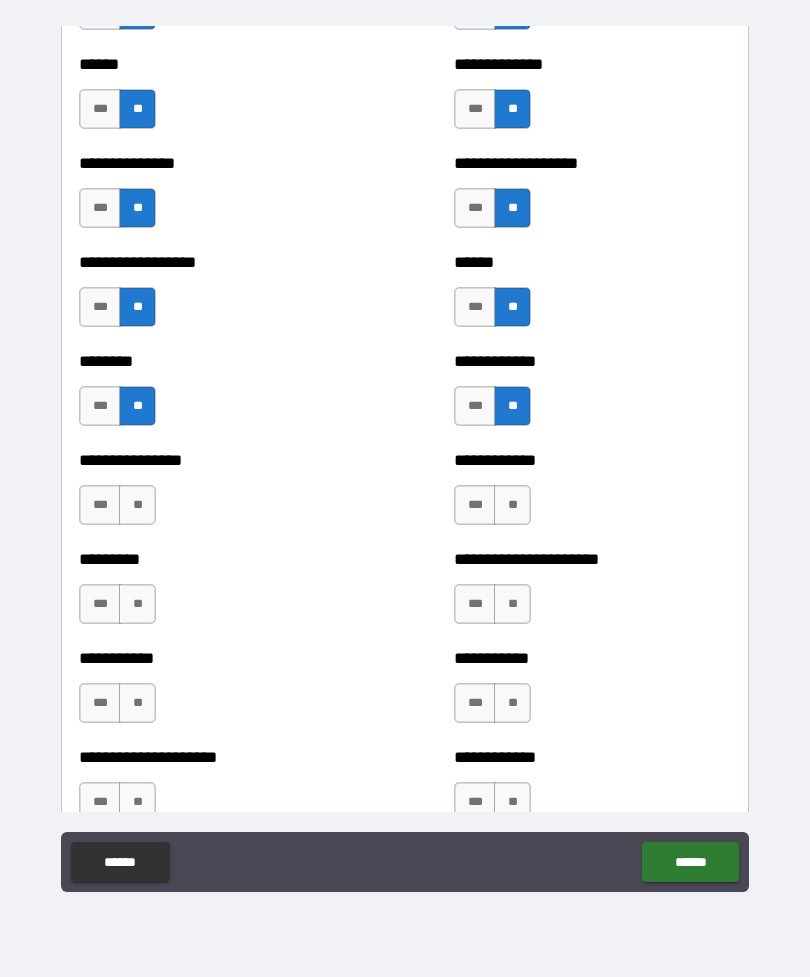 click on "***" at bounding box center [100, 505] 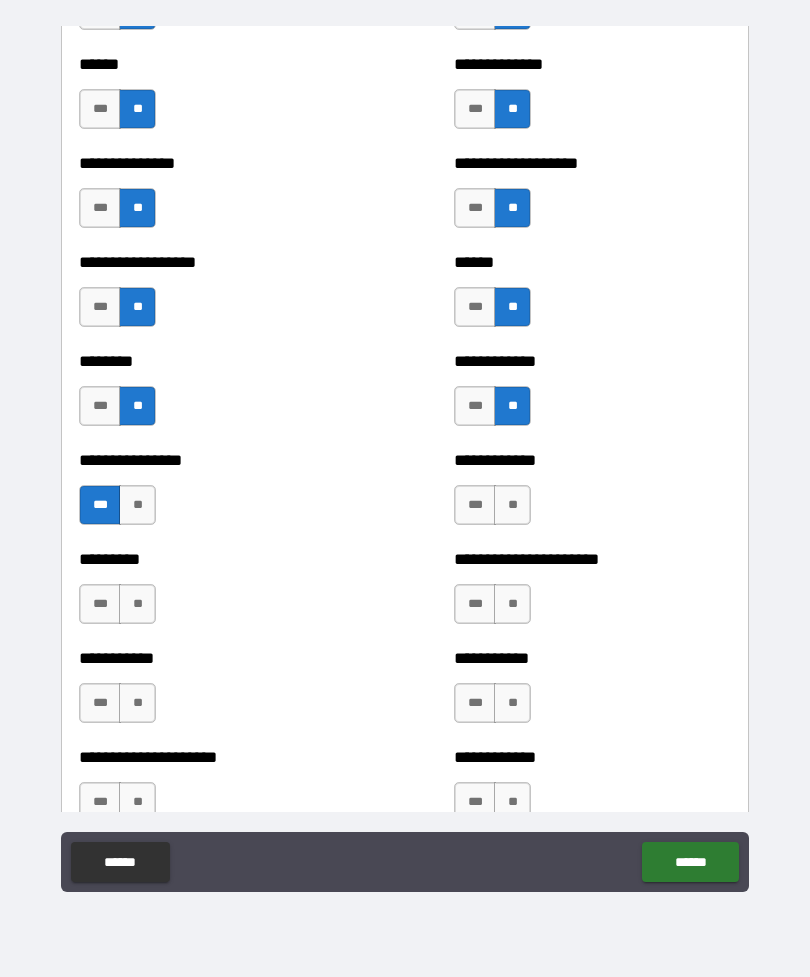 click on "**" at bounding box center (512, 505) 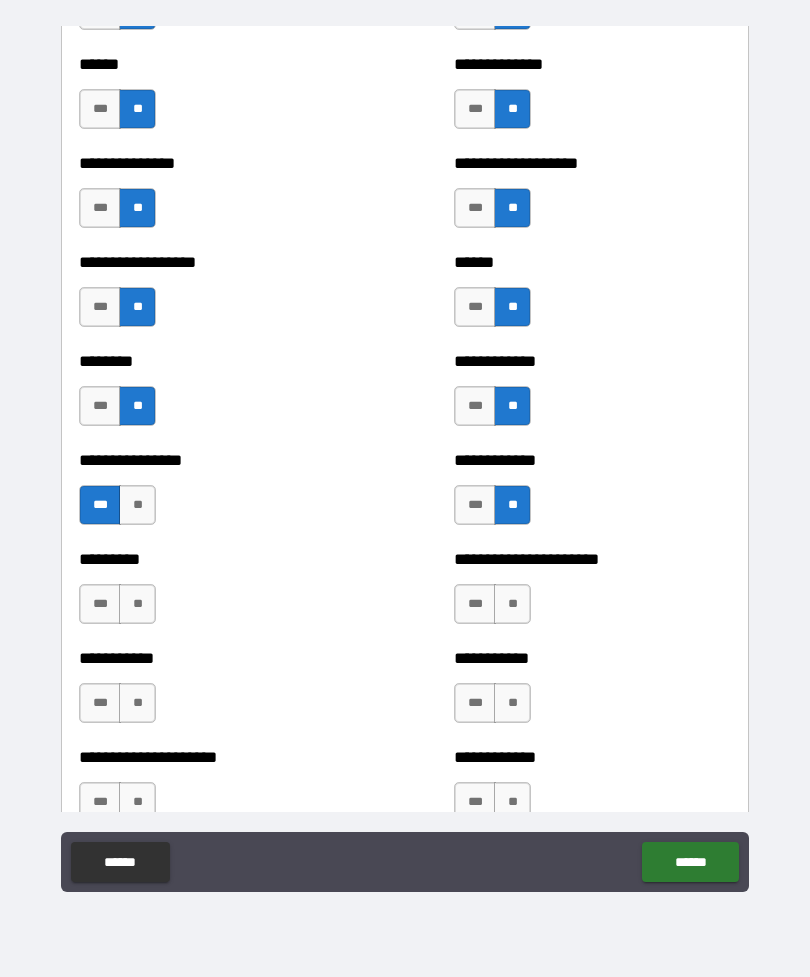 scroll, scrollTop: 7432, scrollLeft: 0, axis: vertical 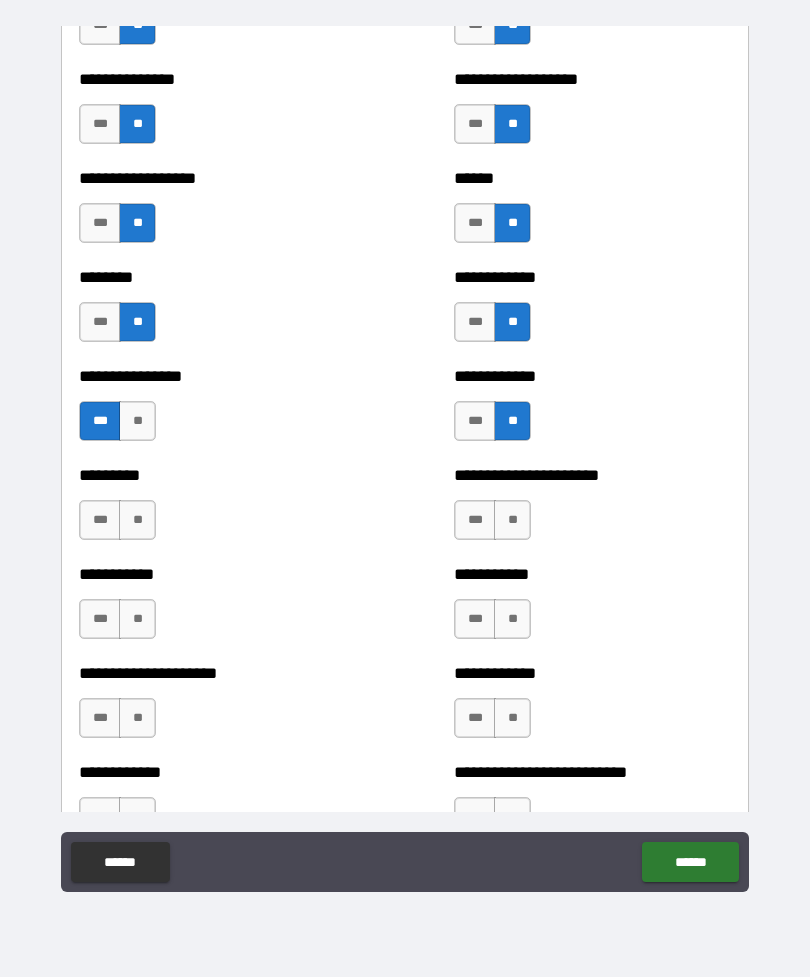 click on "**" at bounding box center (137, 520) 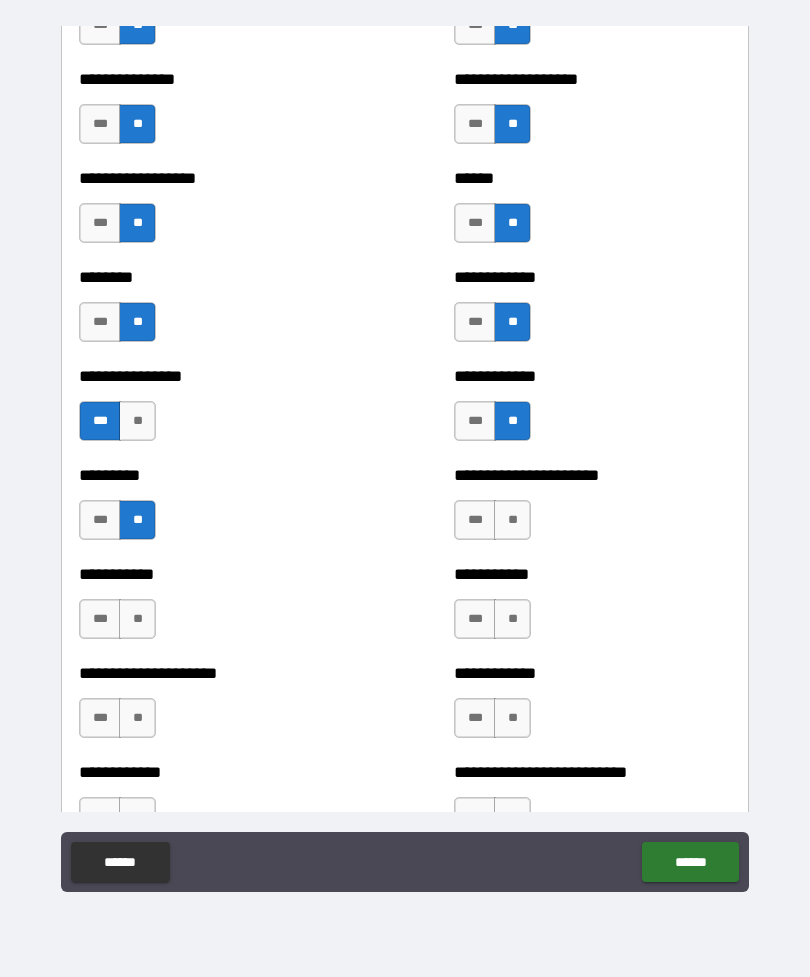 click on "**" at bounding box center (512, 520) 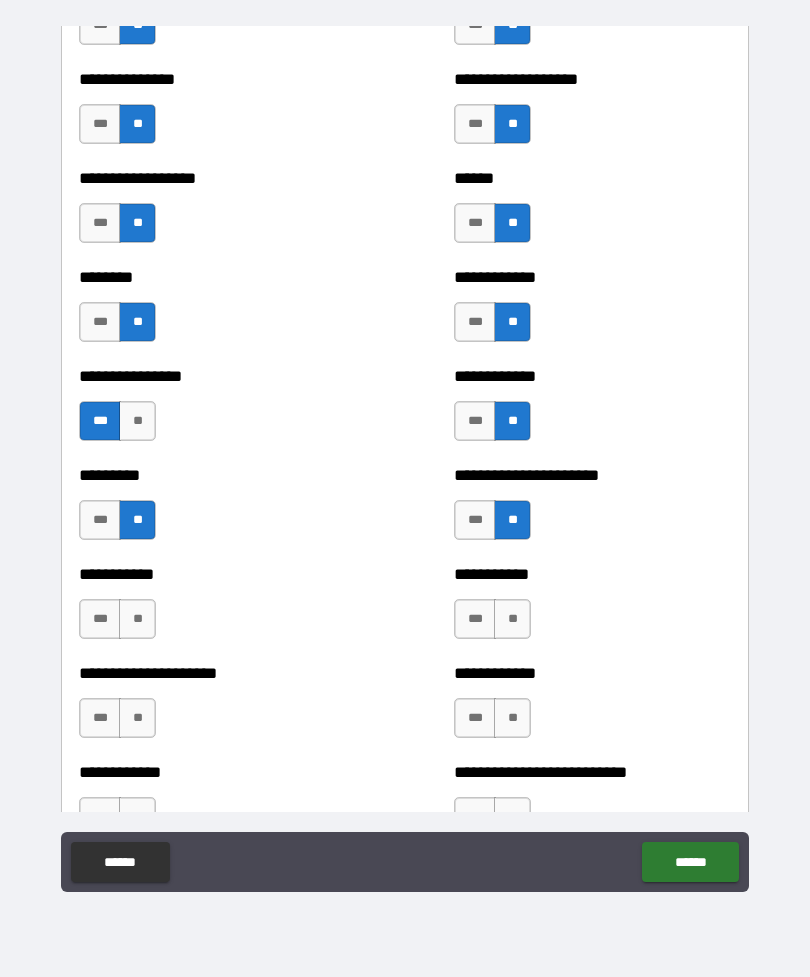 click on "**" at bounding box center [512, 619] 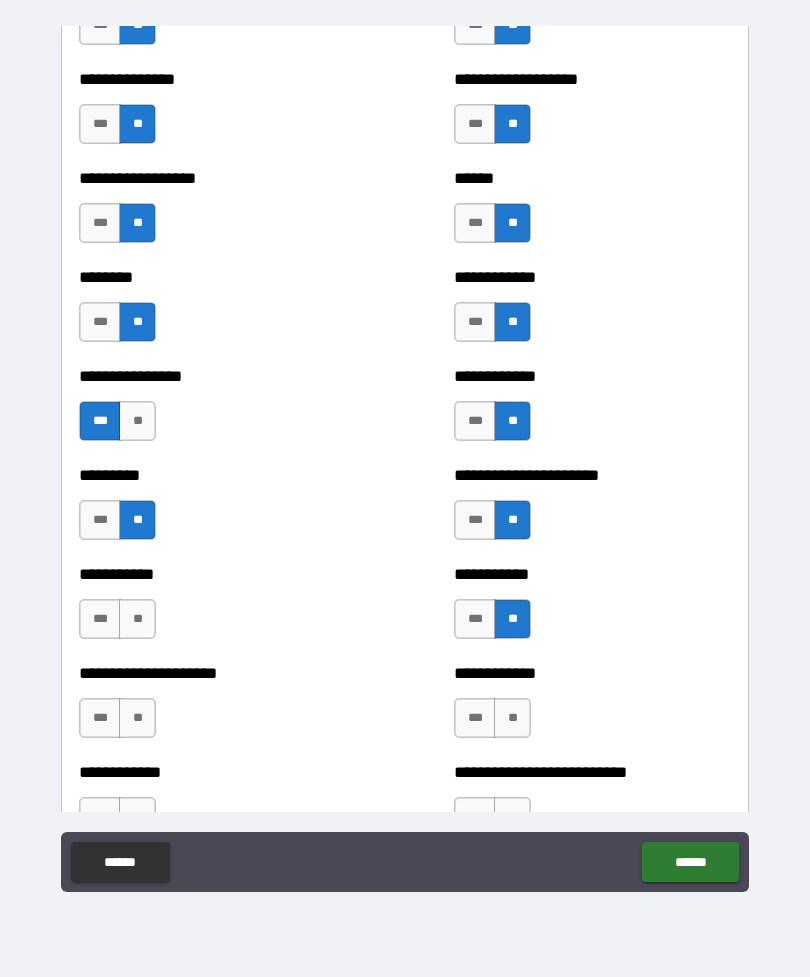 click on "**" at bounding box center (137, 619) 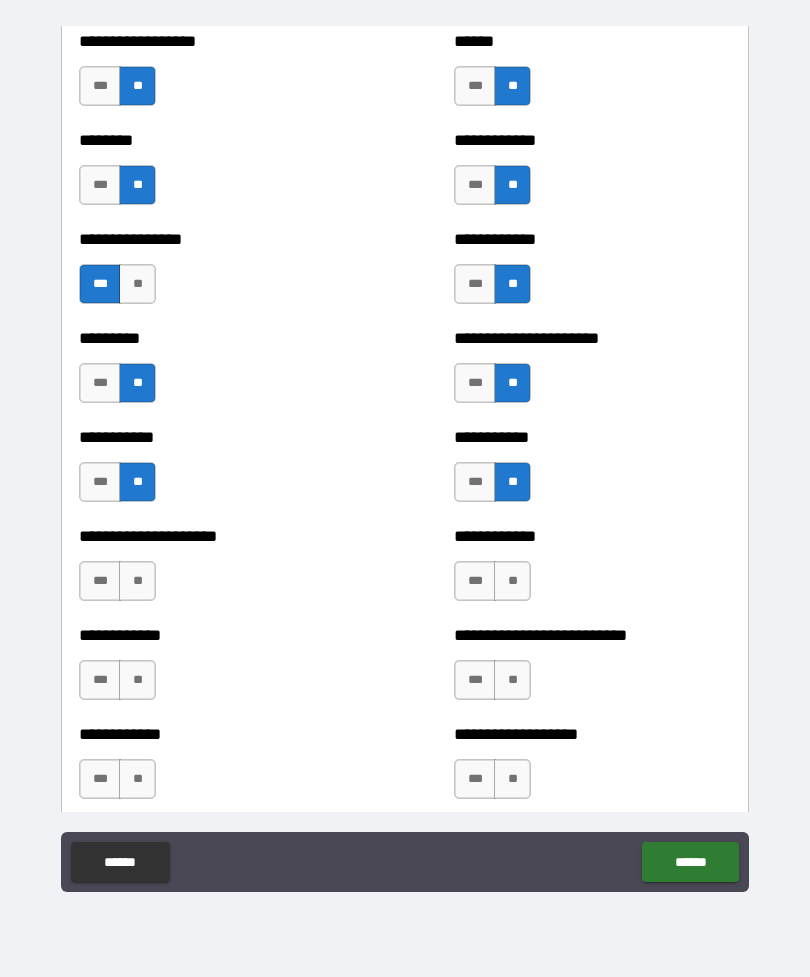 scroll, scrollTop: 7662, scrollLeft: 0, axis: vertical 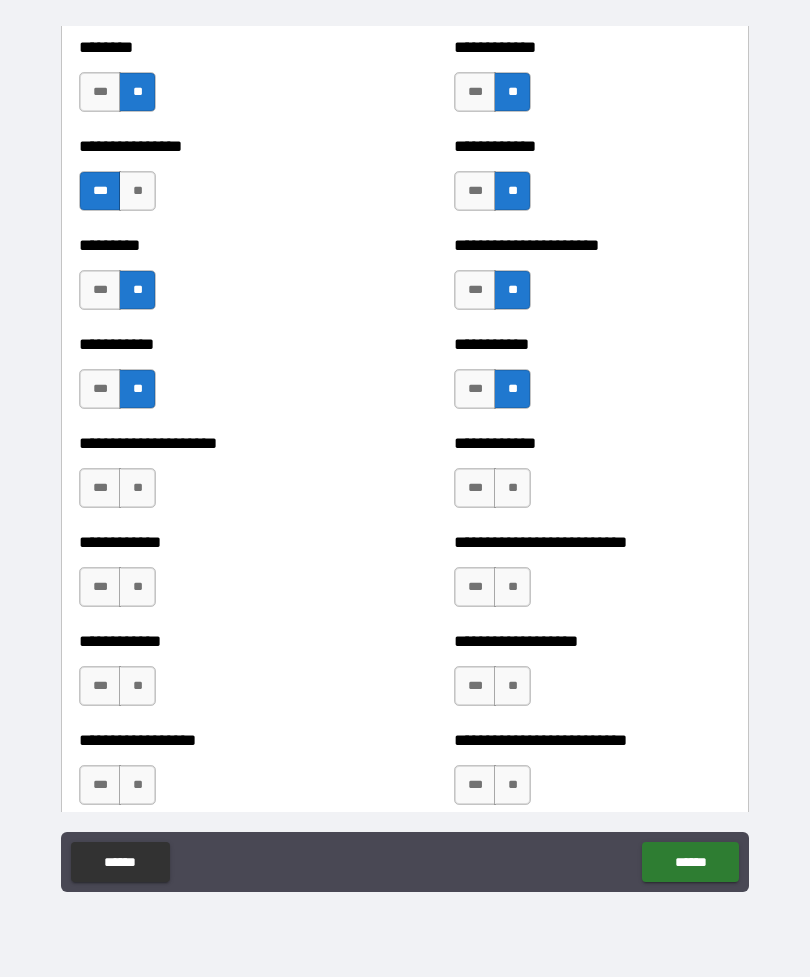 click on "**" at bounding box center (137, 488) 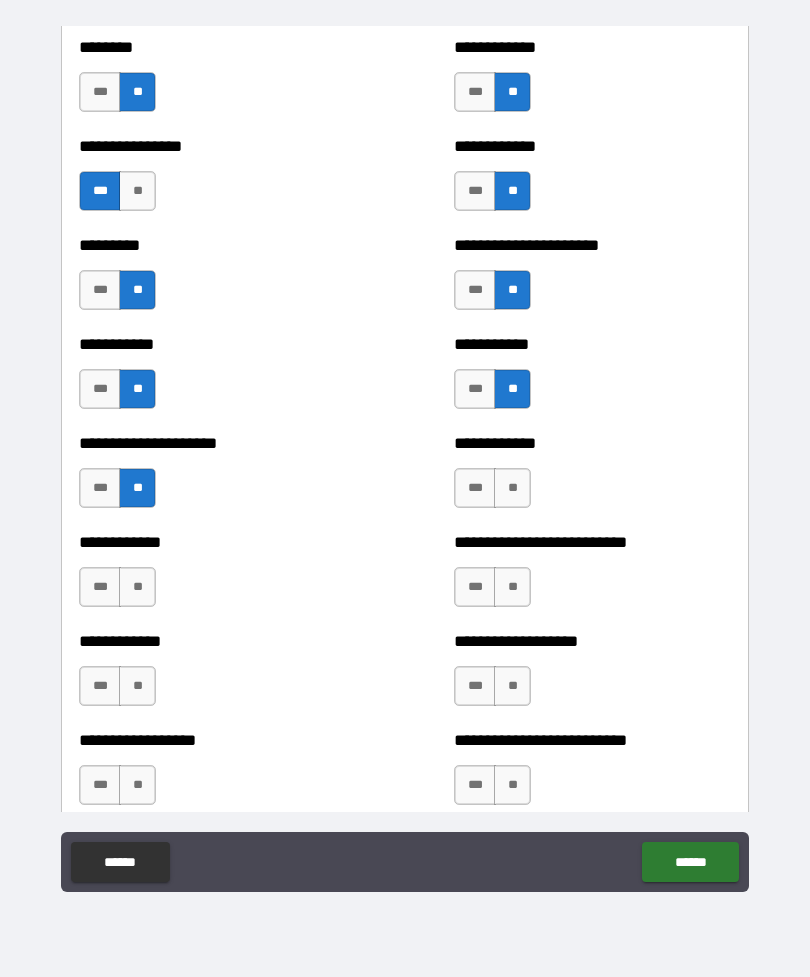 click on "**" at bounding box center [512, 488] 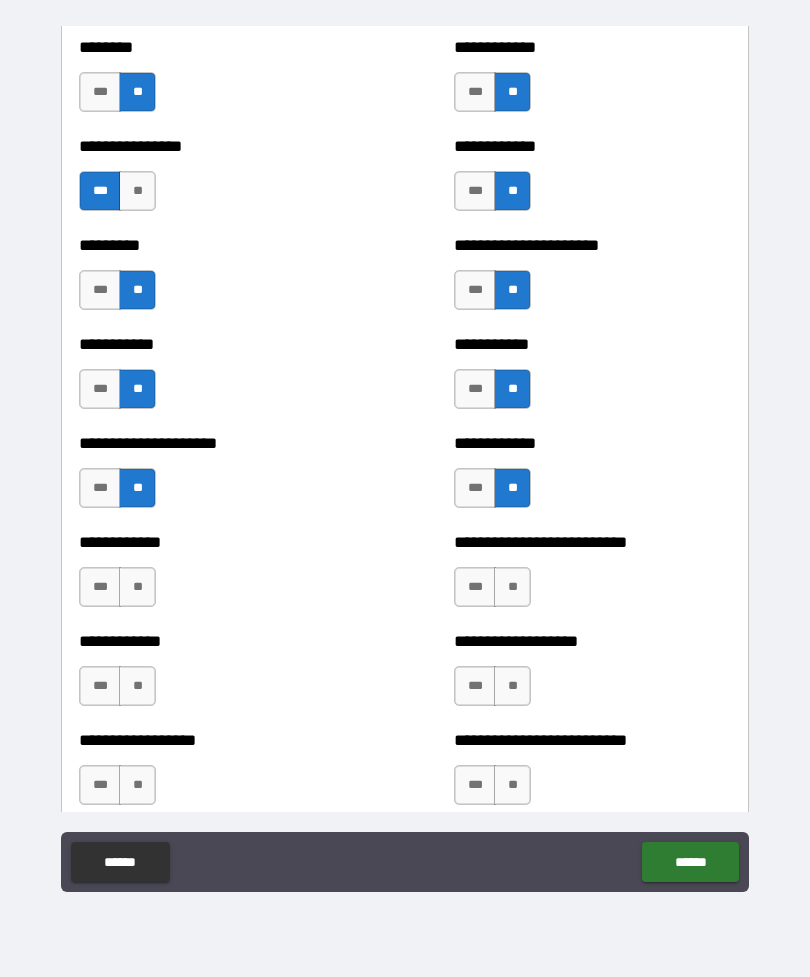 click on "**" at bounding box center [137, 587] 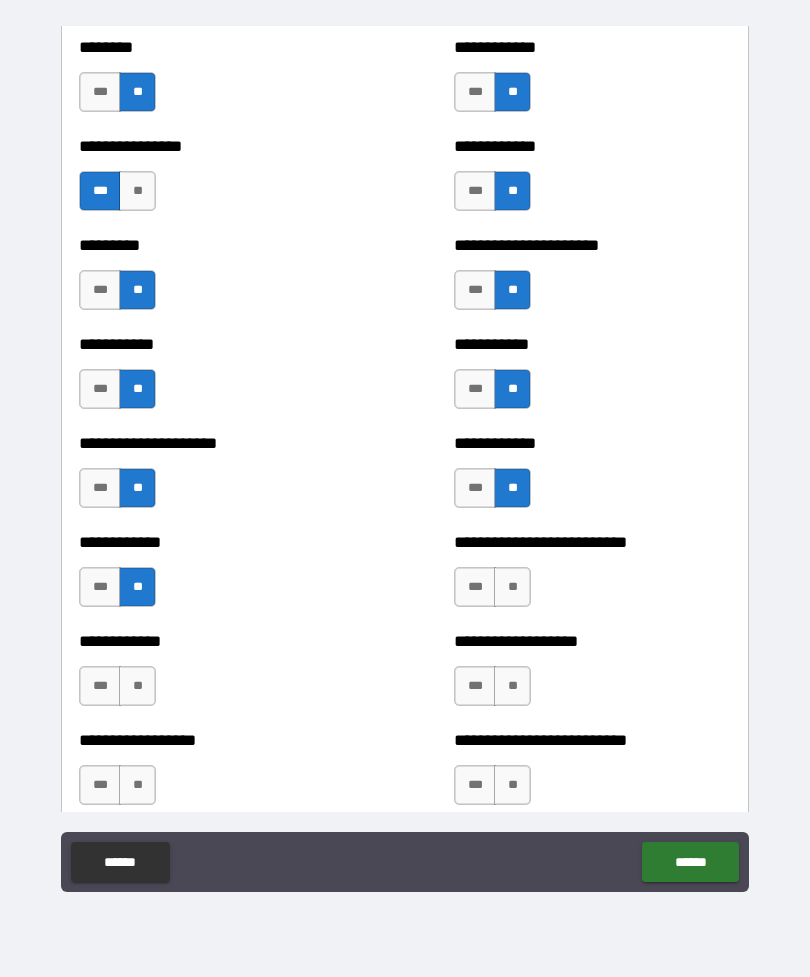 click on "**" at bounding box center [512, 587] 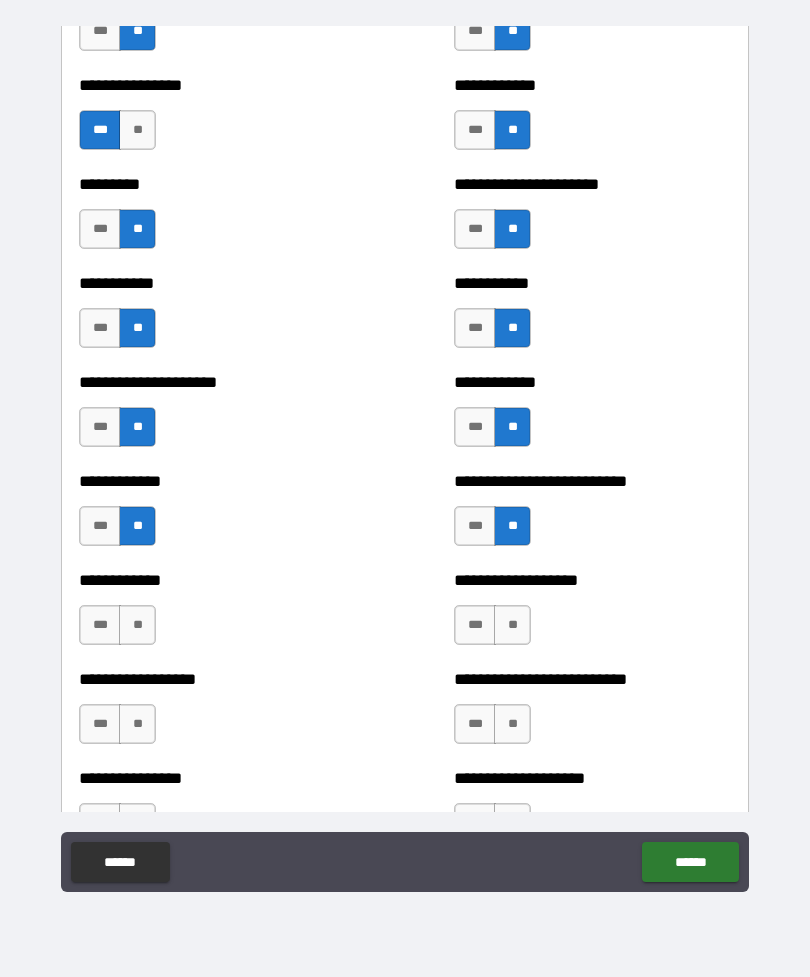 scroll, scrollTop: 7728, scrollLeft: 0, axis: vertical 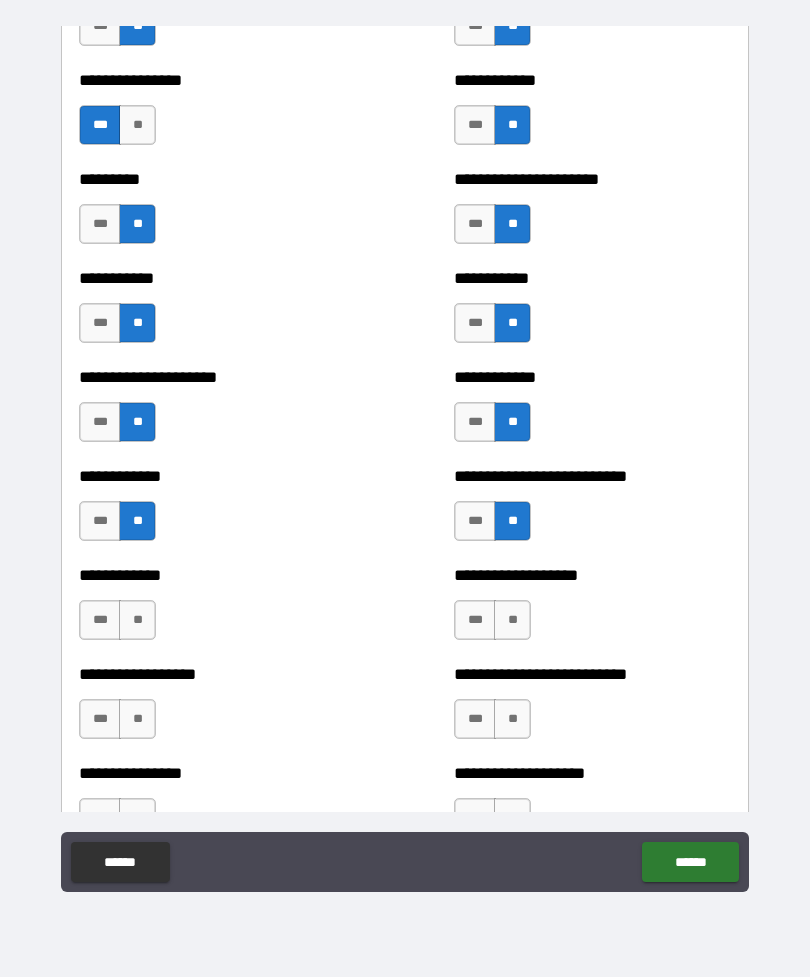click on "**" at bounding box center (512, 620) 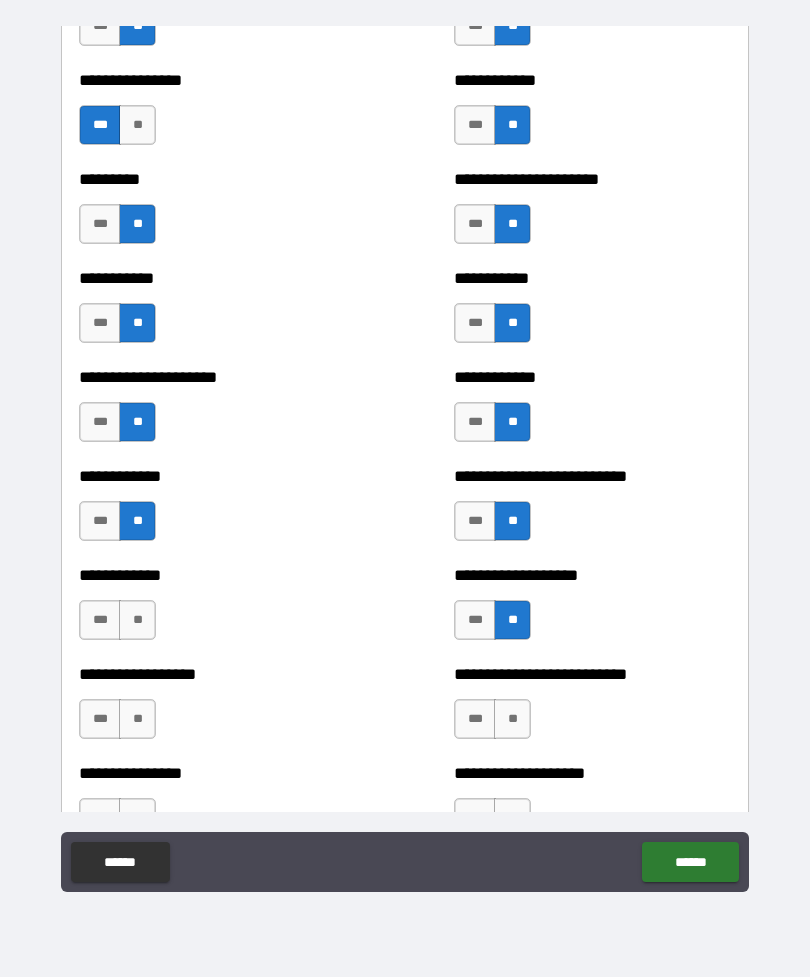 click on "**" at bounding box center (137, 620) 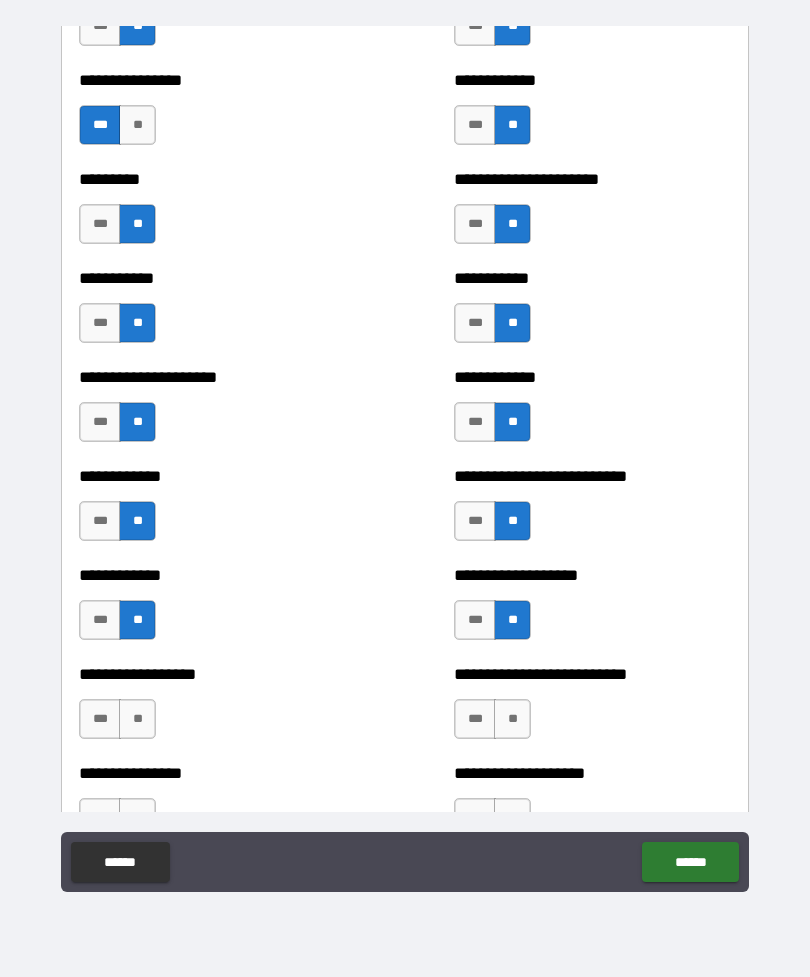 click on "**" at bounding box center (137, 719) 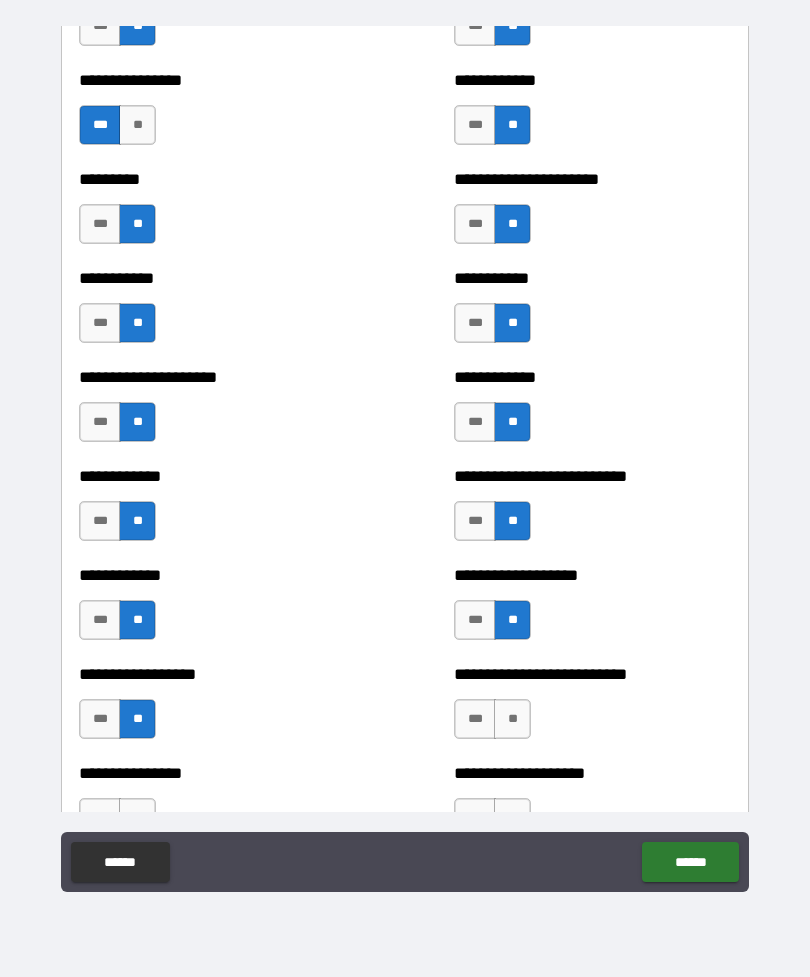 click on "**" at bounding box center [512, 719] 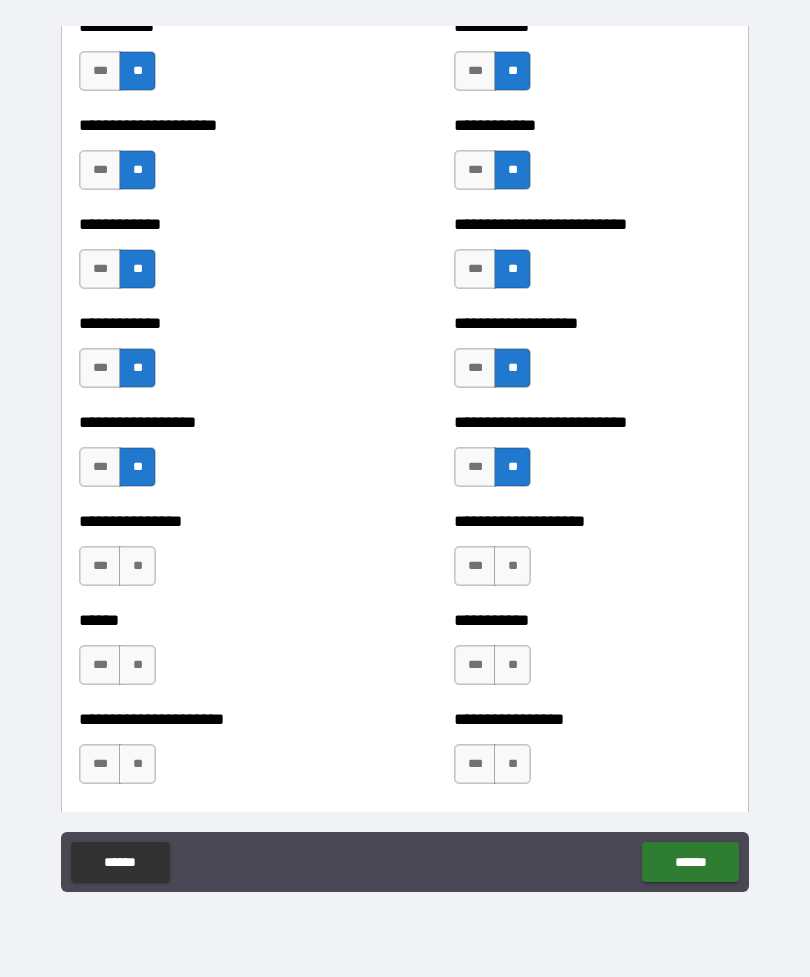 scroll, scrollTop: 8031, scrollLeft: 0, axis: vertical 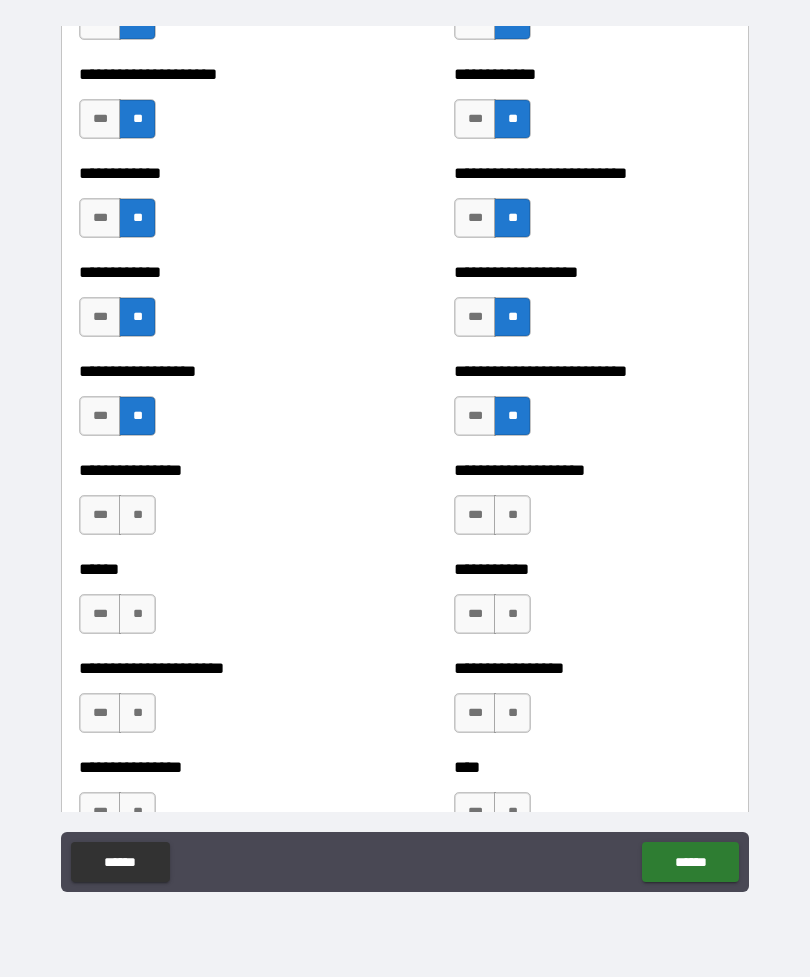 click on "**" at bounding box center (137, 515) 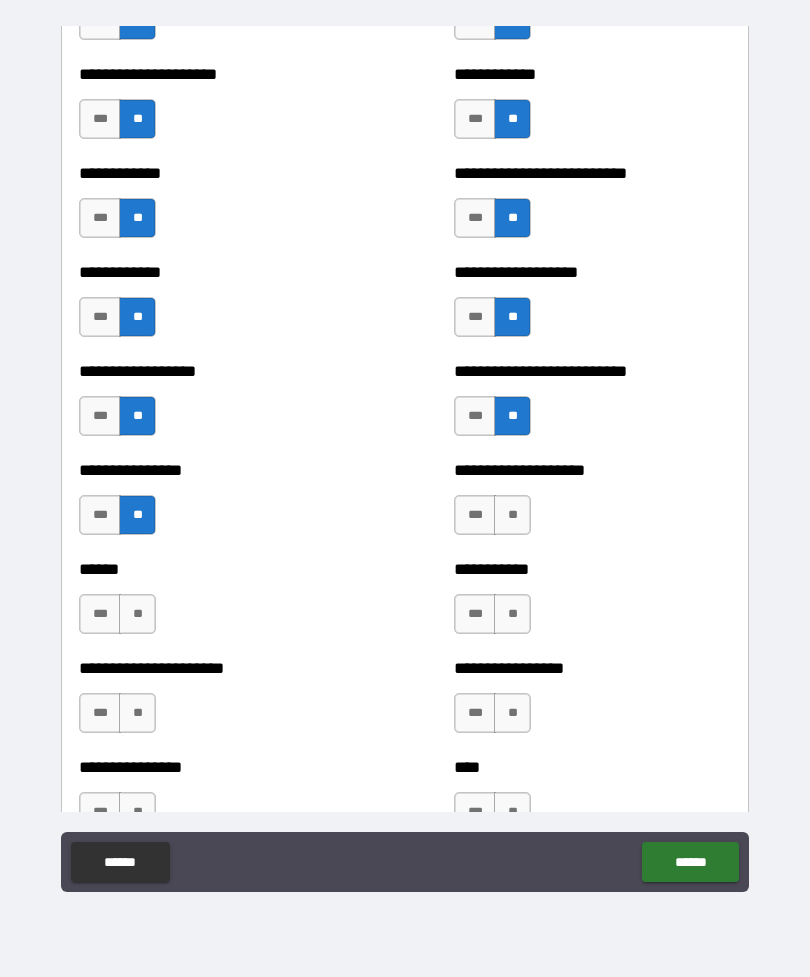click on "**" at bounding box center [512, 515] 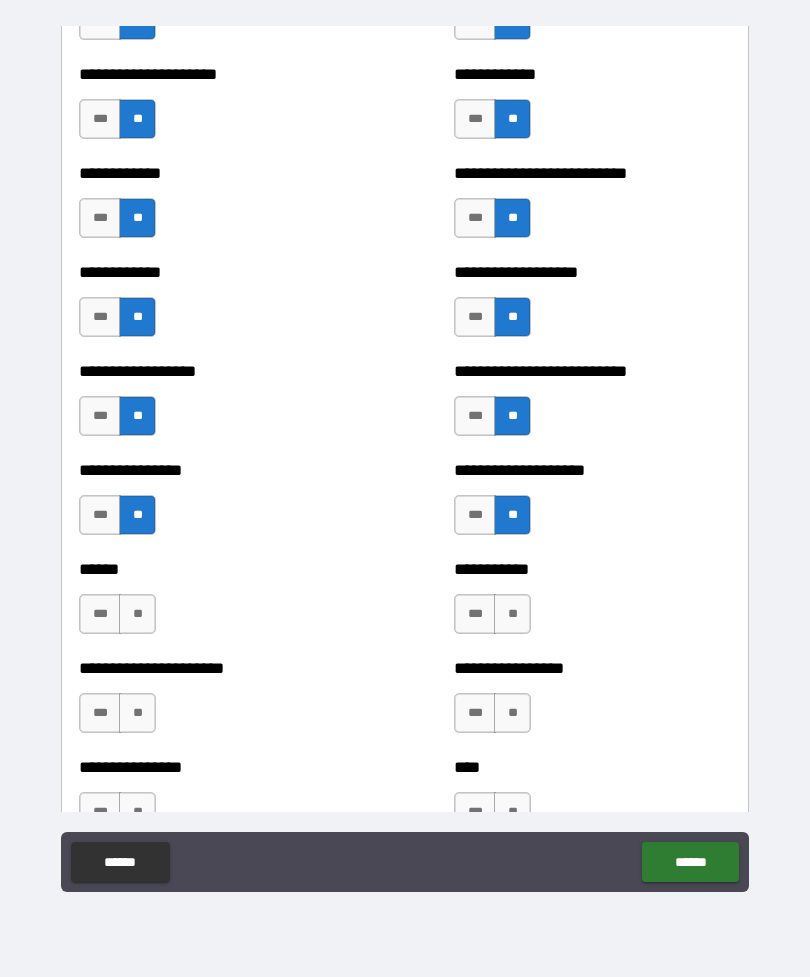 click on "**" at bounding box center [137, 614] 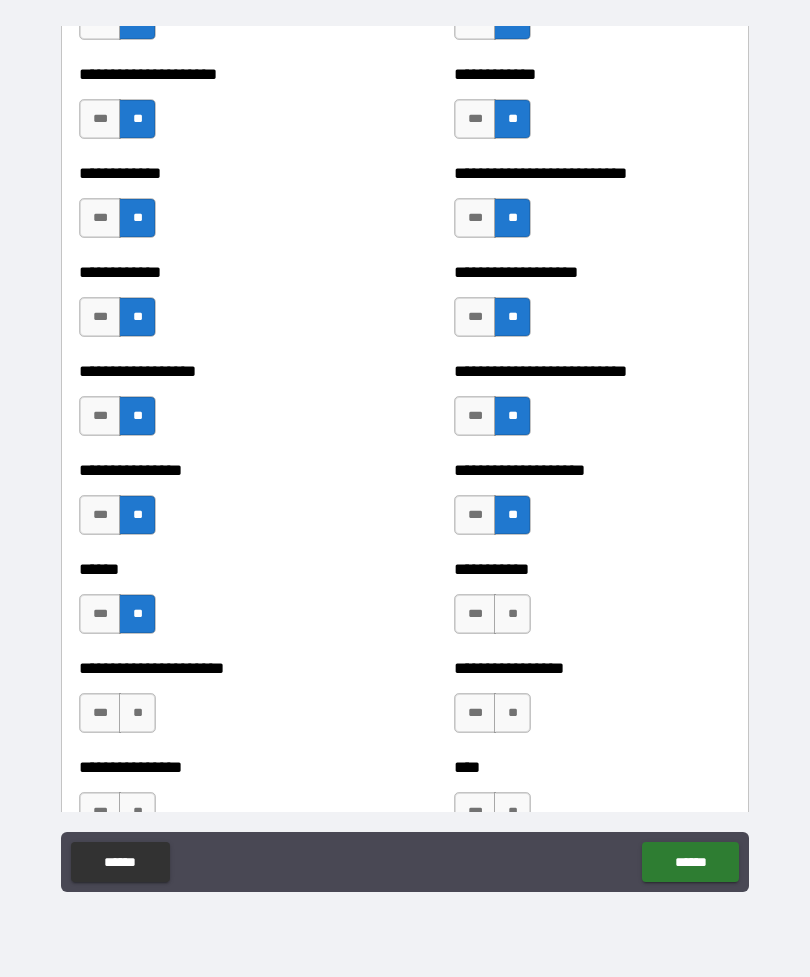 click on "**" at bounding box center (512, 614) 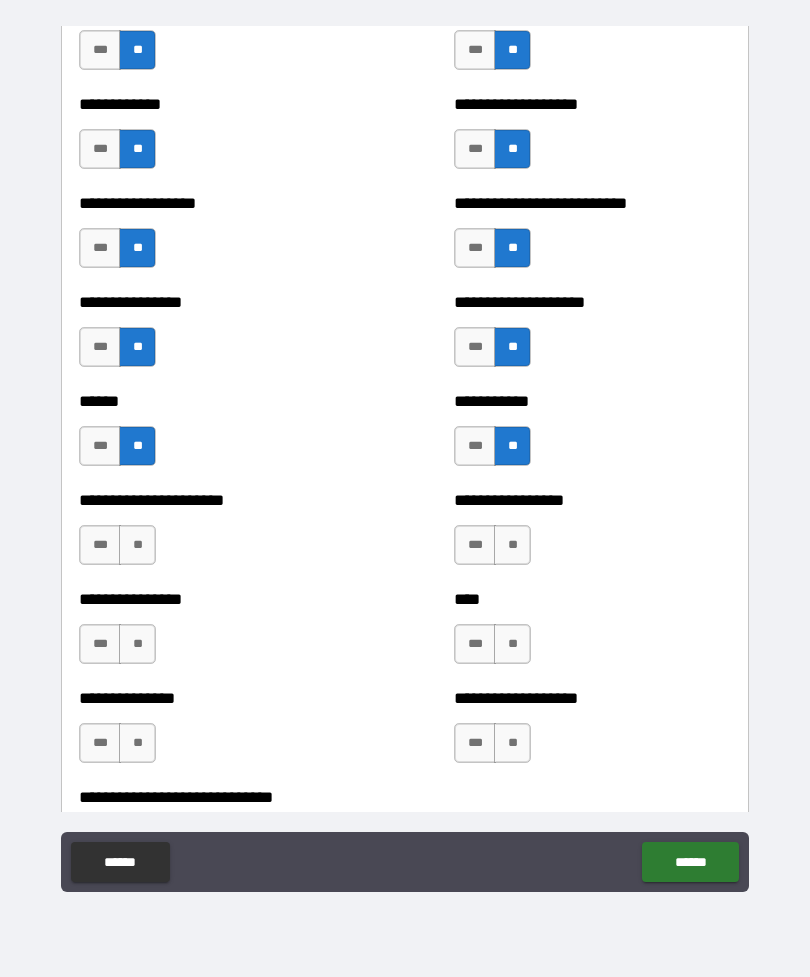 scroll, scrollTop: 8204, scrollLeft: 0, axis: vertical 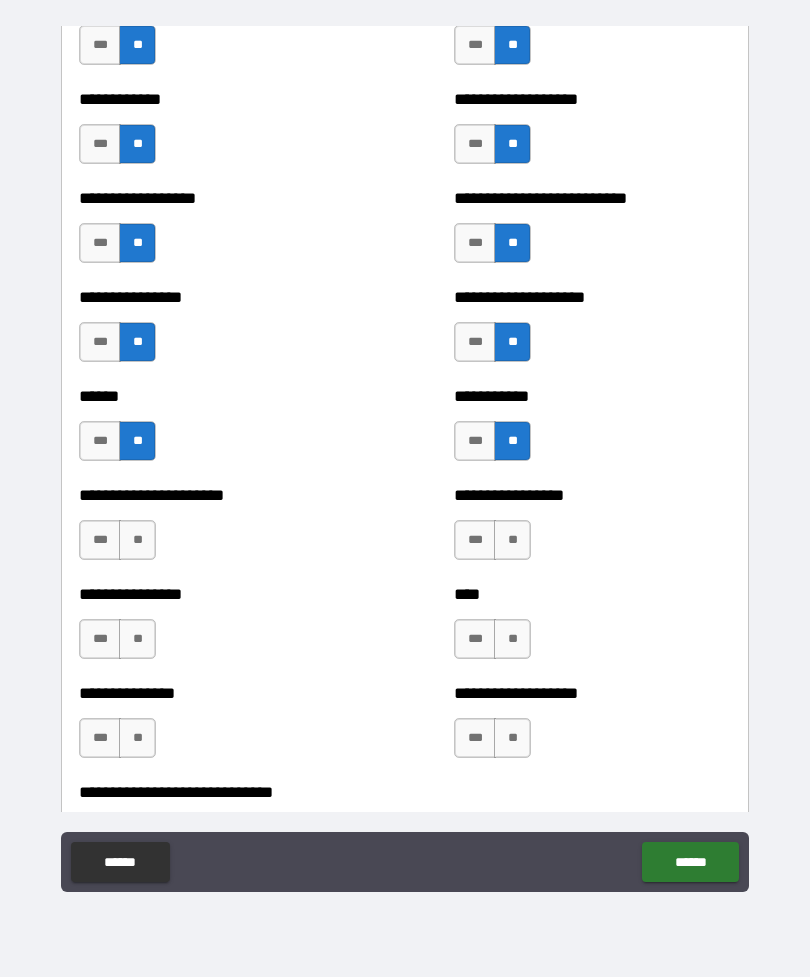 click on "**" at bounding box center (137, 540) 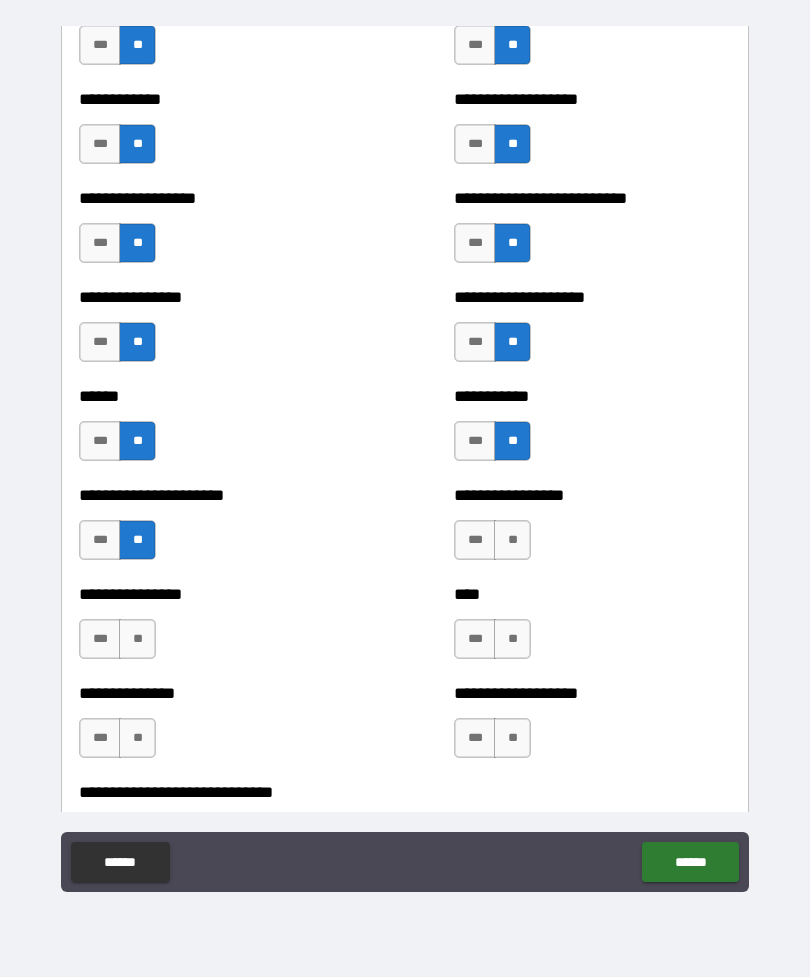 click on "**" at bounding box center [512, 540] 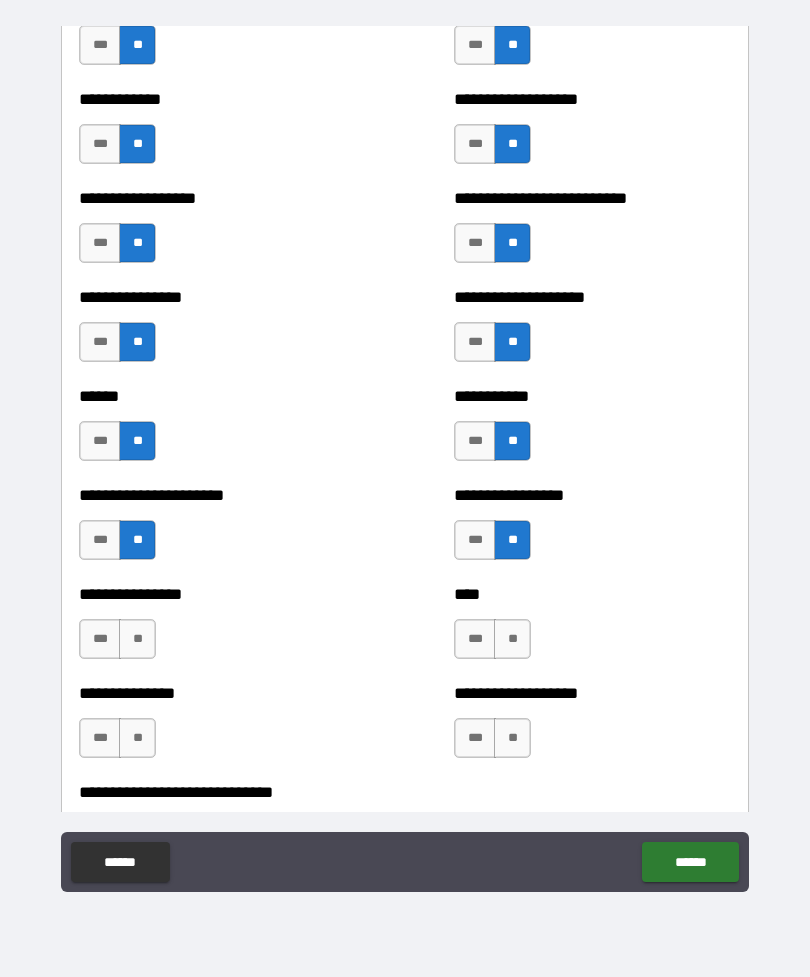 click on "**" at bounding box center (137, 639) 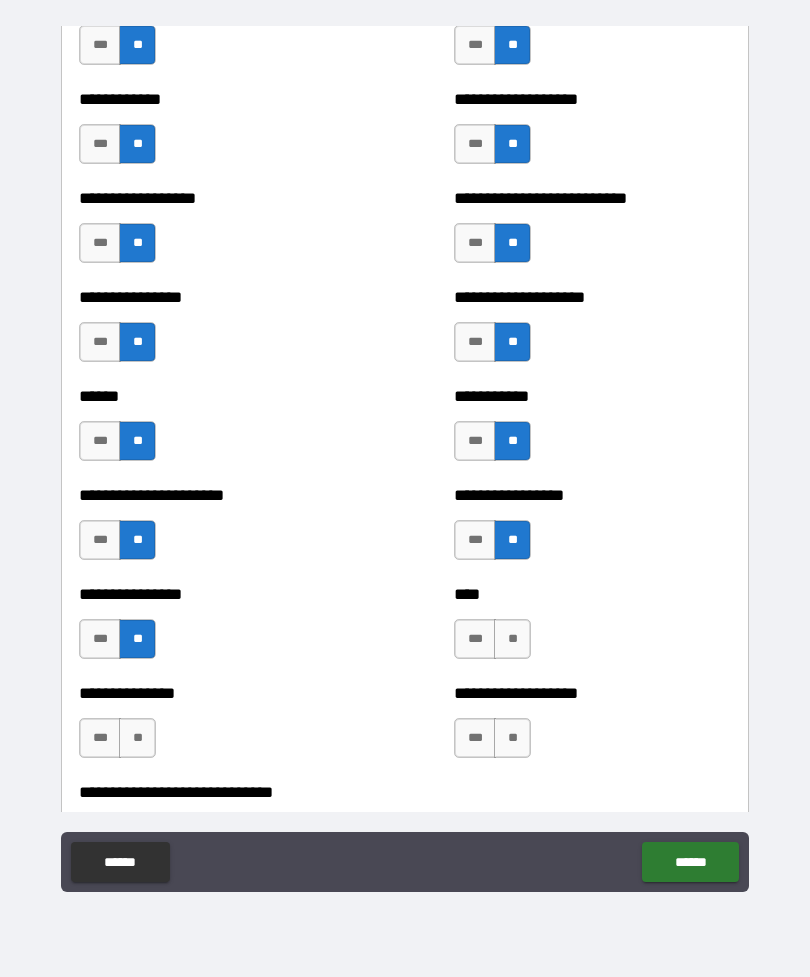 click on "**" at bounding box center [512, 639] 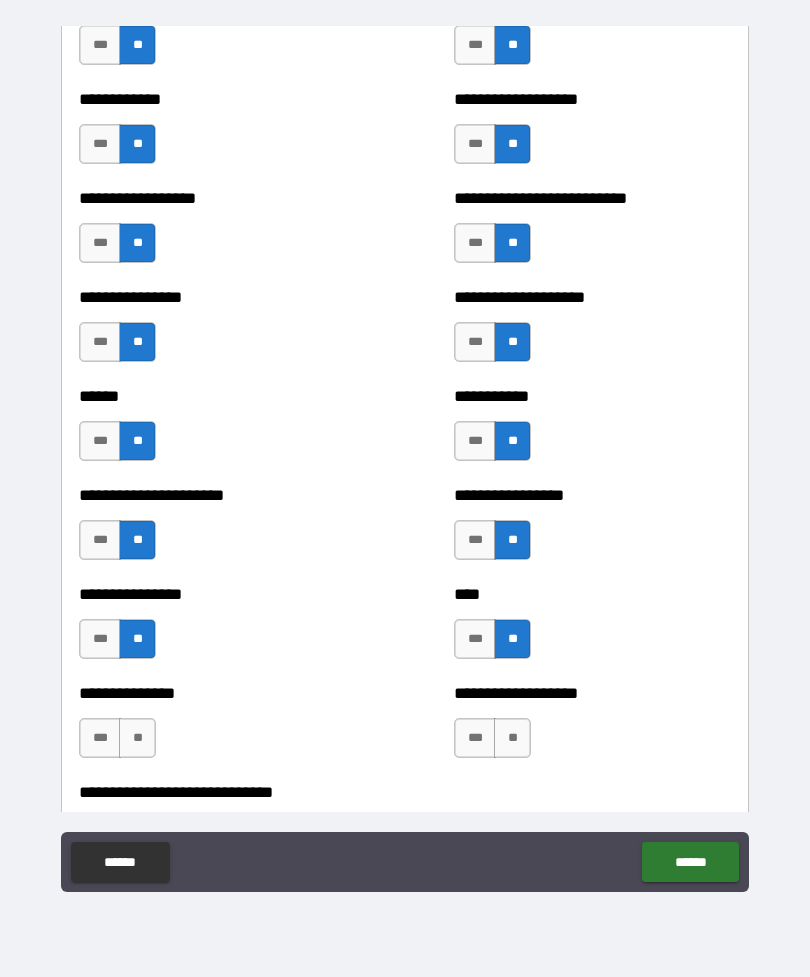 click on "***" at bounding box center [475, 639] 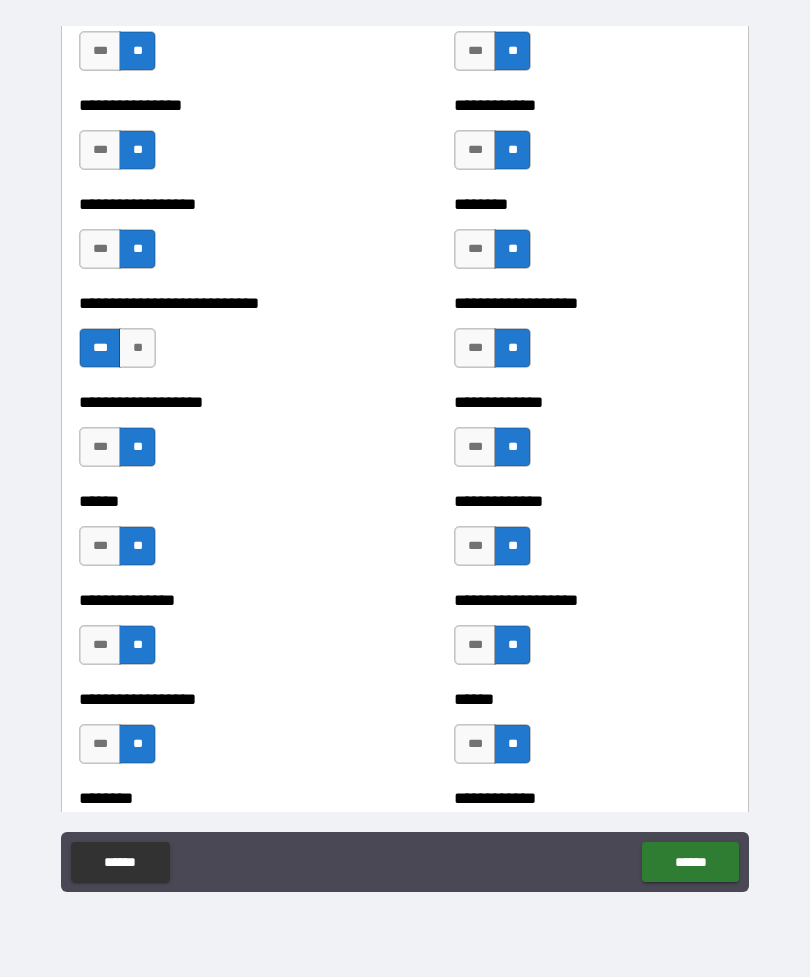 click on "**" at bounding box center (137, 348) 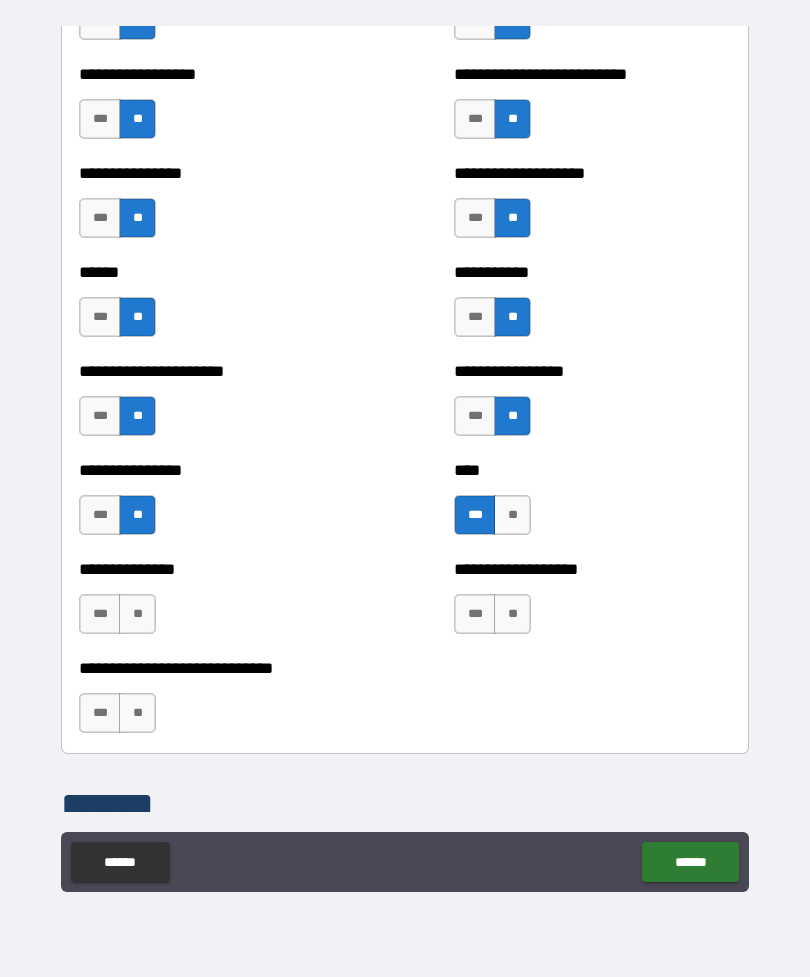 scroll, scrollTop: 8330, scrollLeft: 0, axis: vertical 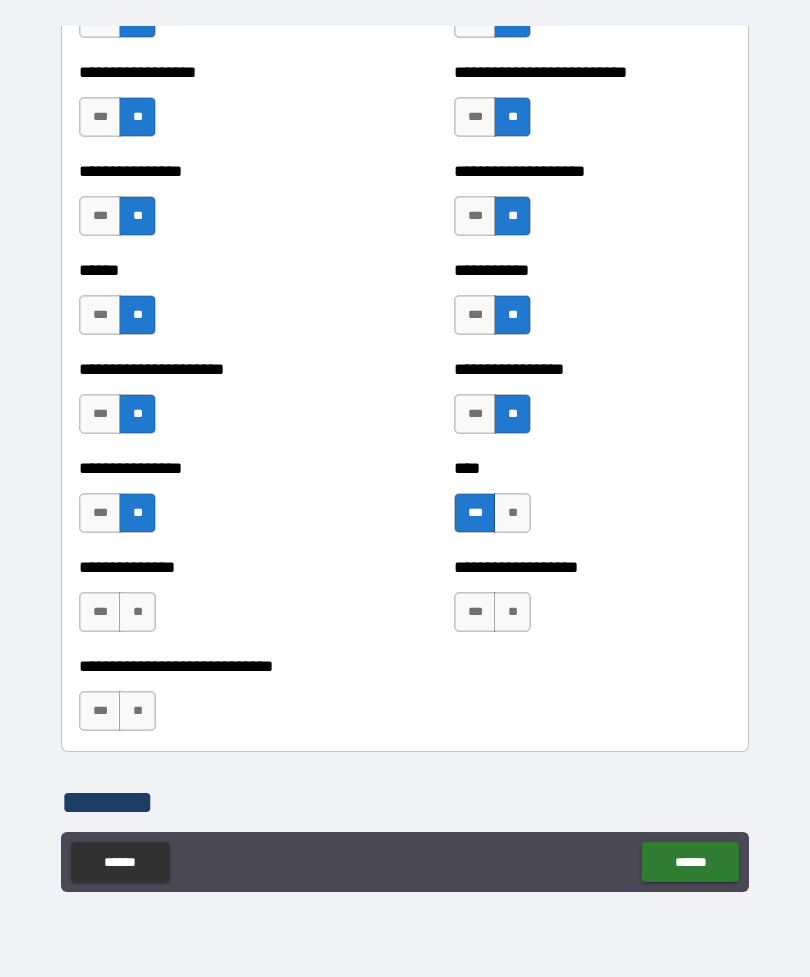 click on "**" at bounding box center [512, 612] 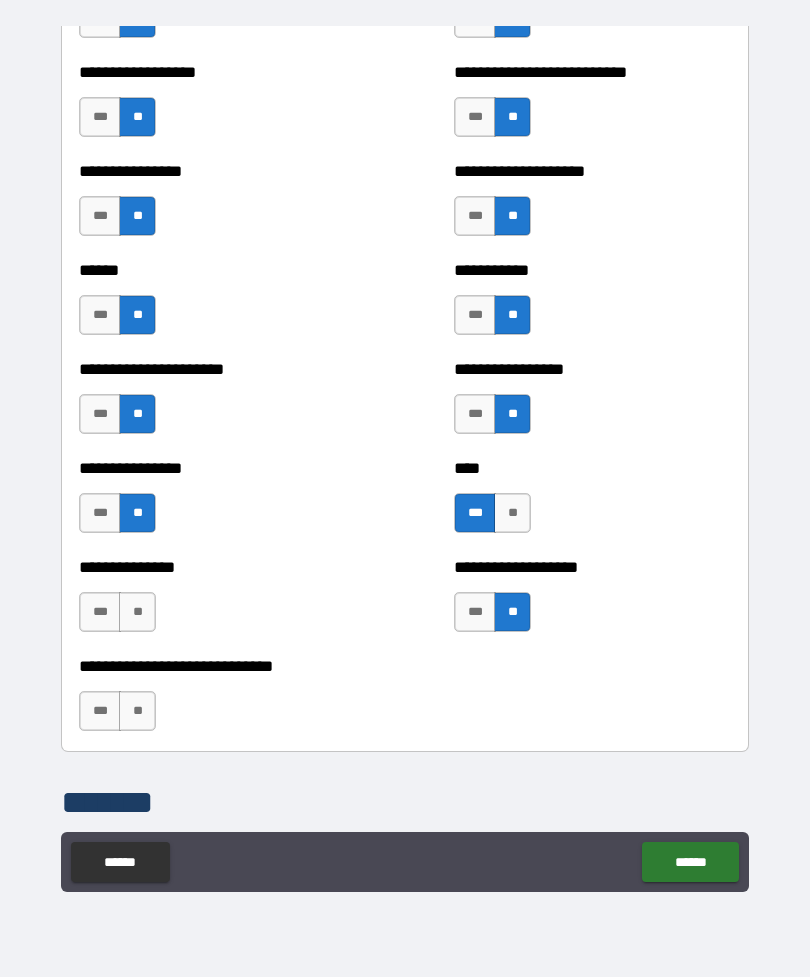 click on "**" at bounding box center [137, 612] 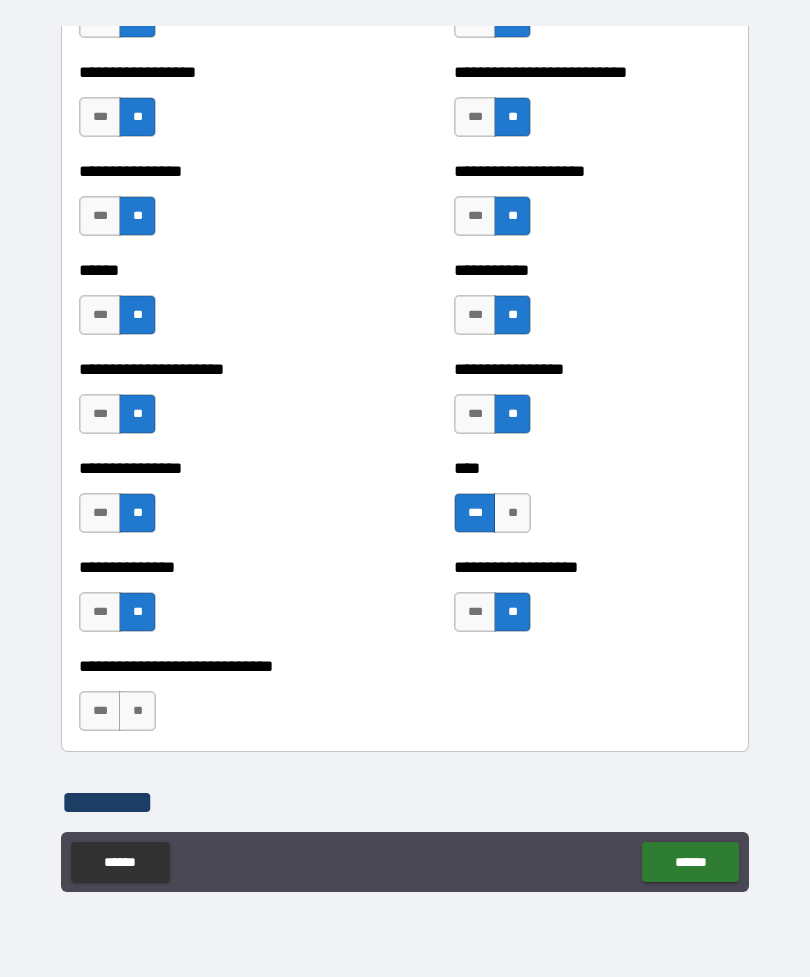 click on "**" at bounding box center (137, 711) 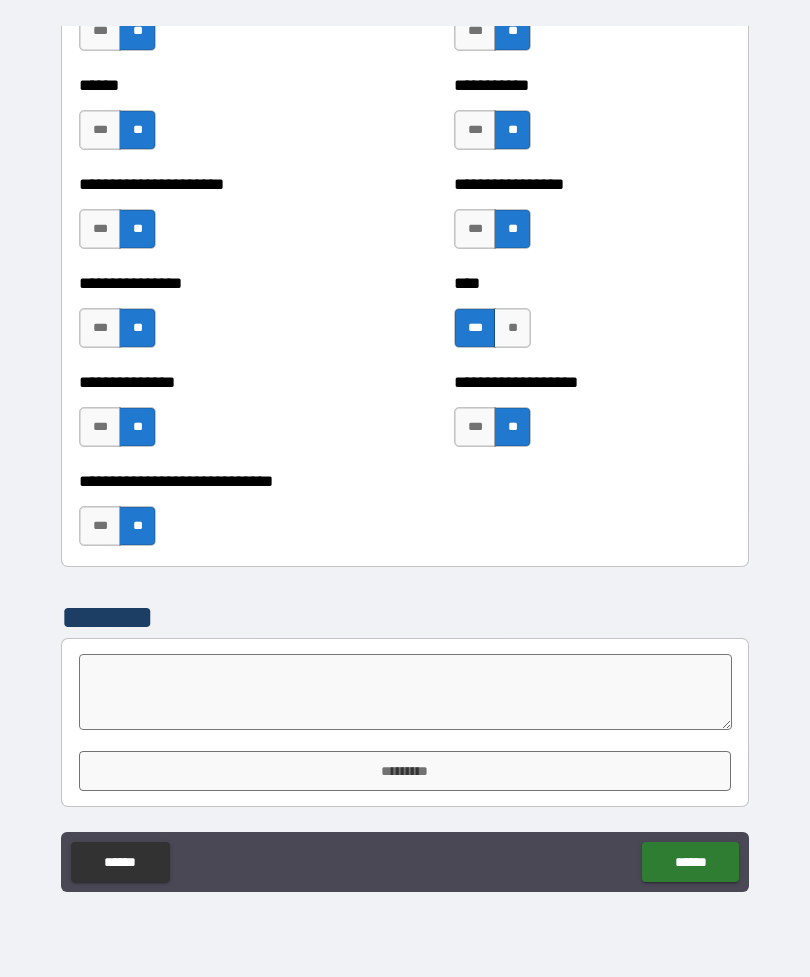 scroll, scrollTop: 8515, scrollLeft: 0, axis: vertical 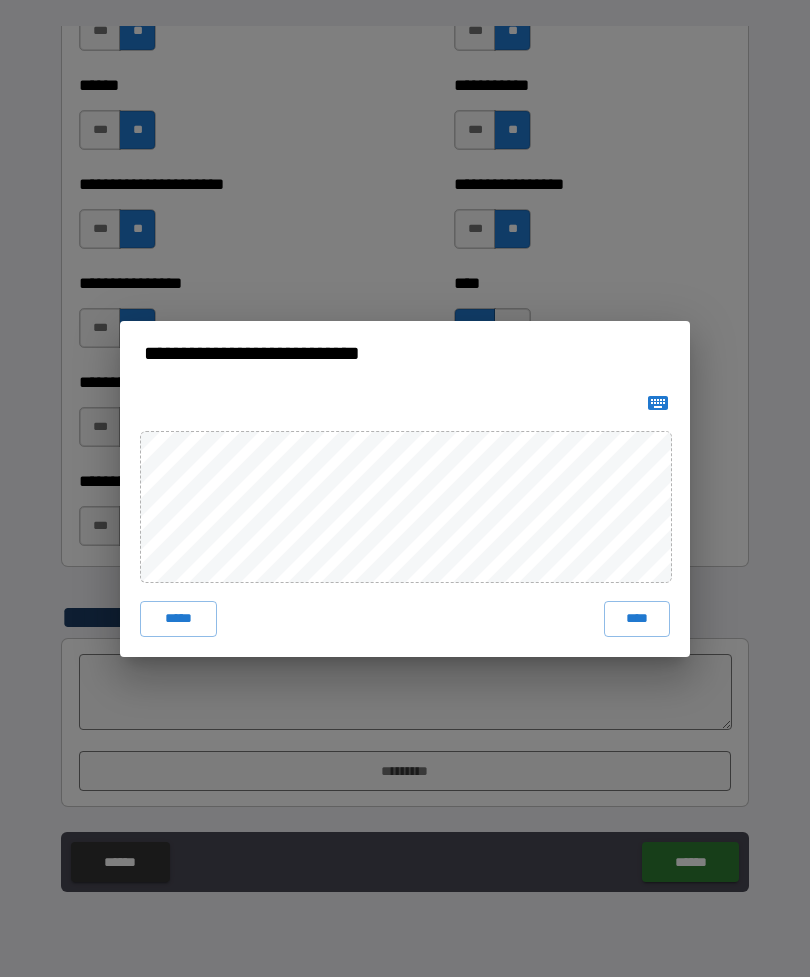 click on "****" at bounding box center (637, 619) 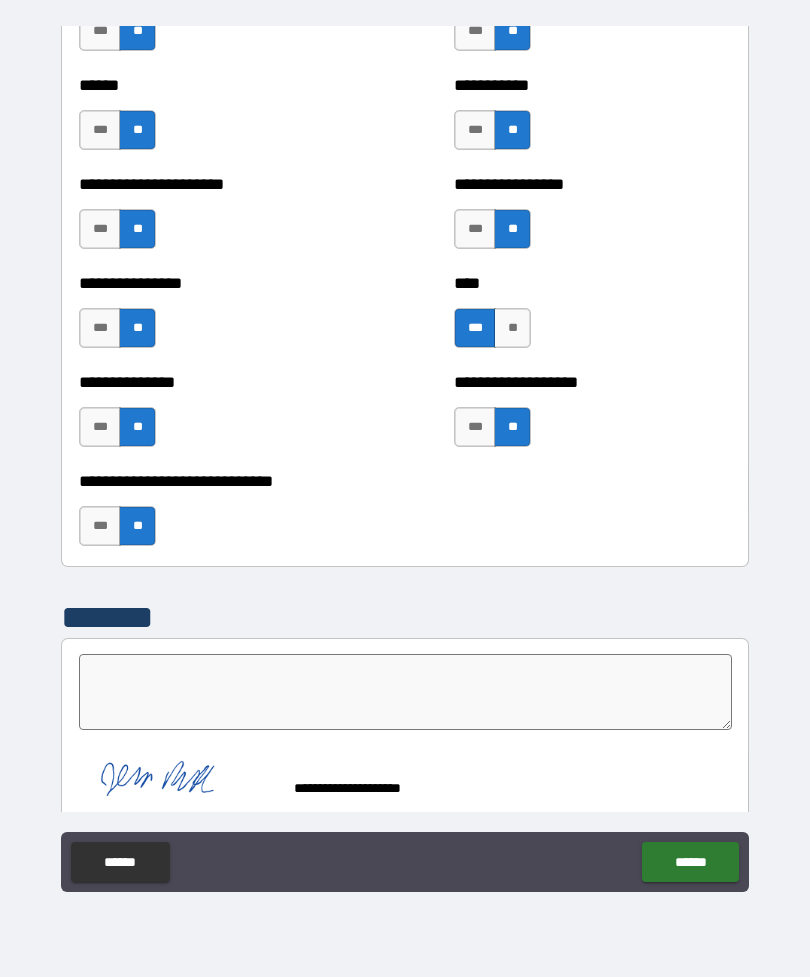 scroll, scrollTop: 8505, scrollLeft: 0, axis: vertical 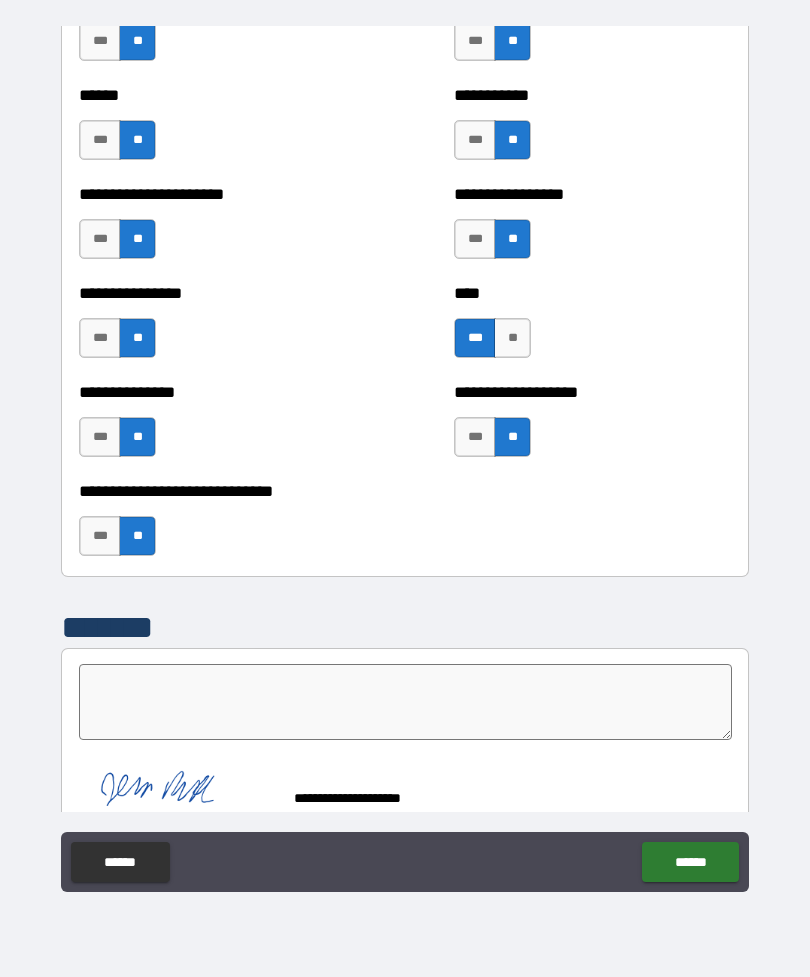 click on "******" at bounding box center [690, 862] 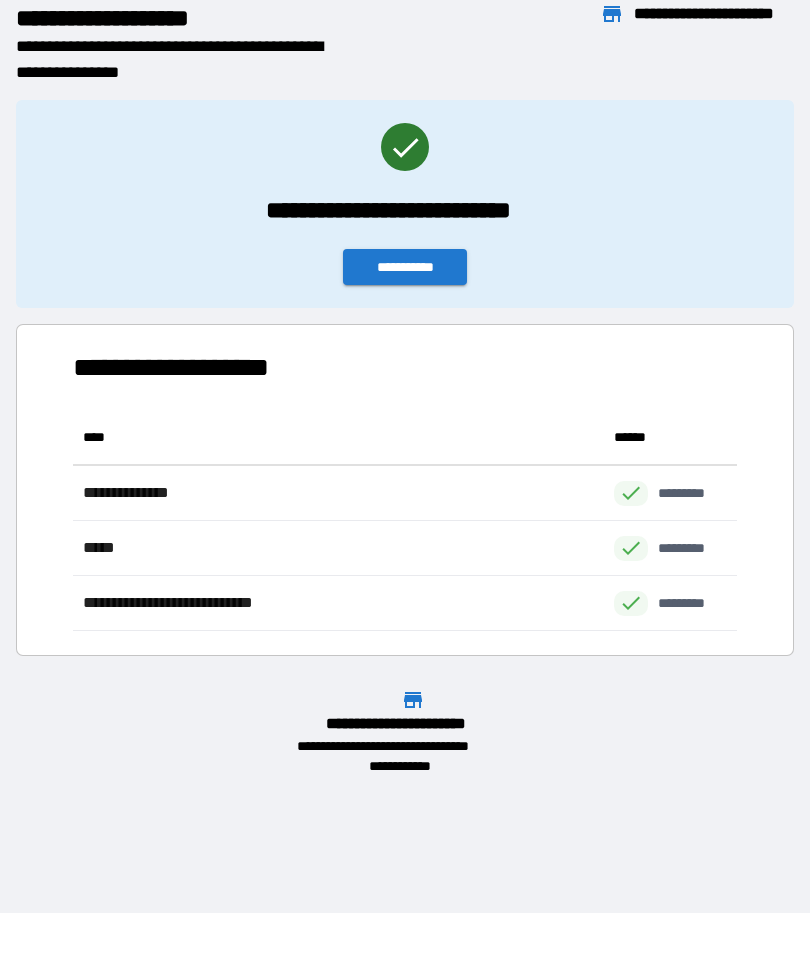 scroll, scrollTop: 1, scrollLeft: 1, axis: both 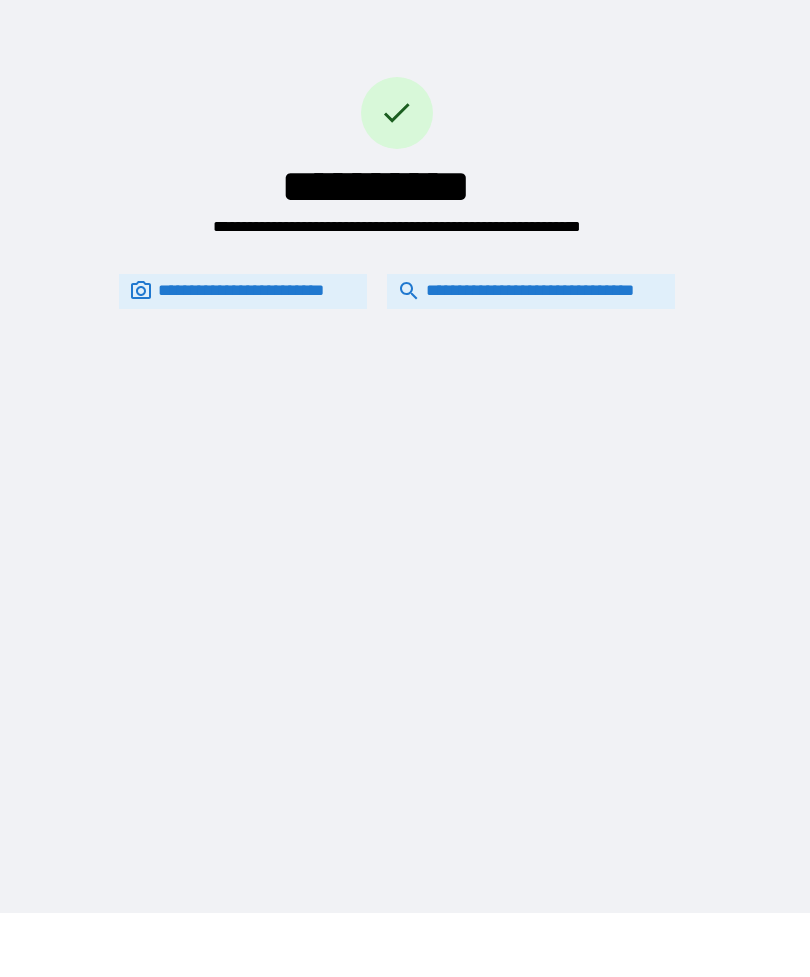 click on "**********" at bounding box center (405, 424) 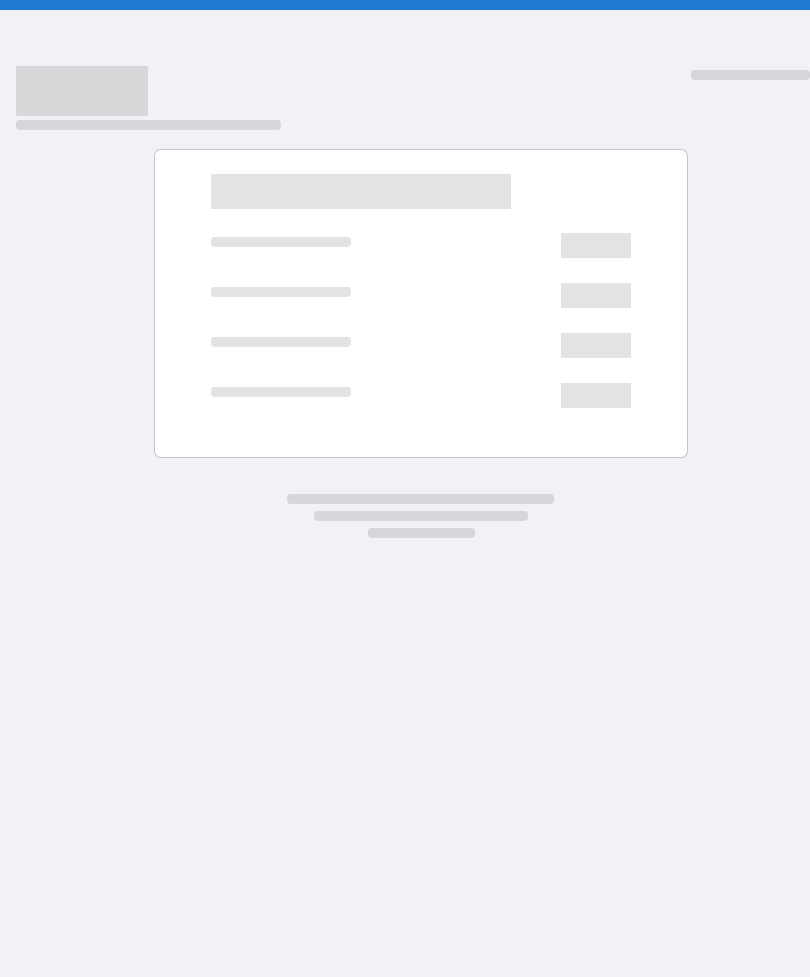 scroll, scrollTop: 0, scrollLeft: 0, axis: both 